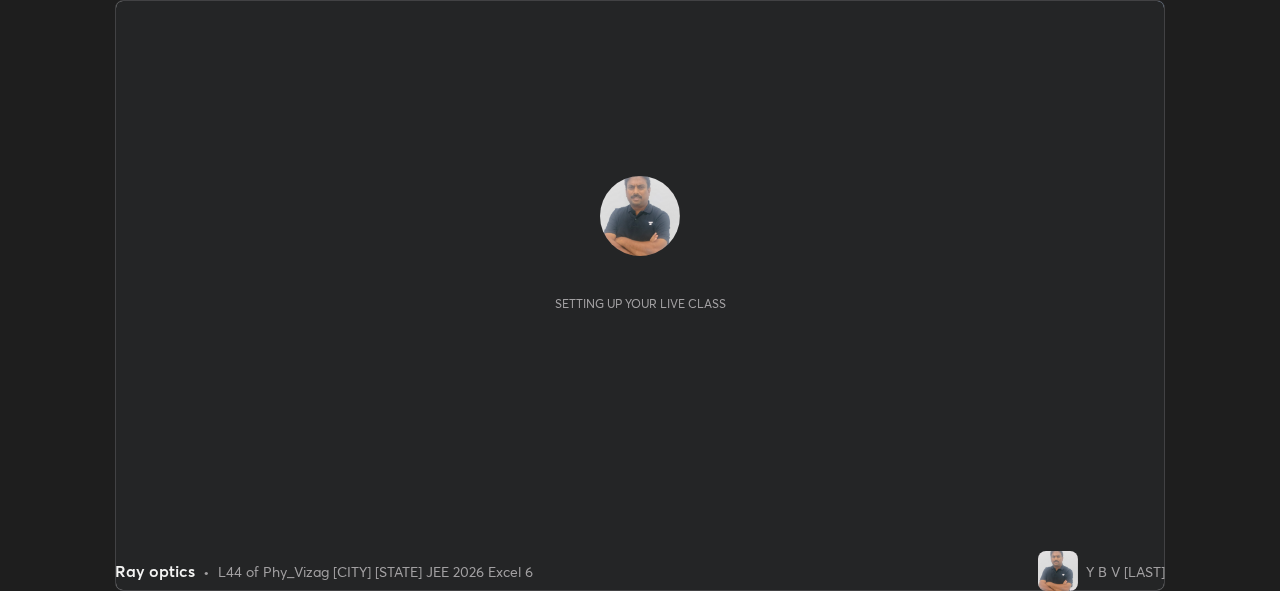 scroll, scrollTop: 0, scrollLeft: 0, axis: both 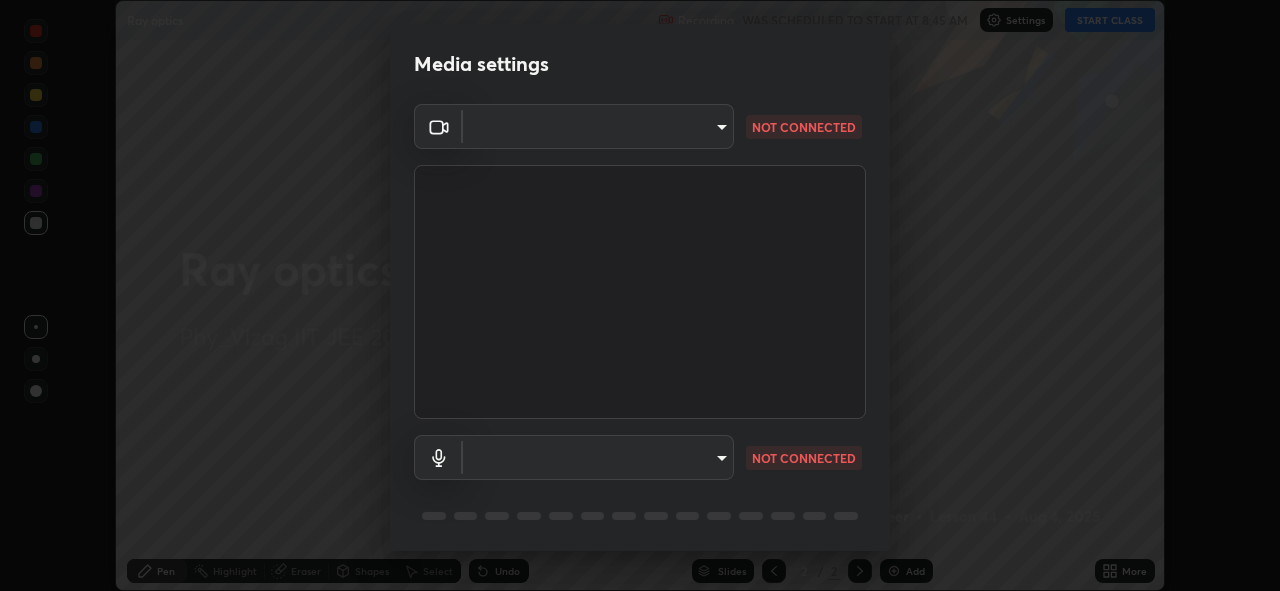 type on "359b0c2fb2d22ad11c48a9d20da28c30b8d2b6f3407690bdf719b12c3c7a5d7b" 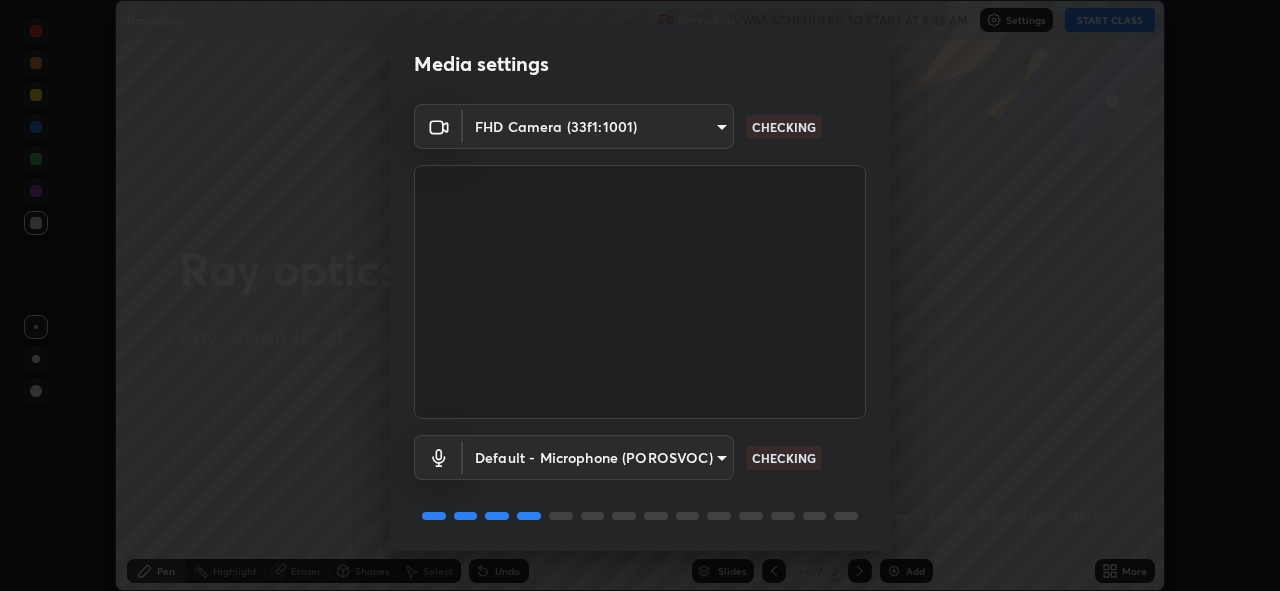 scroll, scrollTop: 65, scrollLeft: 0, axis: vertical 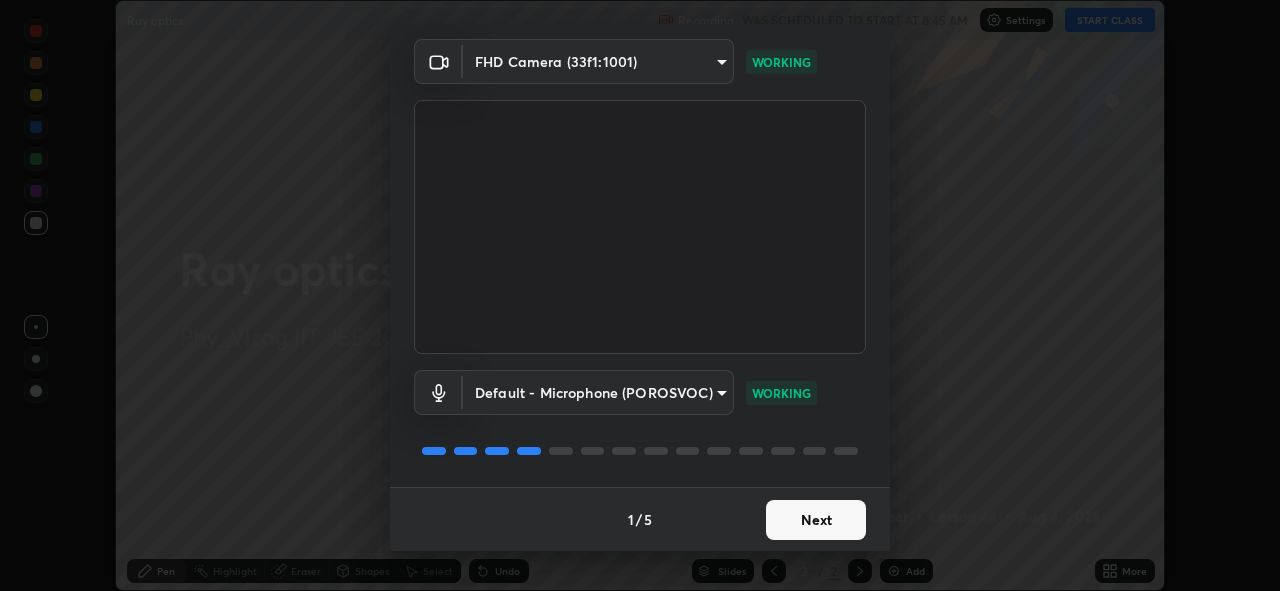 click on "Next" at bounding box center [816, 520] 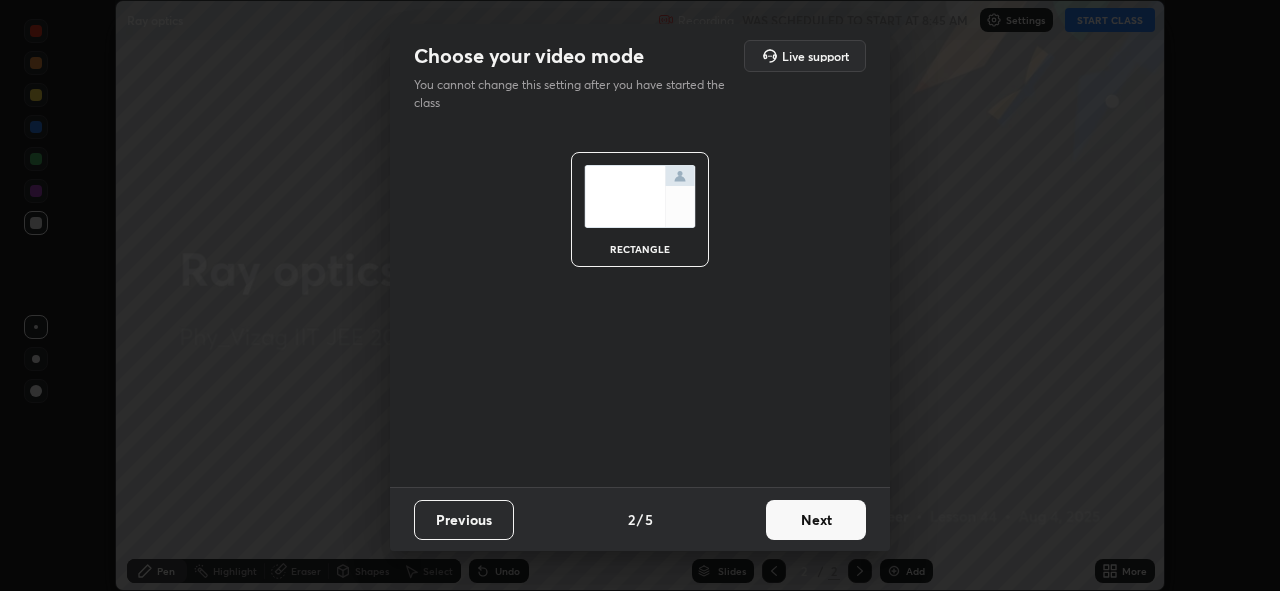 scroll, scrollTop: 0, scrollLeft: 0, axis: both 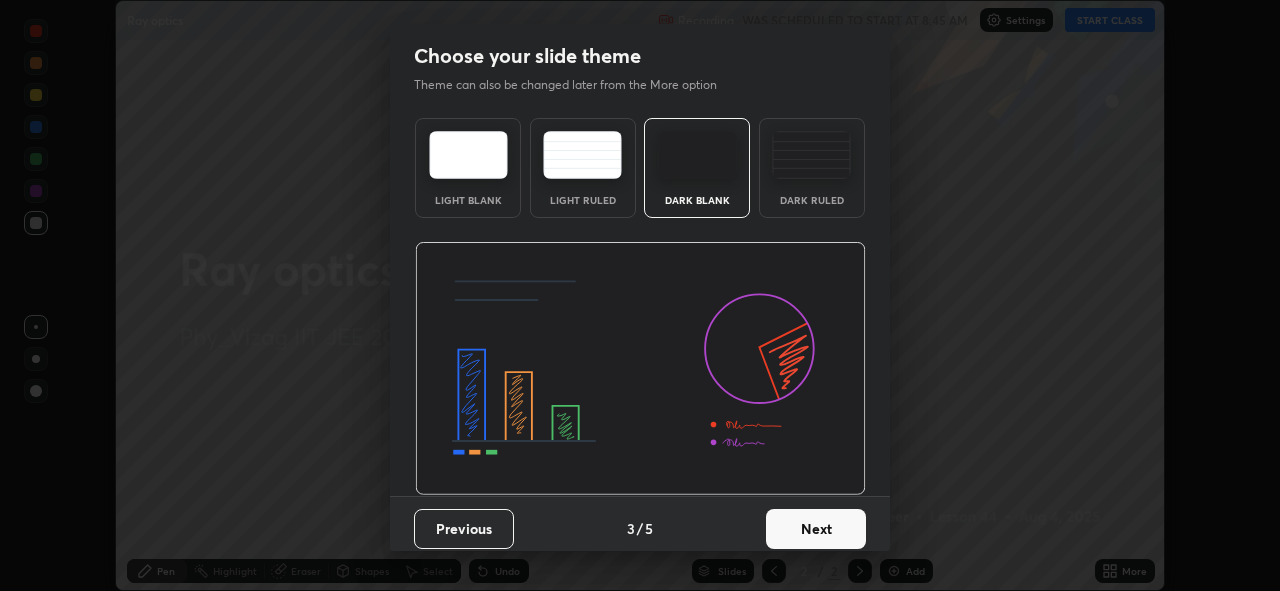 click on "Next" at bounding box center (816, 529) 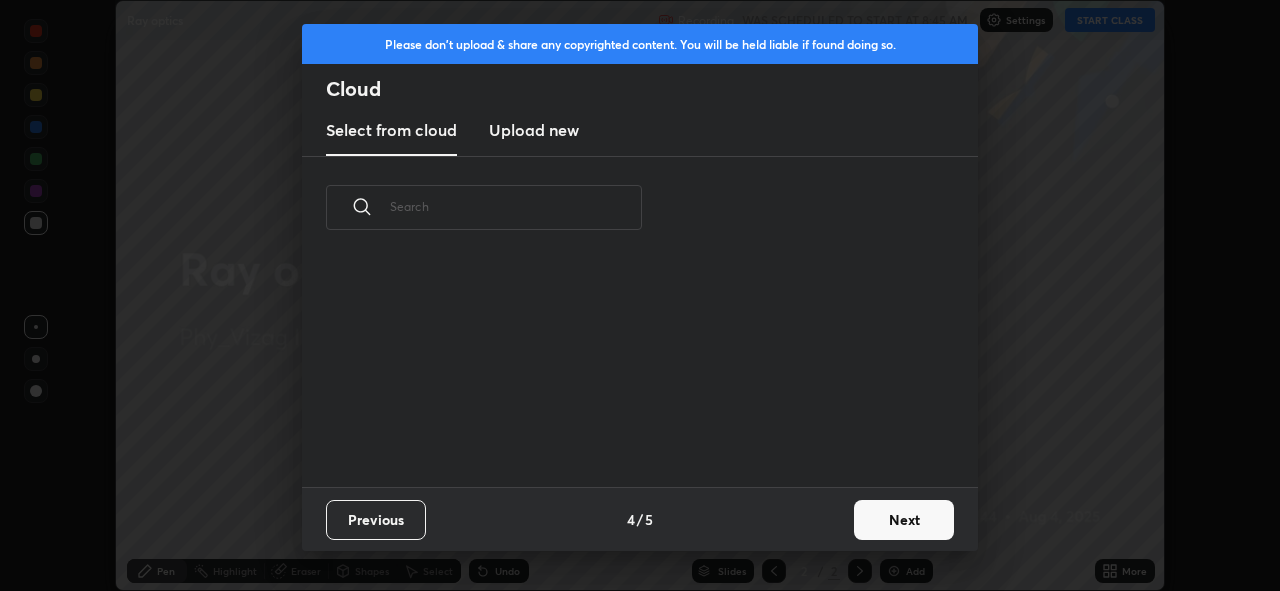 scroll, scrollTop: 7, scrollLeft: 11, axis: both 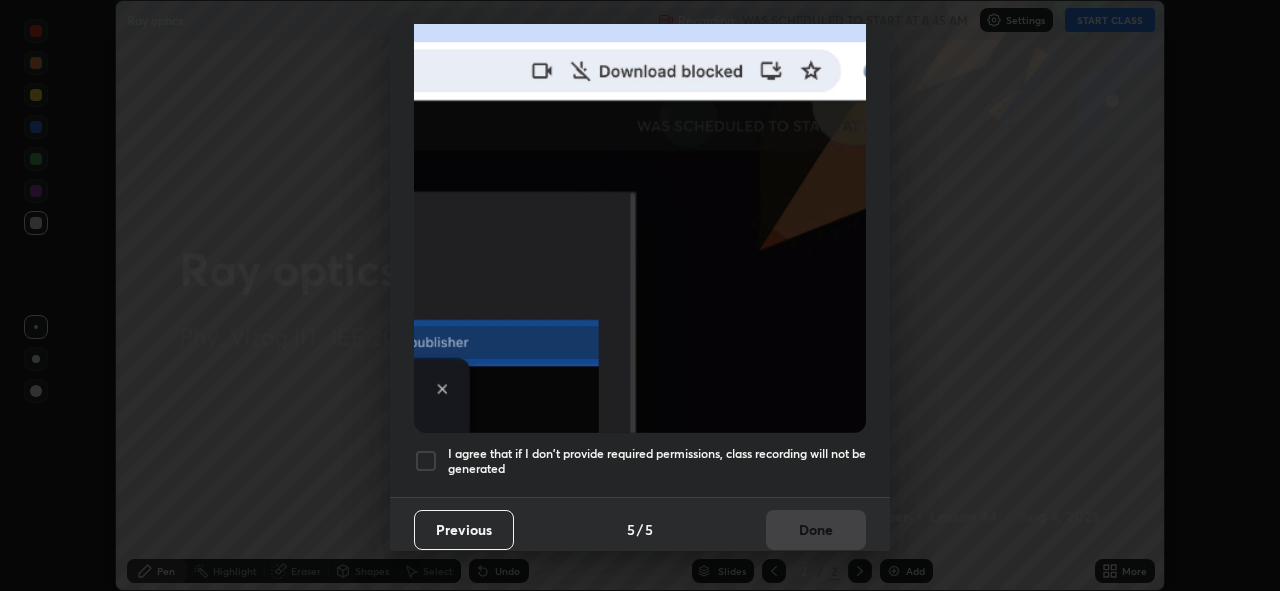 click at bounding box center [426, 461] 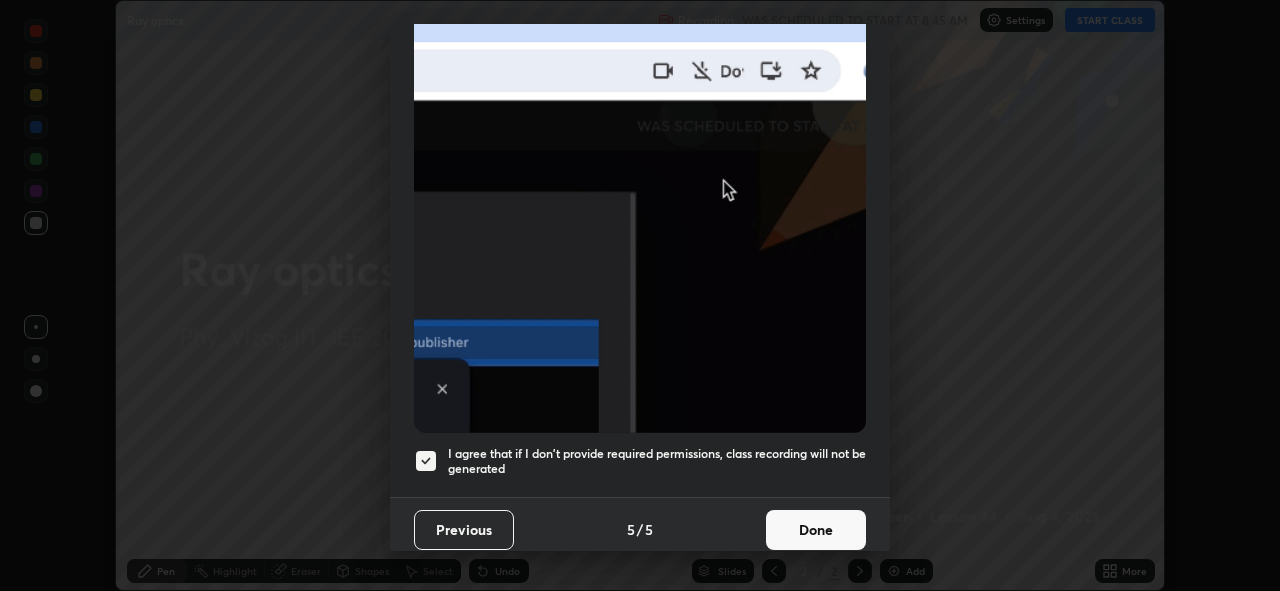 click on "Done" at bounding box center (816, 530) 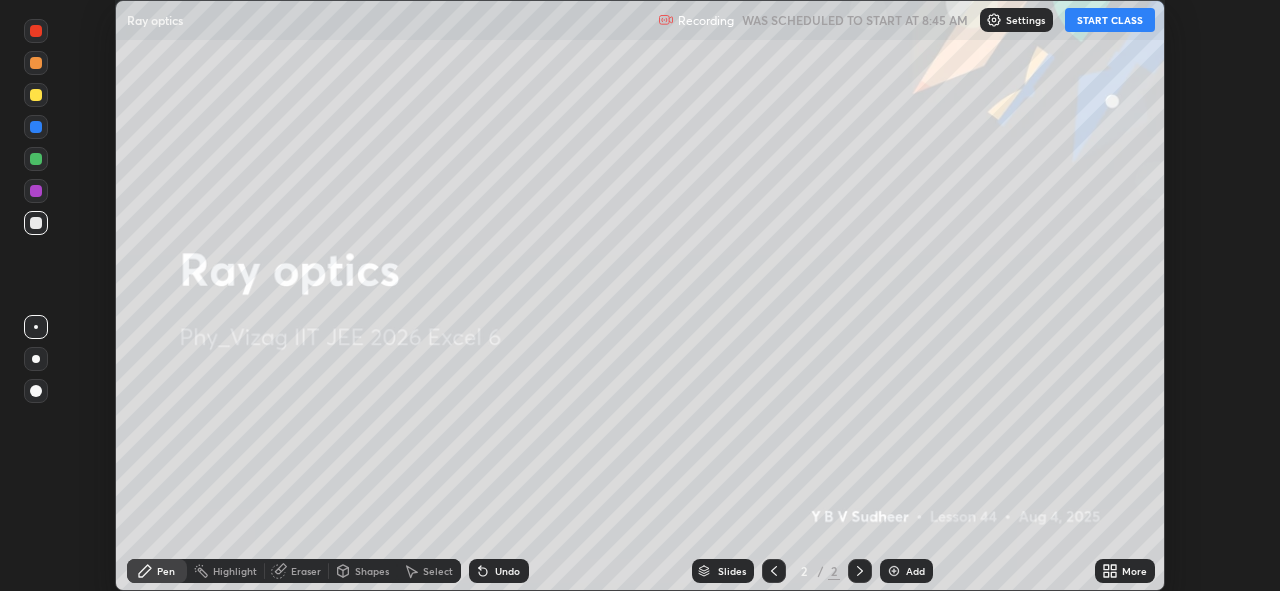 click 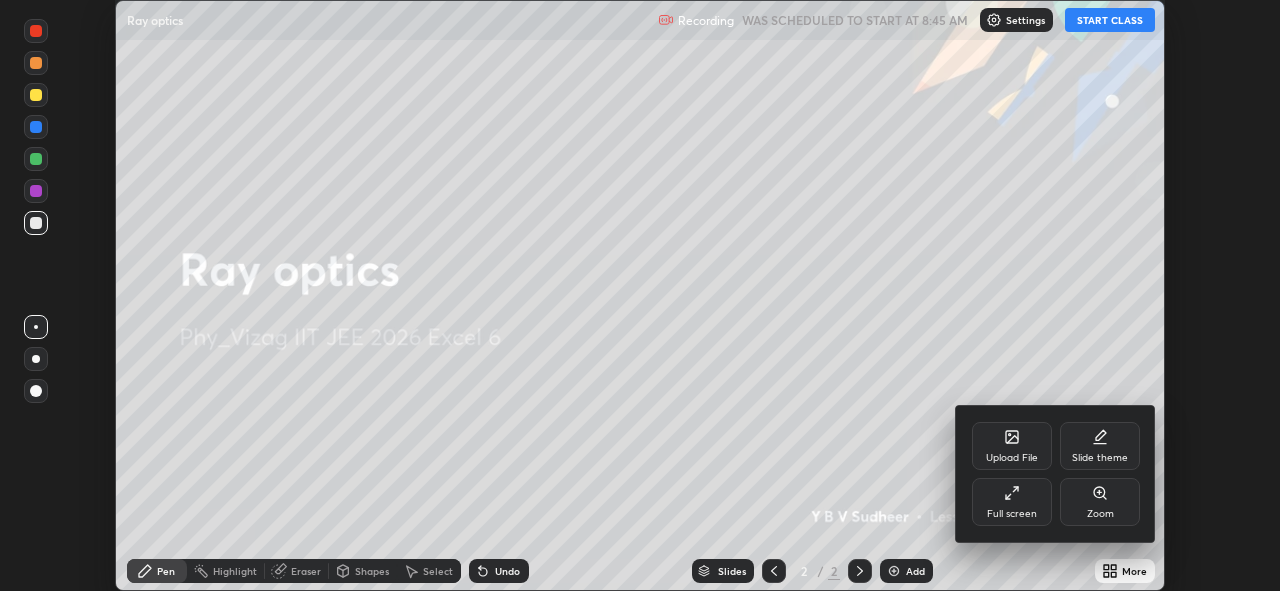 click on "Full screen" at bounding box center (1012, 502) 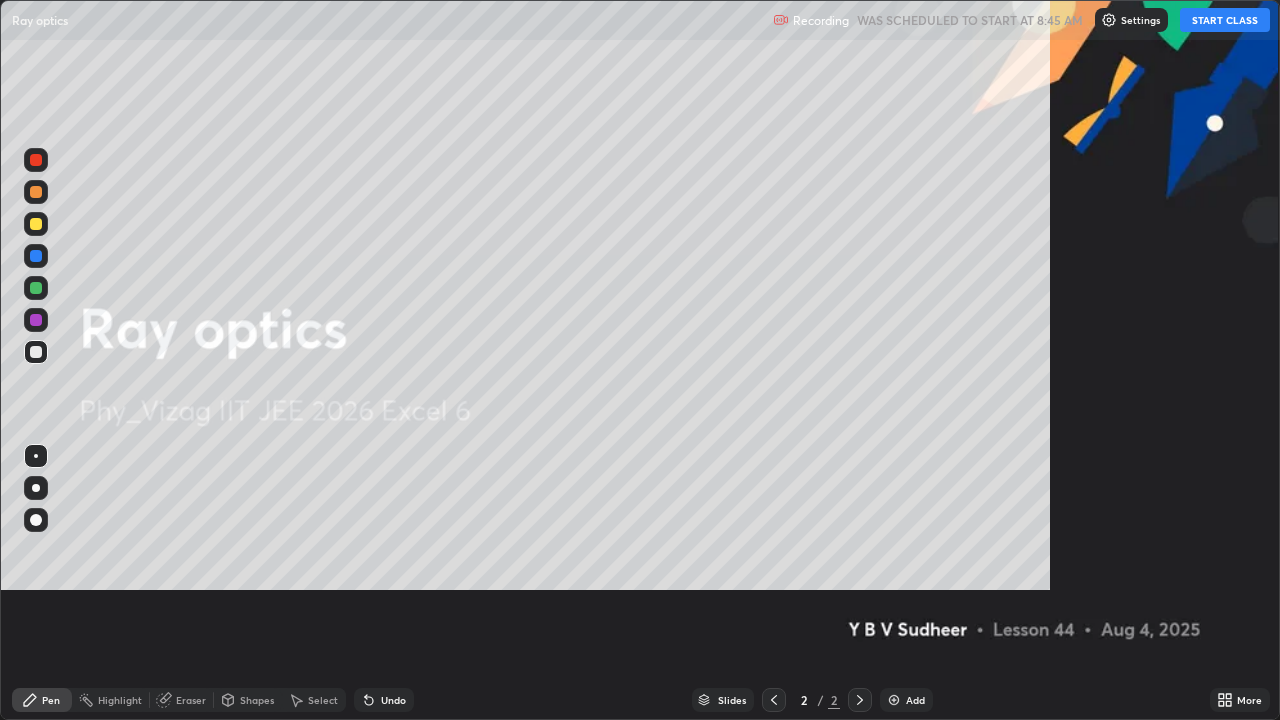scroll, scrollTop: 99280, scrollLeft: 98720, axis: both 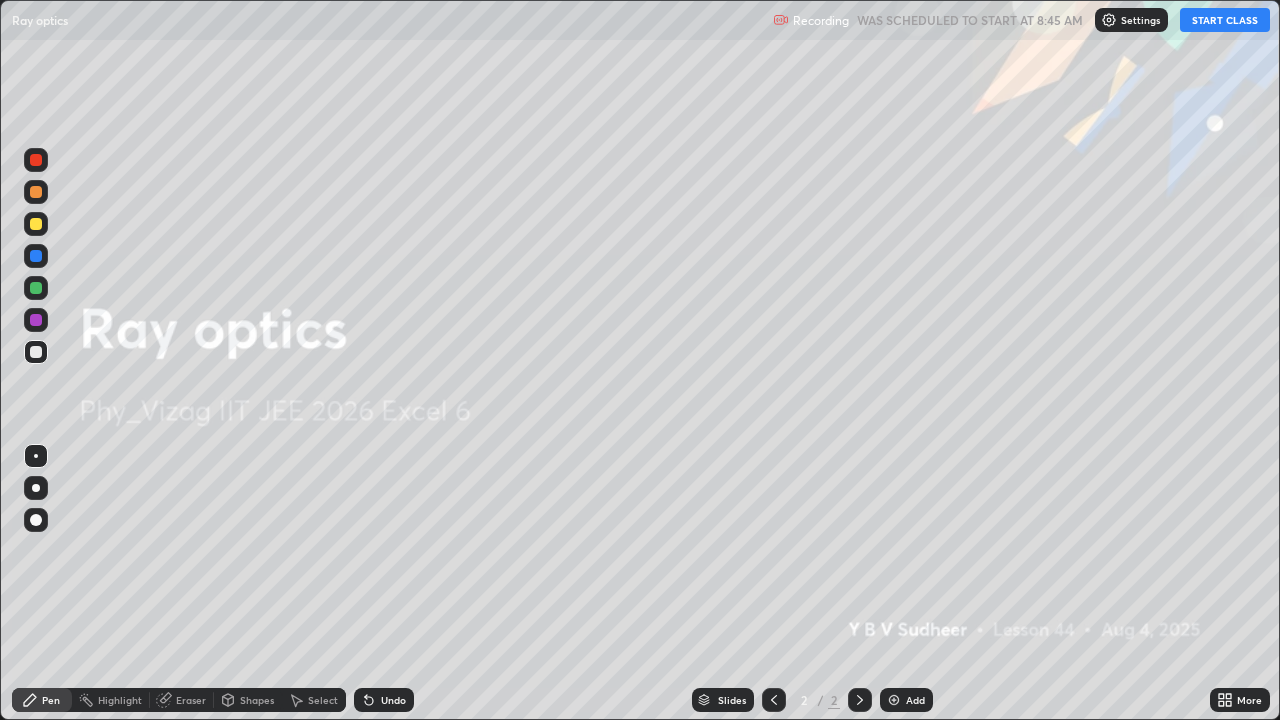 click 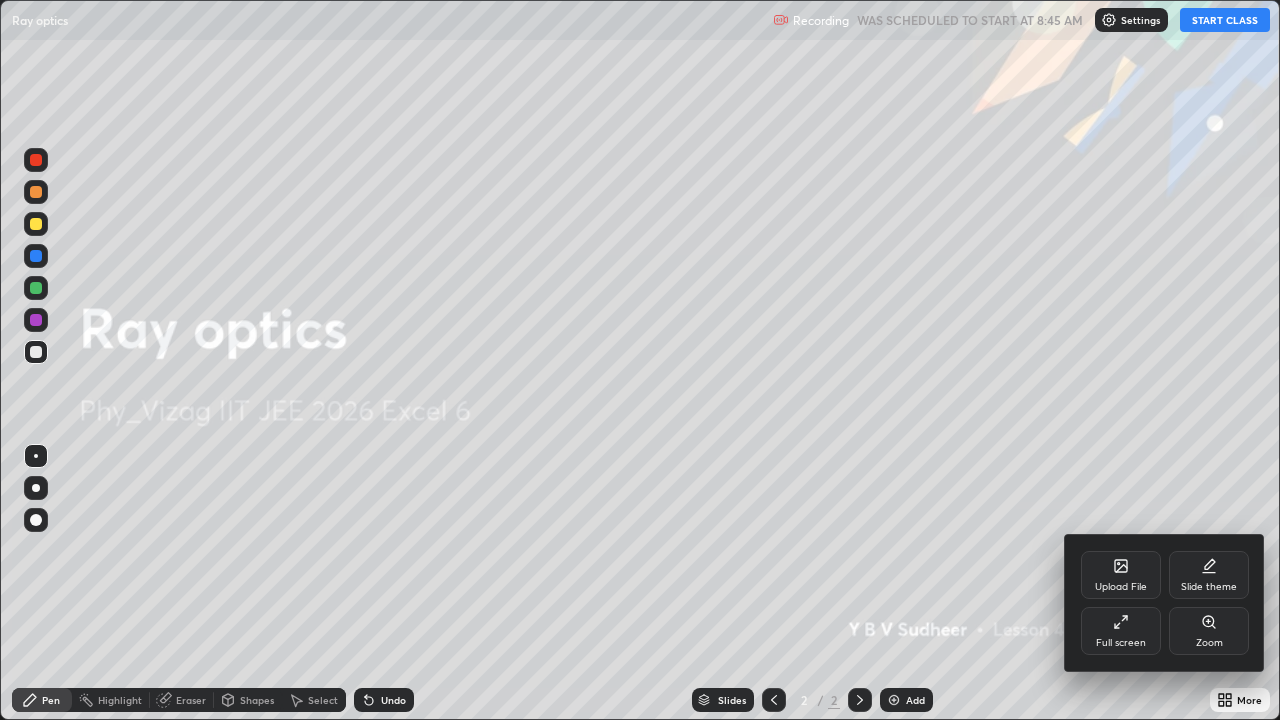 click on "Slide theme" at bounding box center (1209, 575) 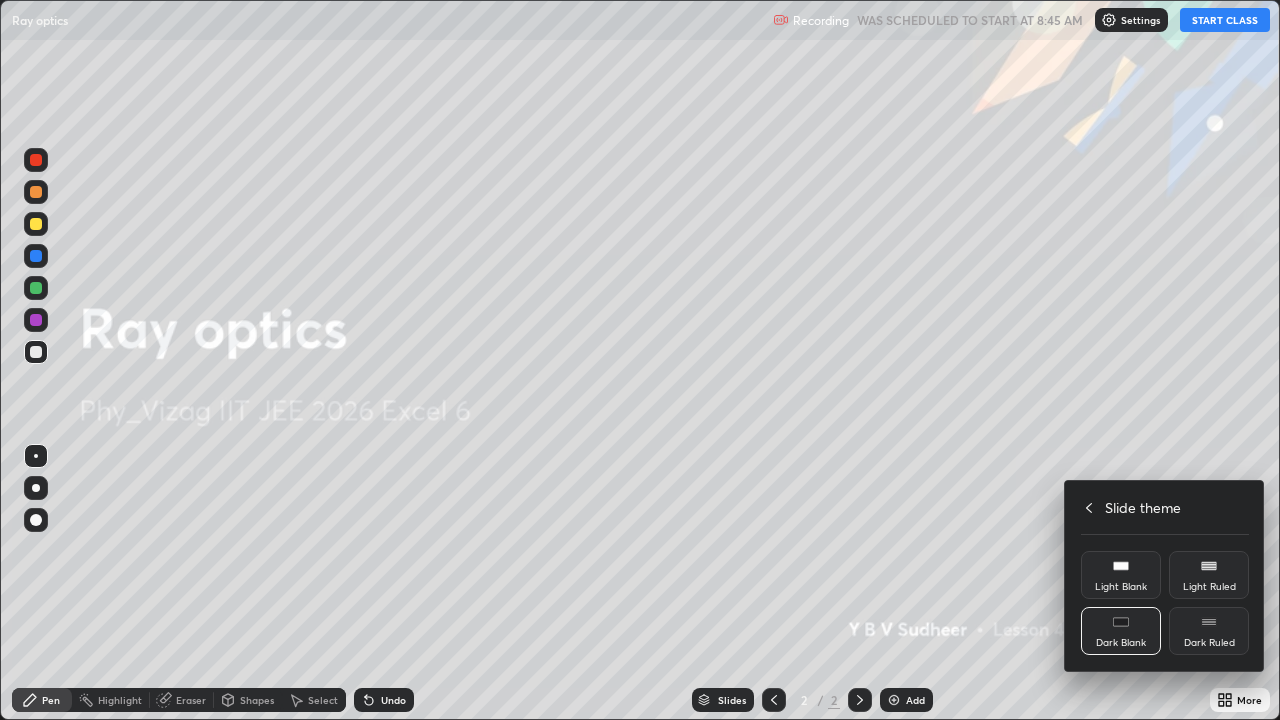click 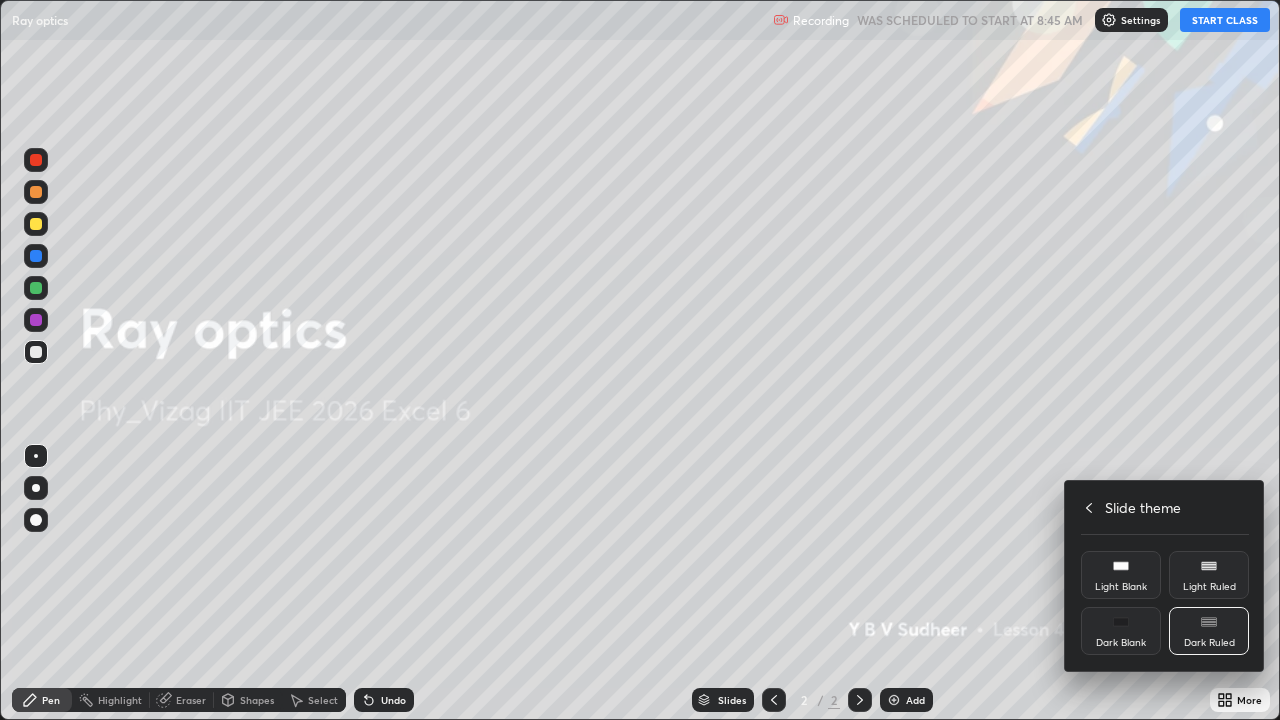 click at bounding box center (640, 360) 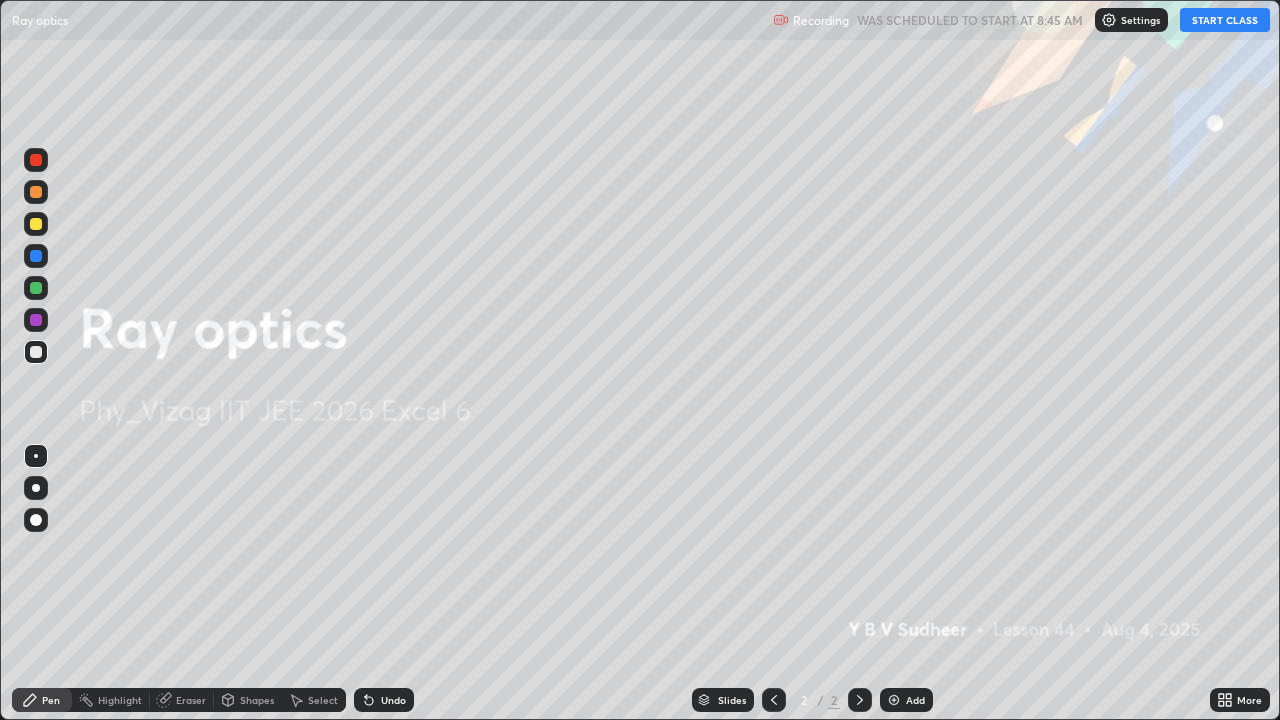 click at bounding box center (894, 700) 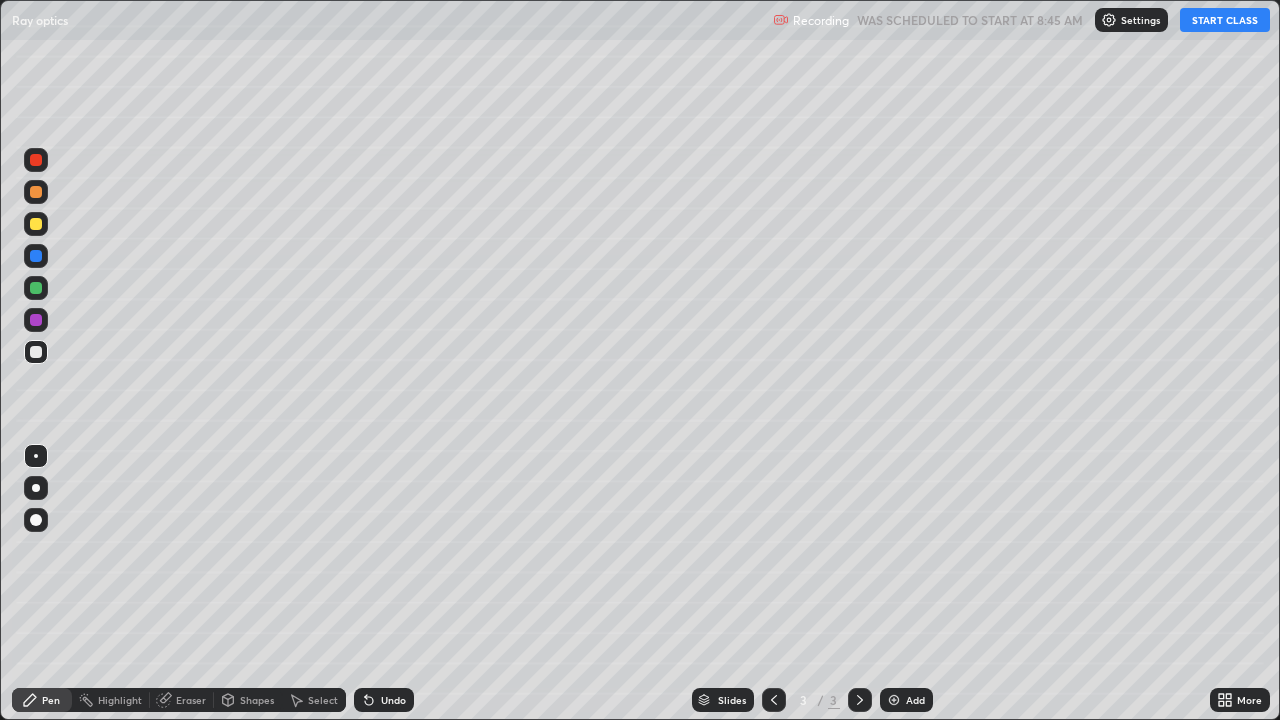 click on "START CLASS" at bounding box center [1225, 20] 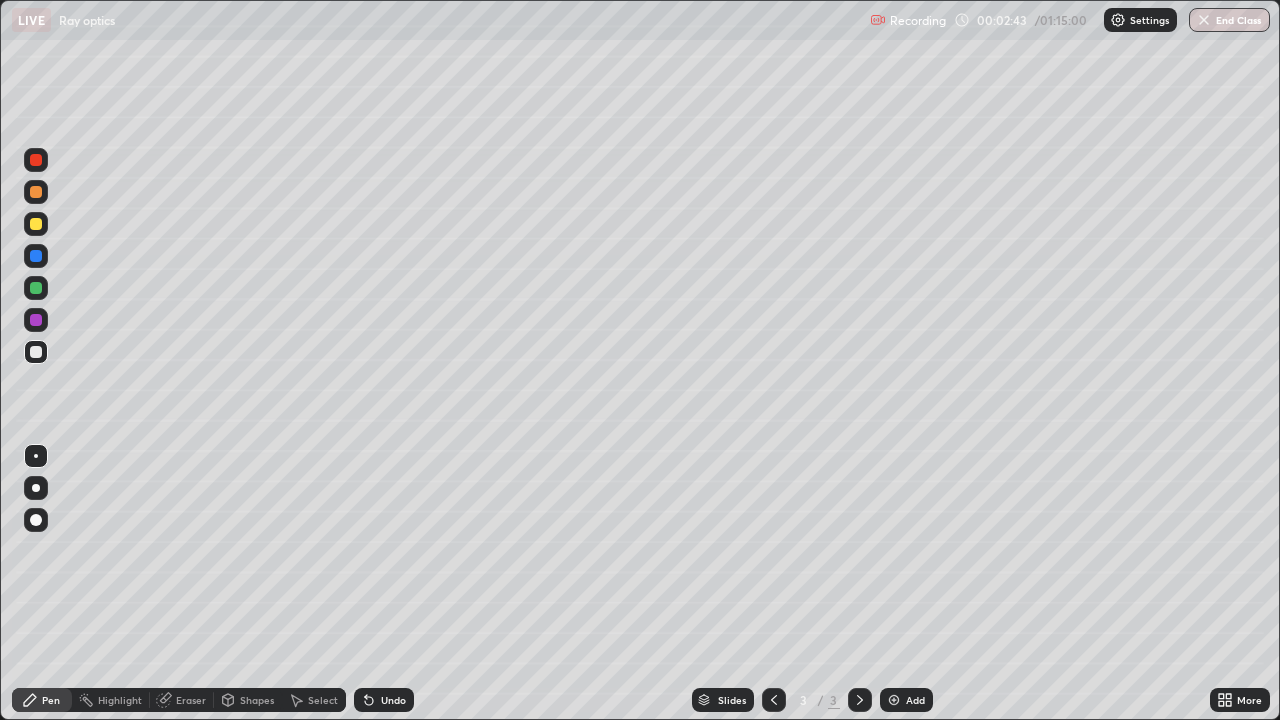 click at bounding box center (36, 488) 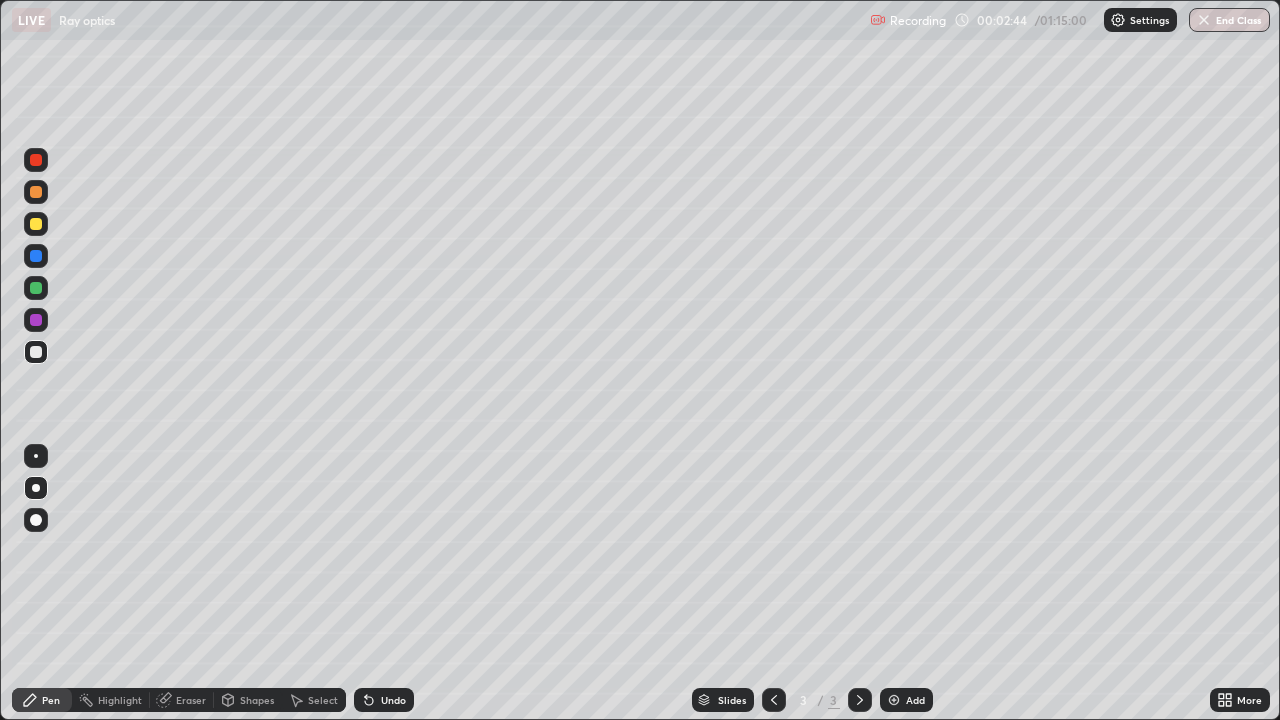 click at bounding box center [36, 192] 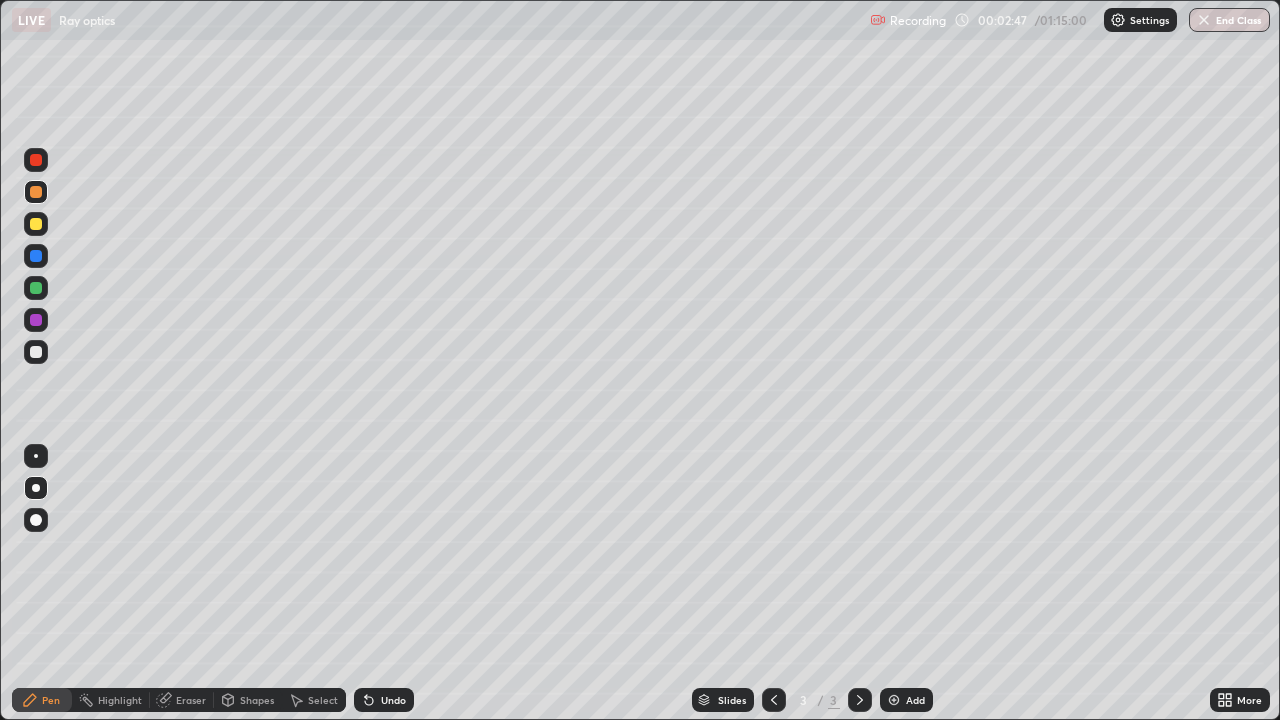 click on "Undo" at bounding box center [393, 700] 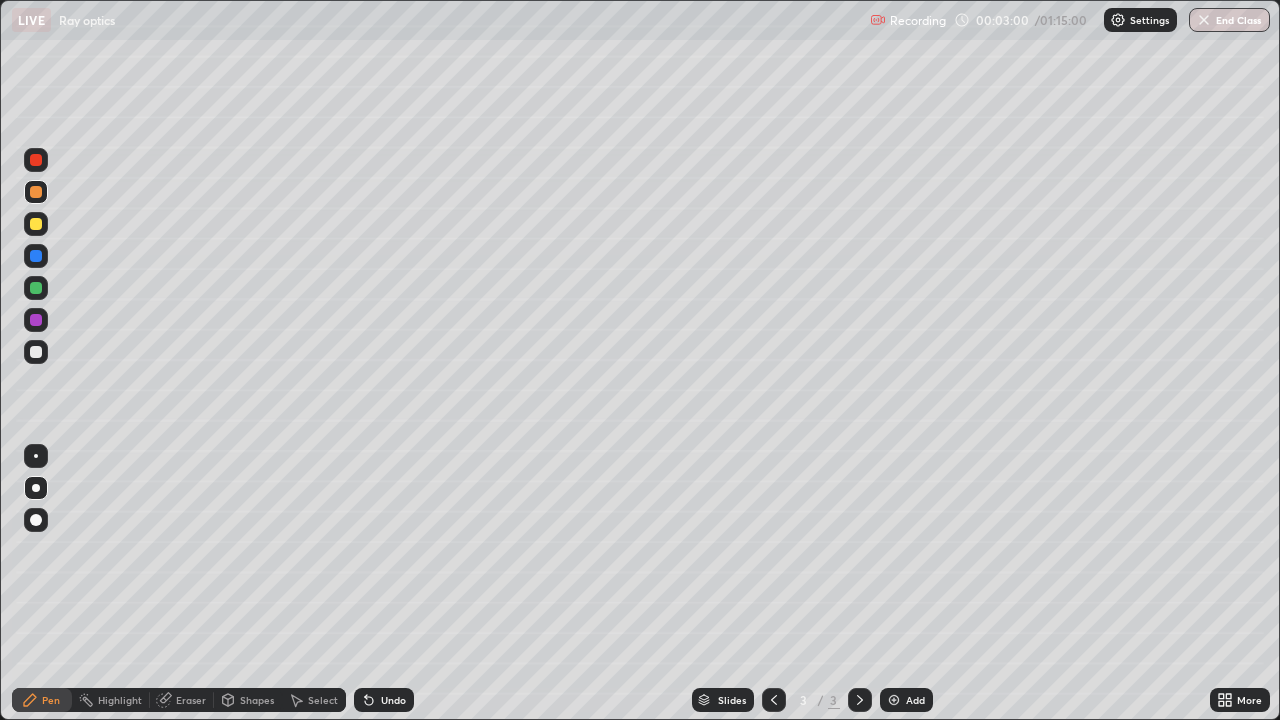 click at bounding box center (36, 224) 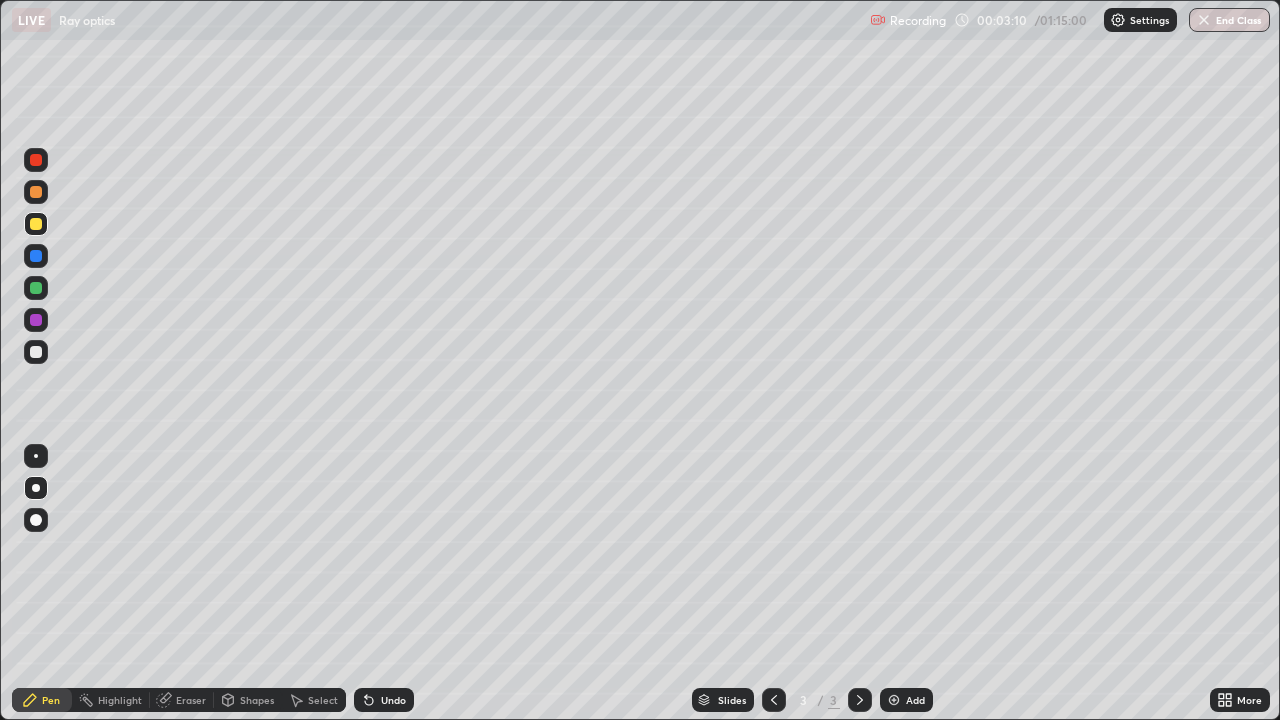 click at bounding box center (36, 352) 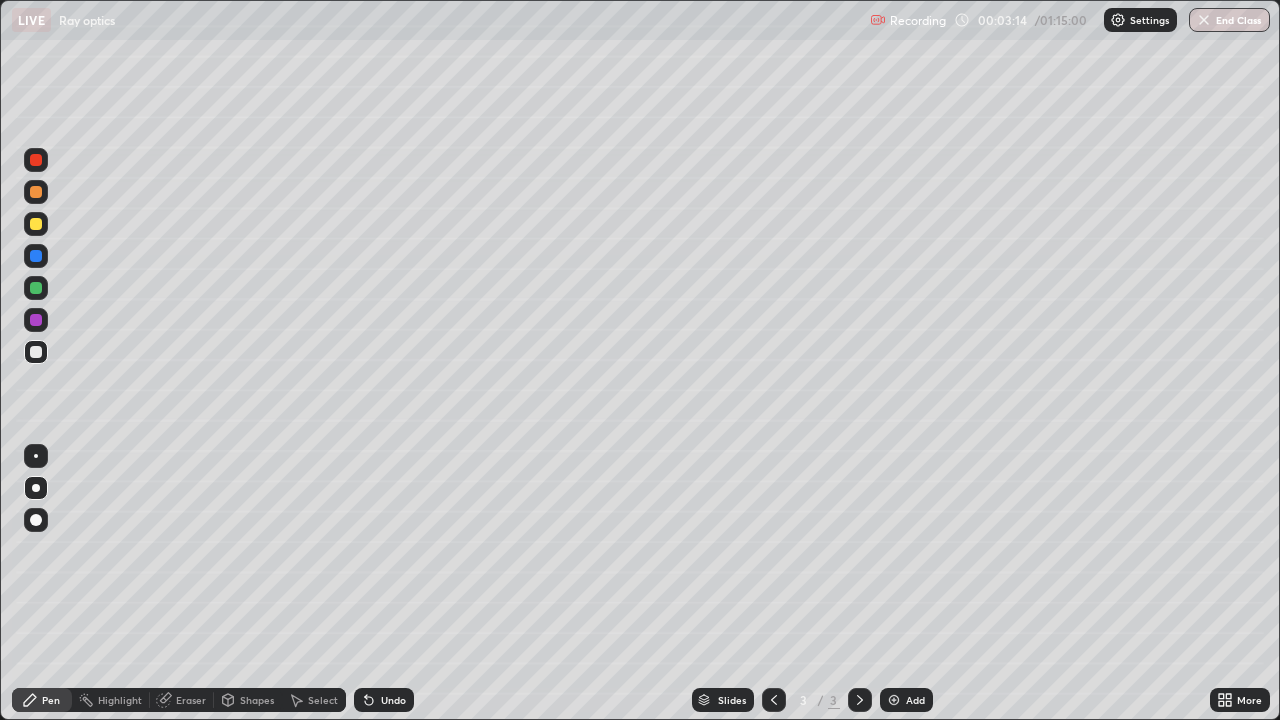 click on "Undo" at bounding box center (393, 700) 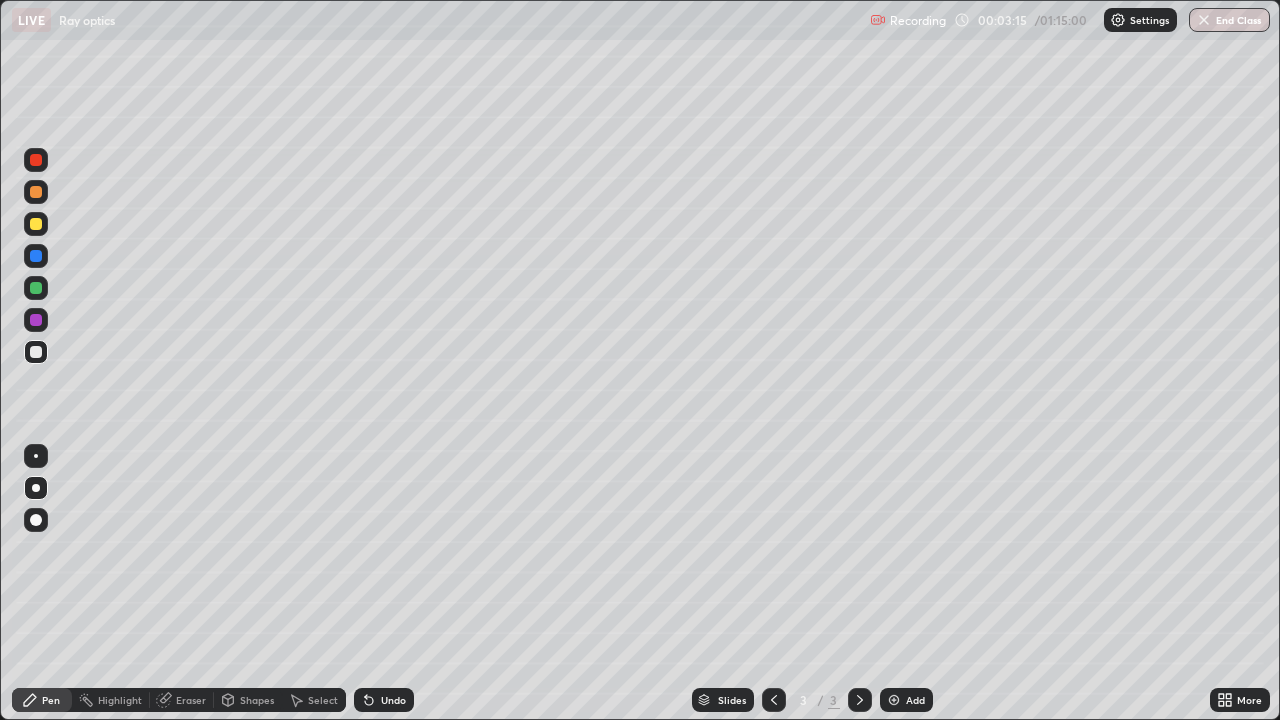click on "Shapes" at bounding box center [257, 700] 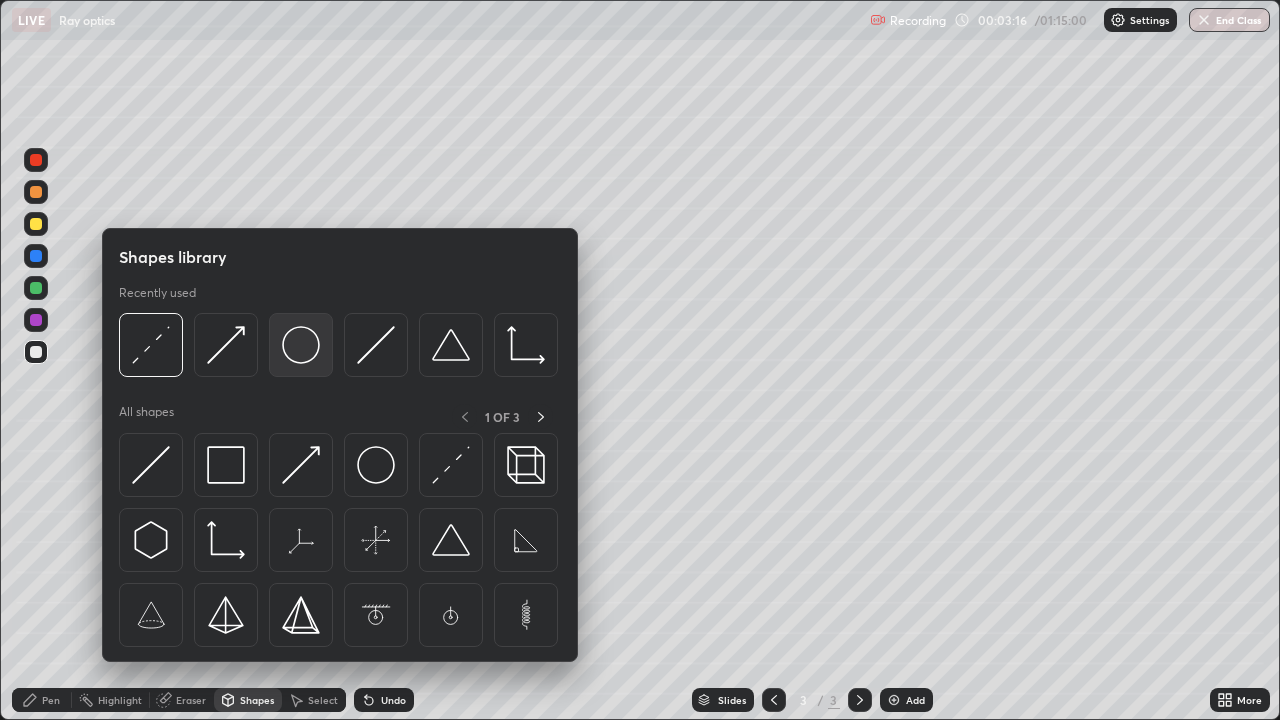 click at bounding box center (301, 345) 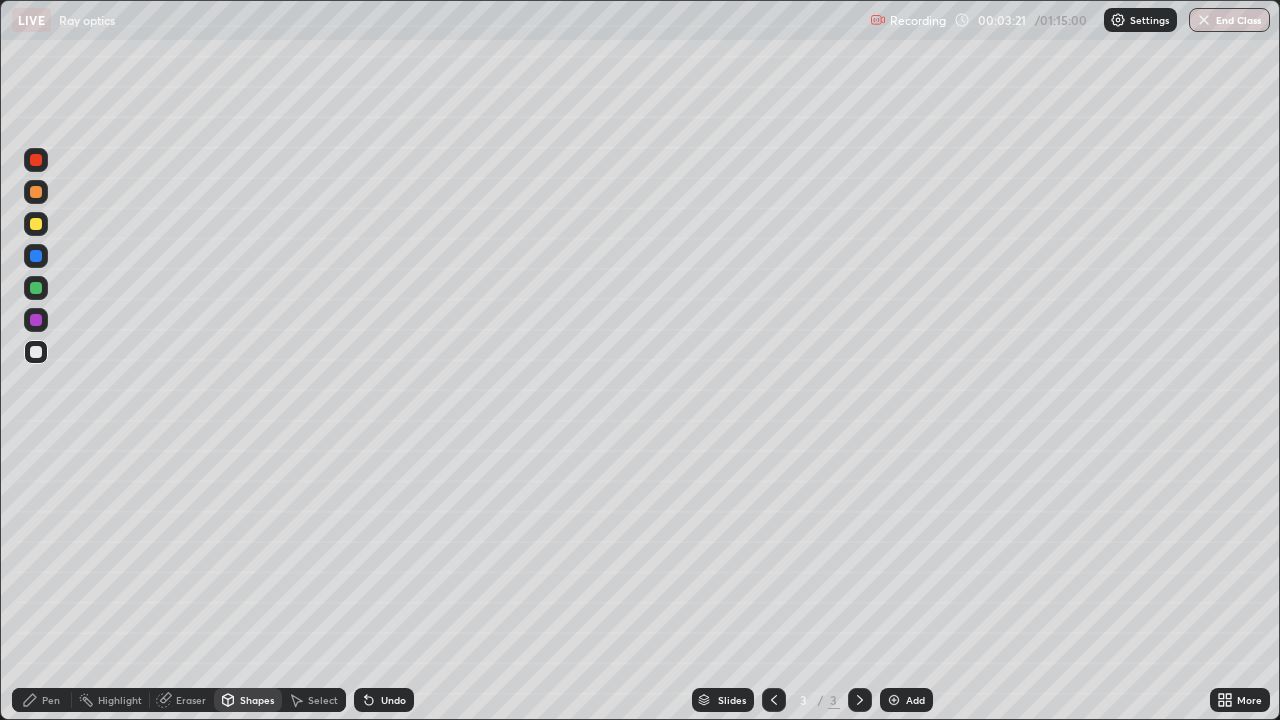 click on "Shapes" at bounding box center (257, 700) 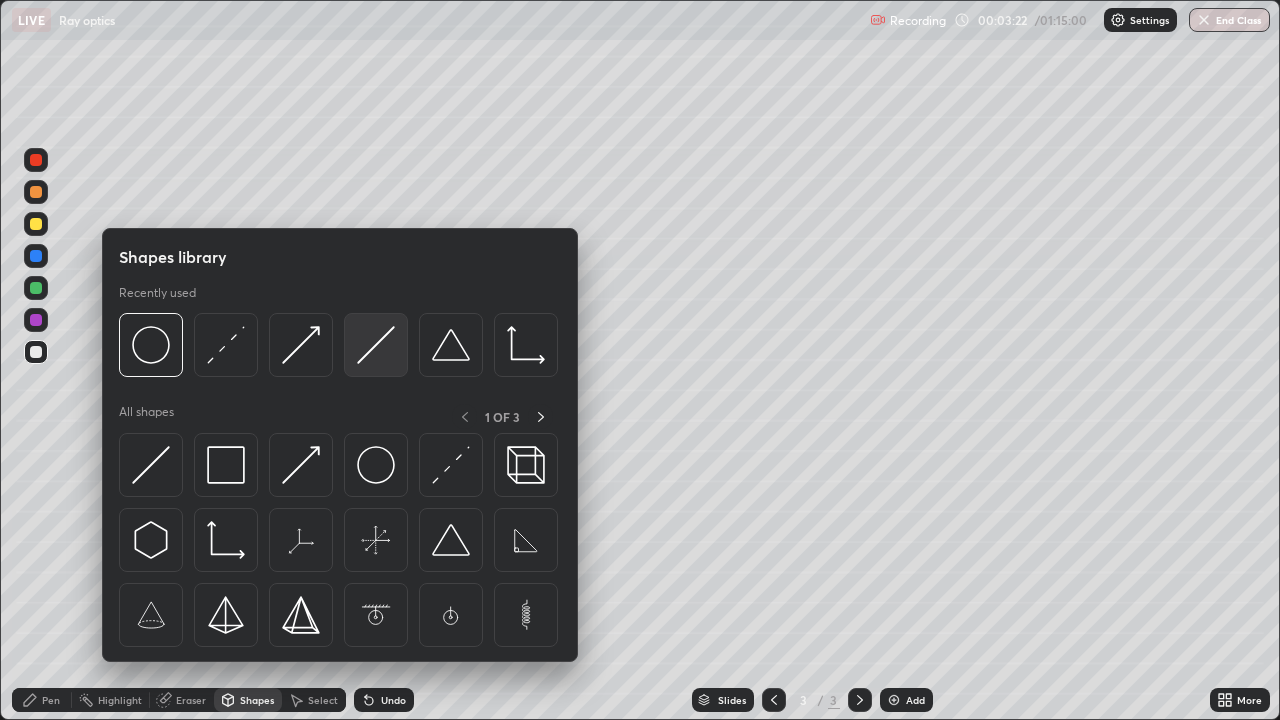 click at bounding box center [376, 345] 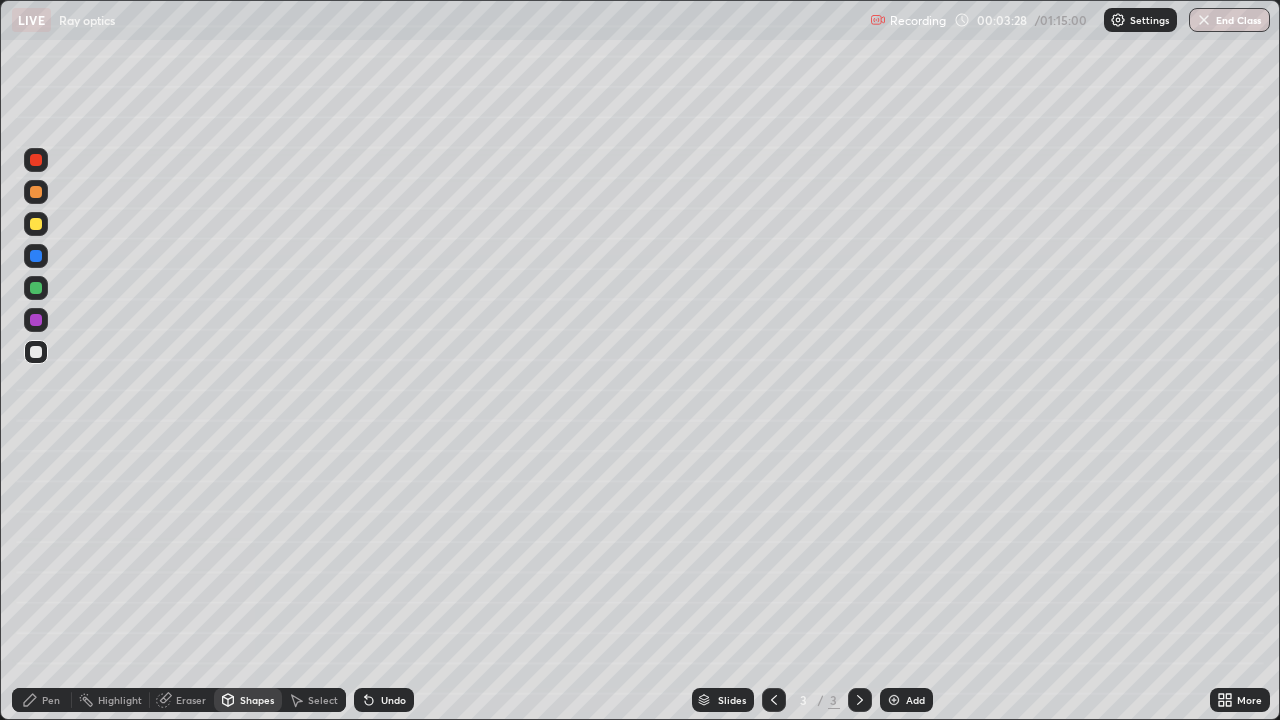 click on "Shapes" at bounding box center (257, 700) 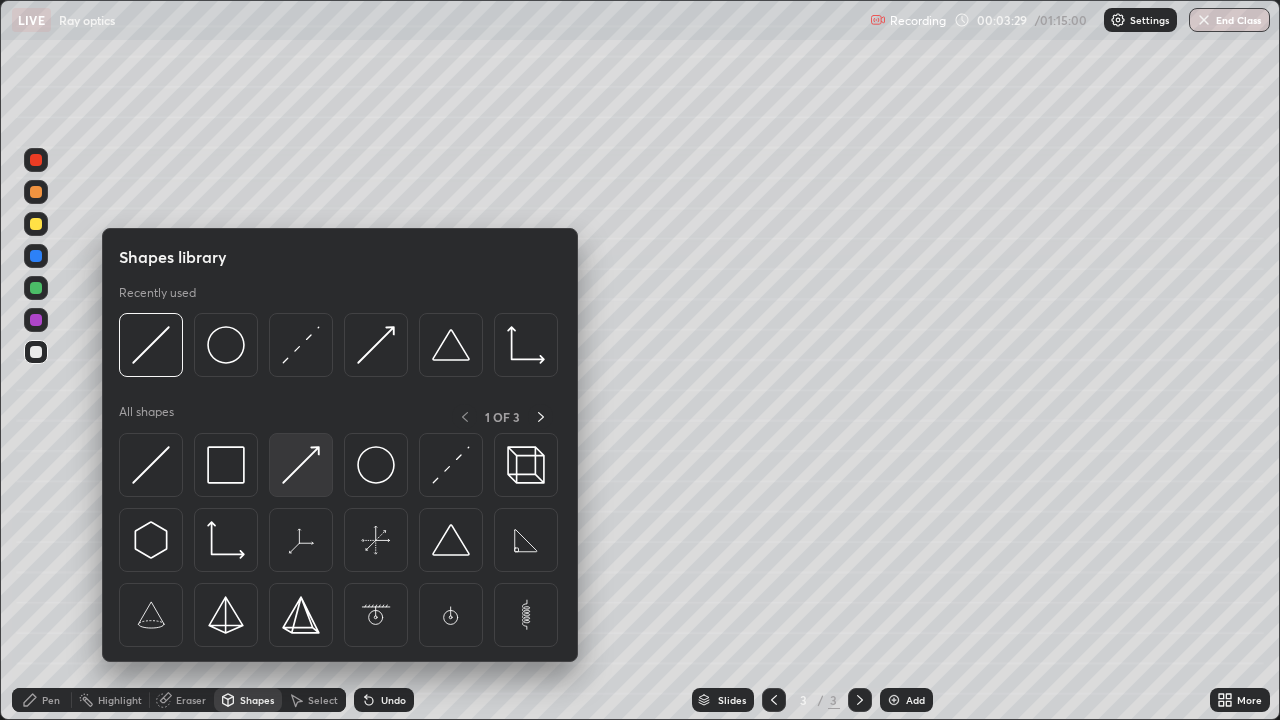 click at bounding box center (301, 465) 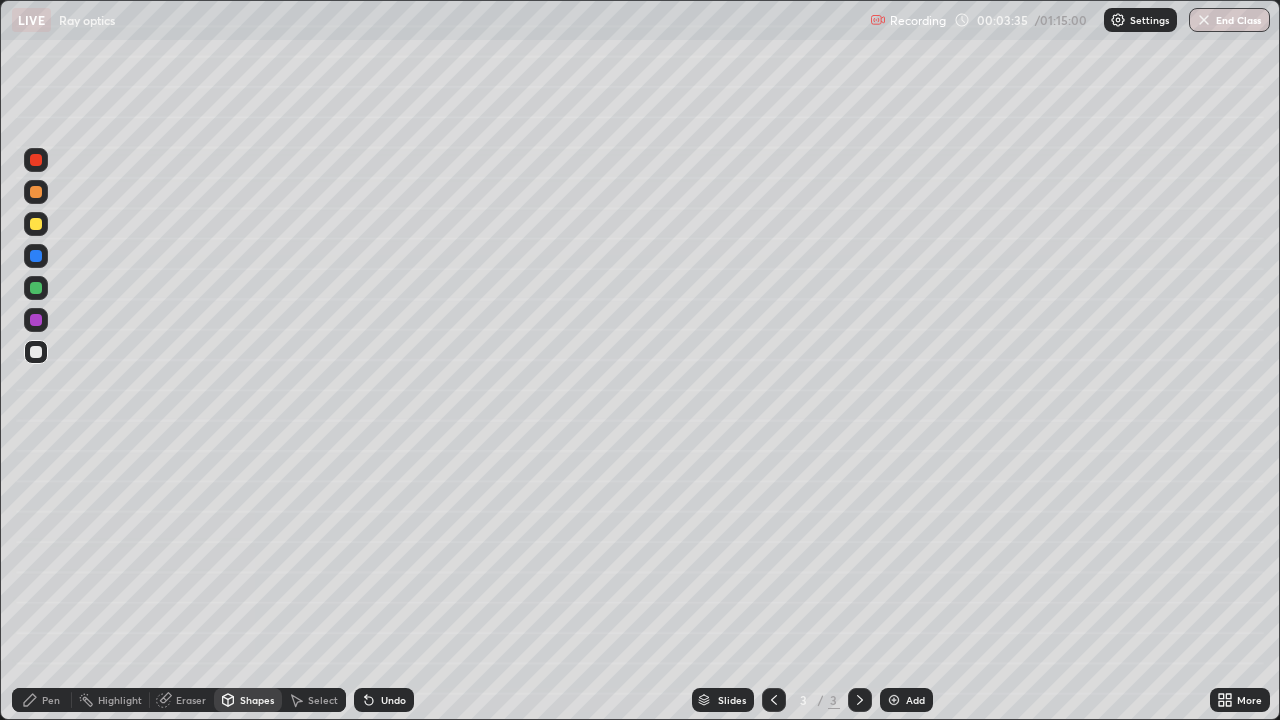 click on "Shapes" at bounding box center [248, 700] 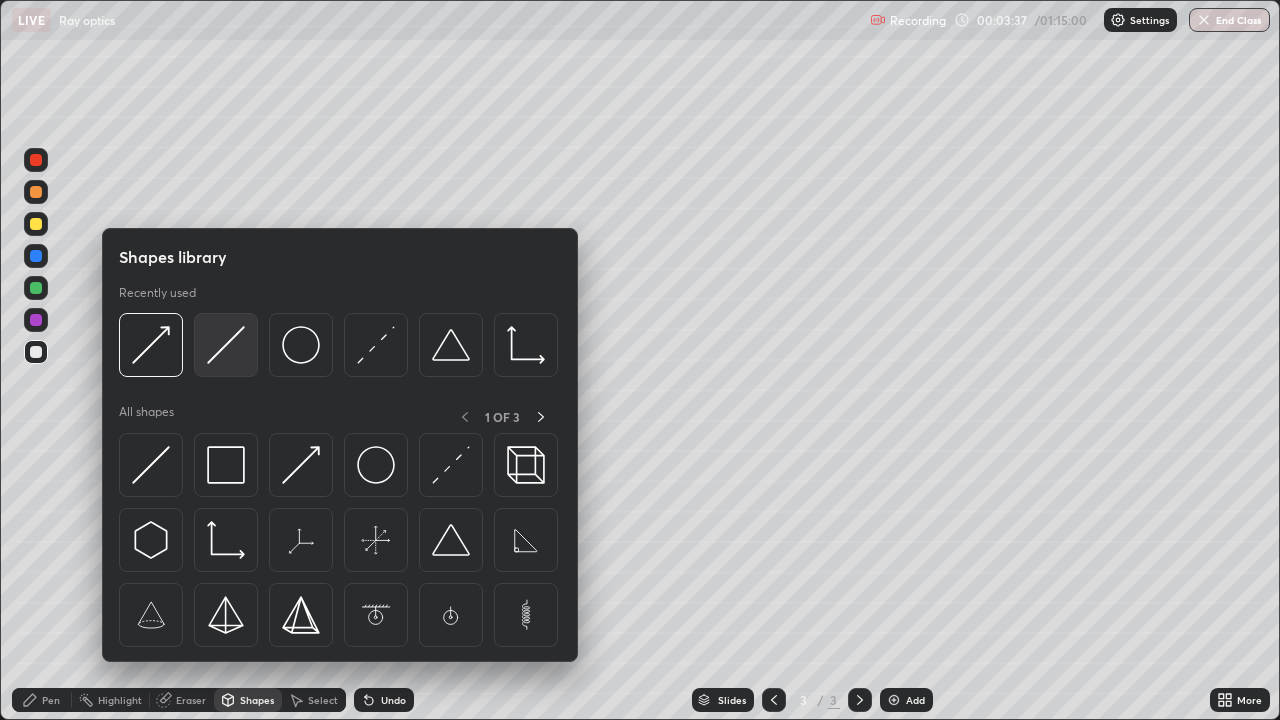click at bounding box center [226, 345] 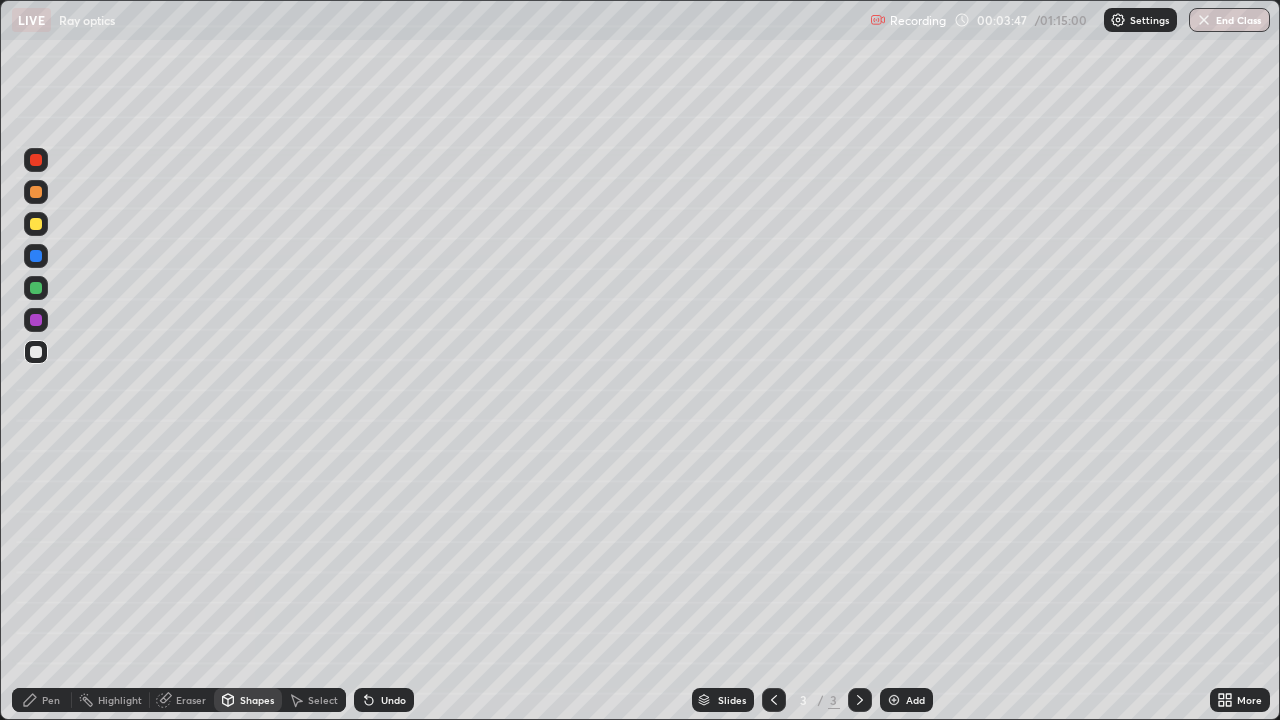 click on "Shapes" at bounding box center (257, 700) 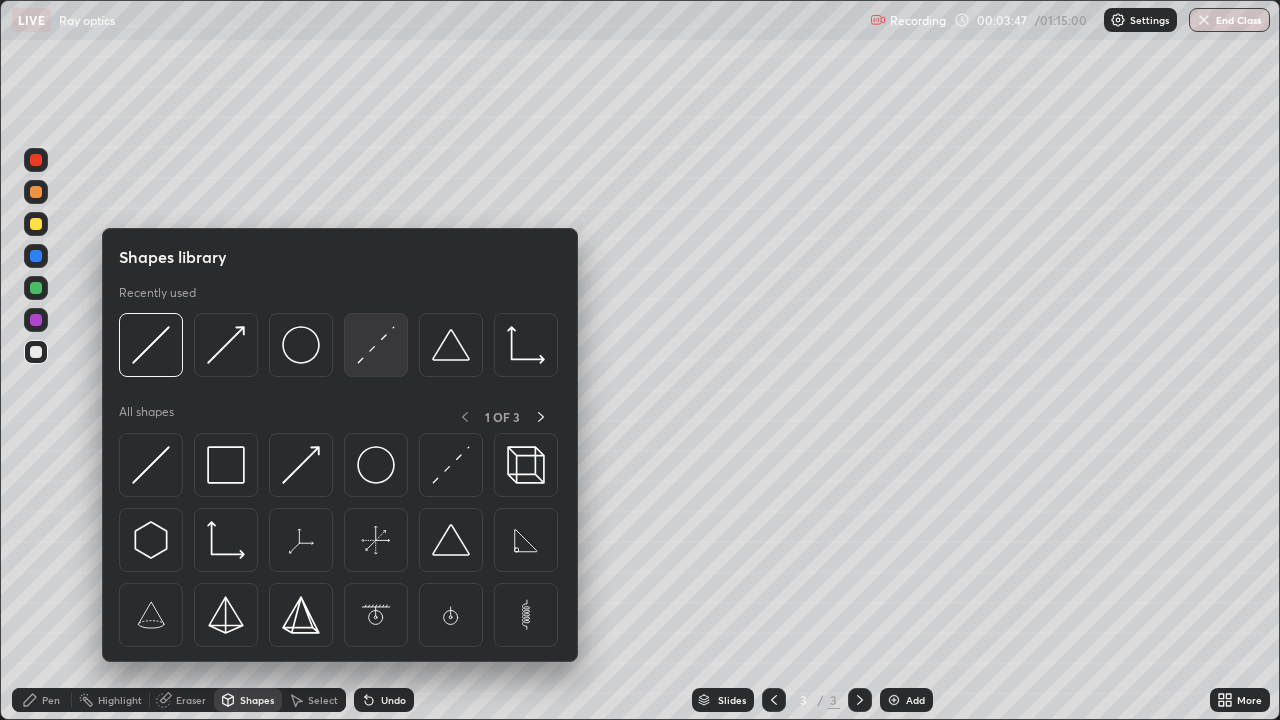 click at bounding box center (376, 345) 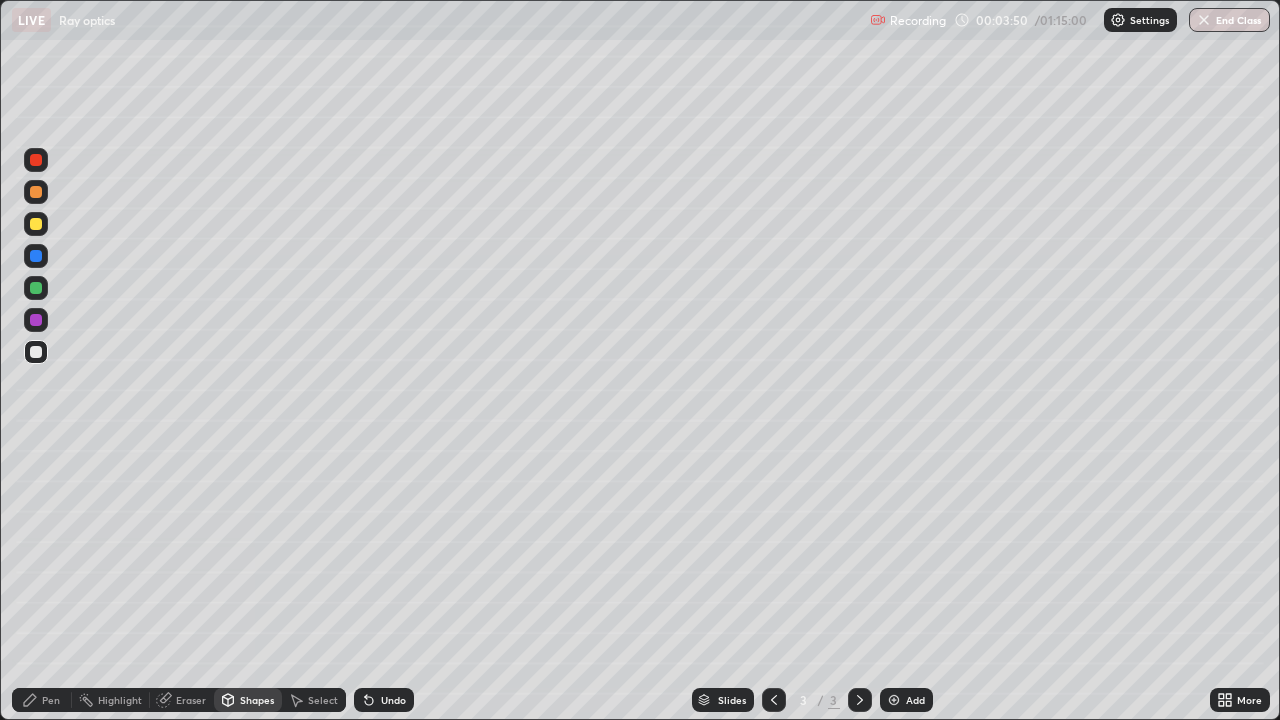 click on "Shapes" at bounding box center (257, 700) 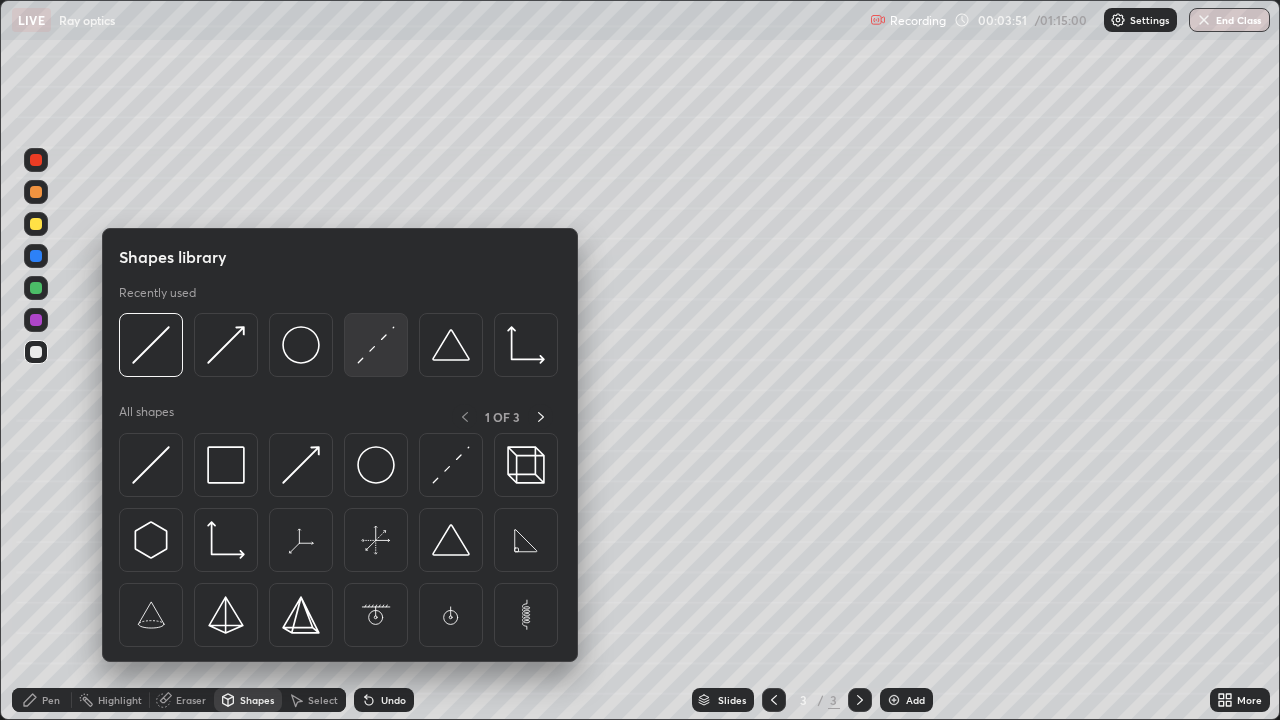 click at bounding box center (376, 345) 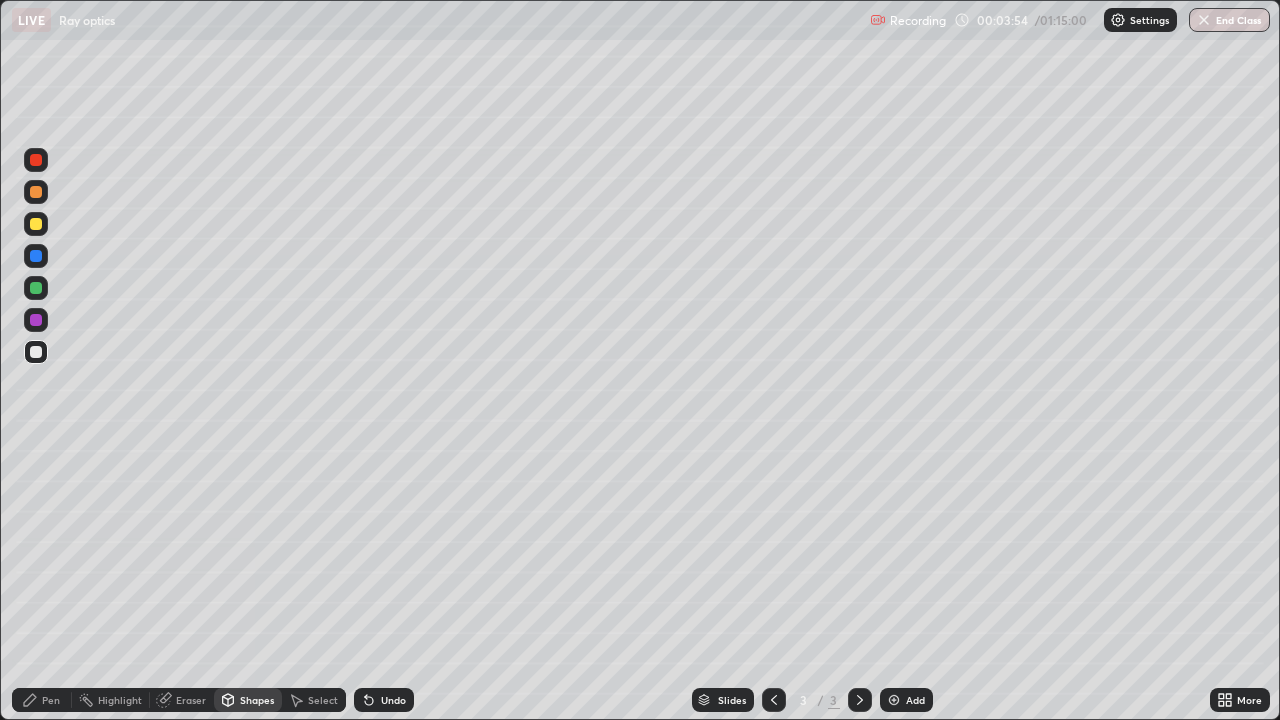 click on "Undo" at bounding box center [393, 700] 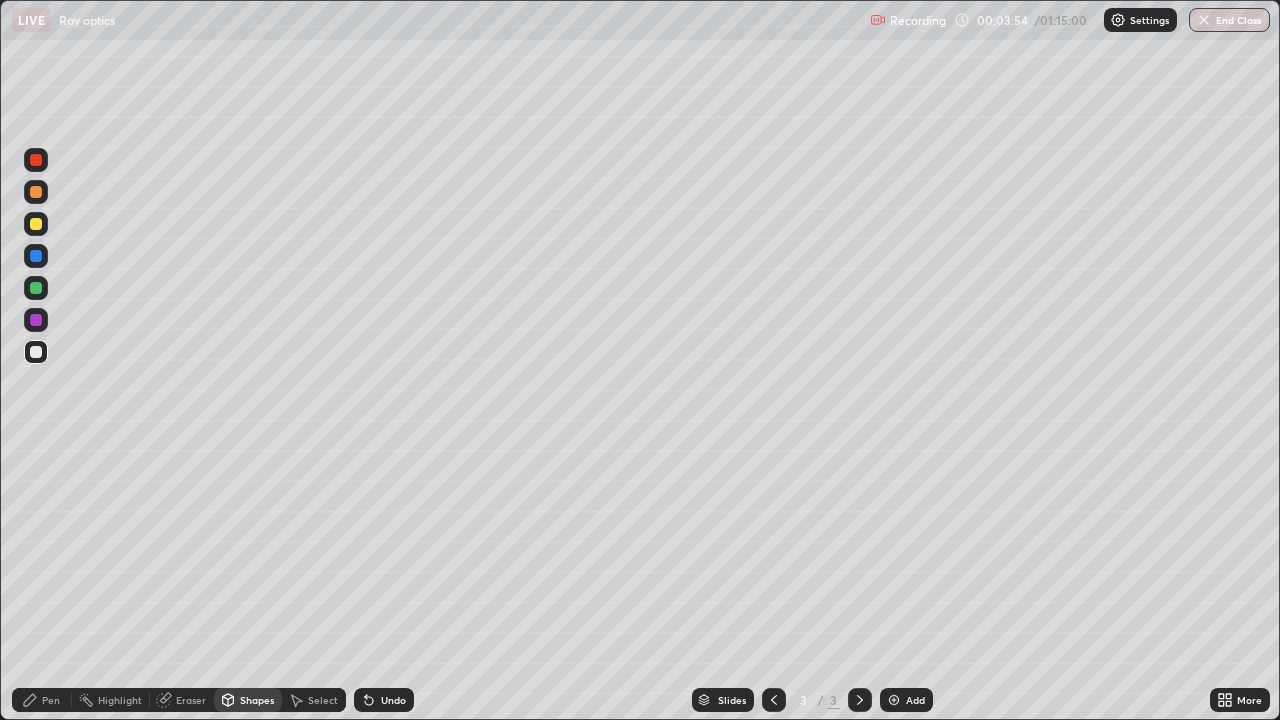 click on "Undo" at bounding box center [393, 700] 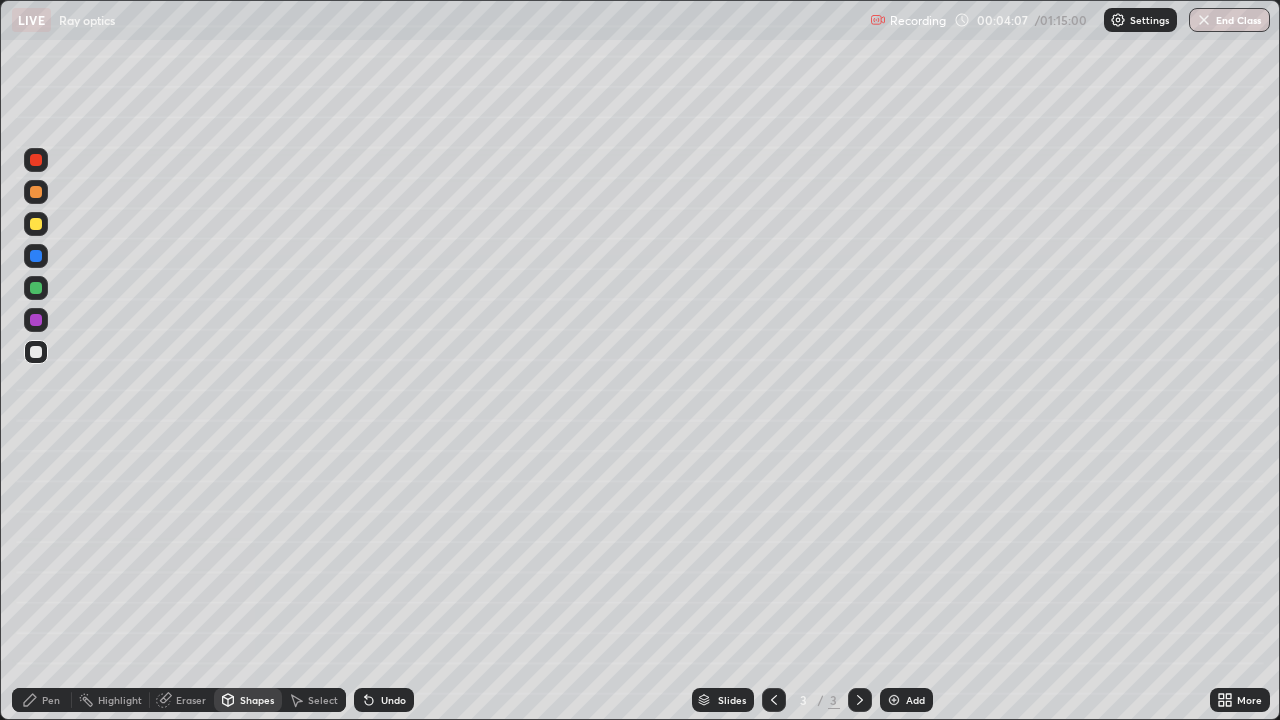 click on "Shapes" at bounding box center (257, 700) 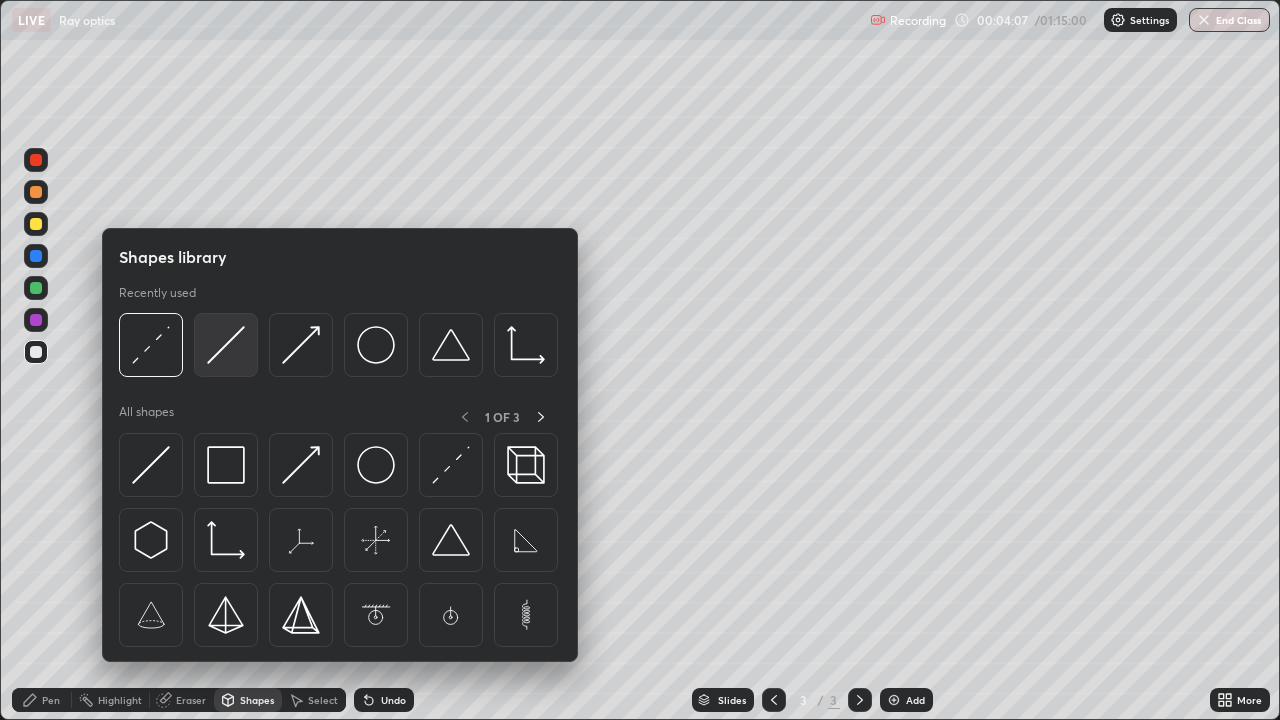 click at bounding box center [226, 345] 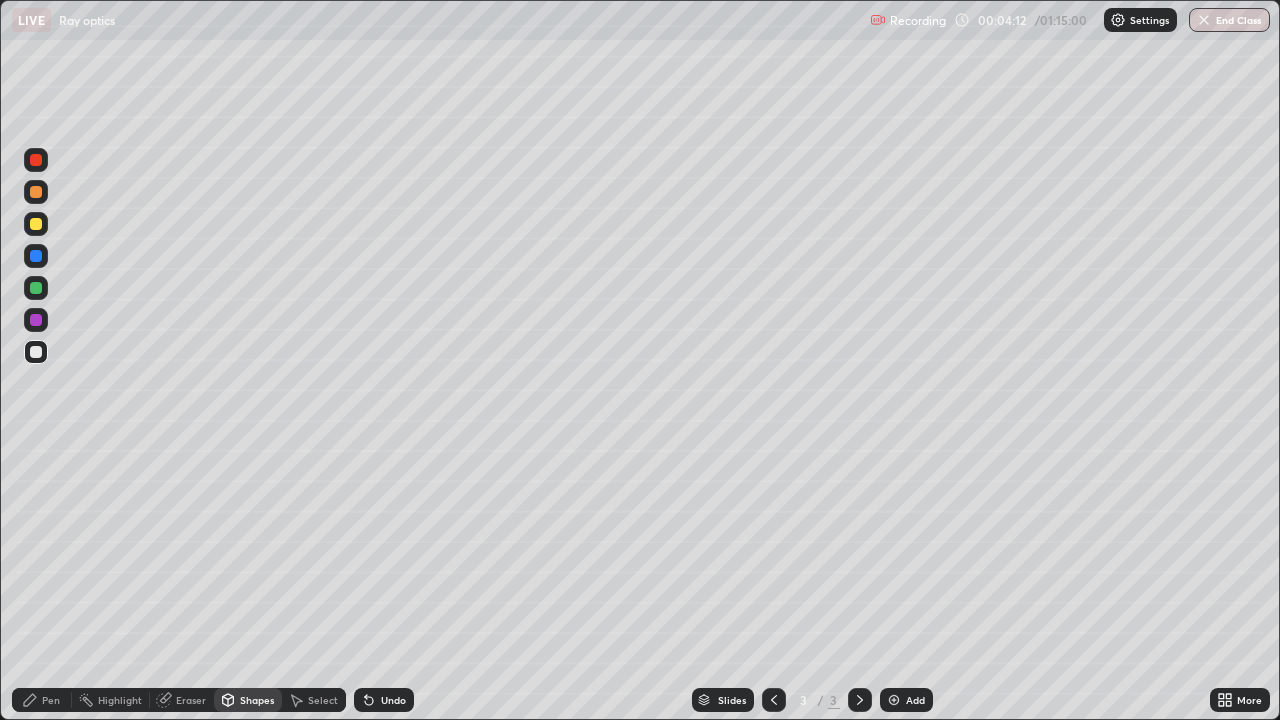 click on "Undo" at bounding box center [393, 700] 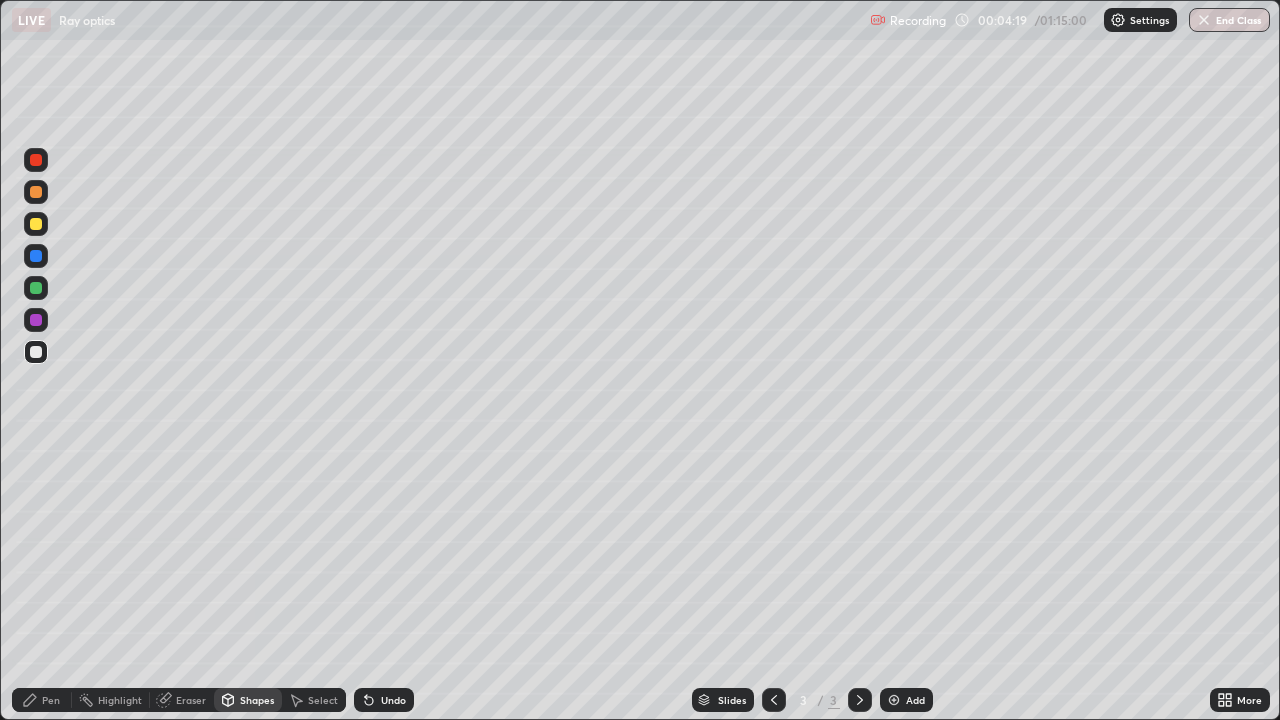 click on "Pen" at bounding box center (51, 700) 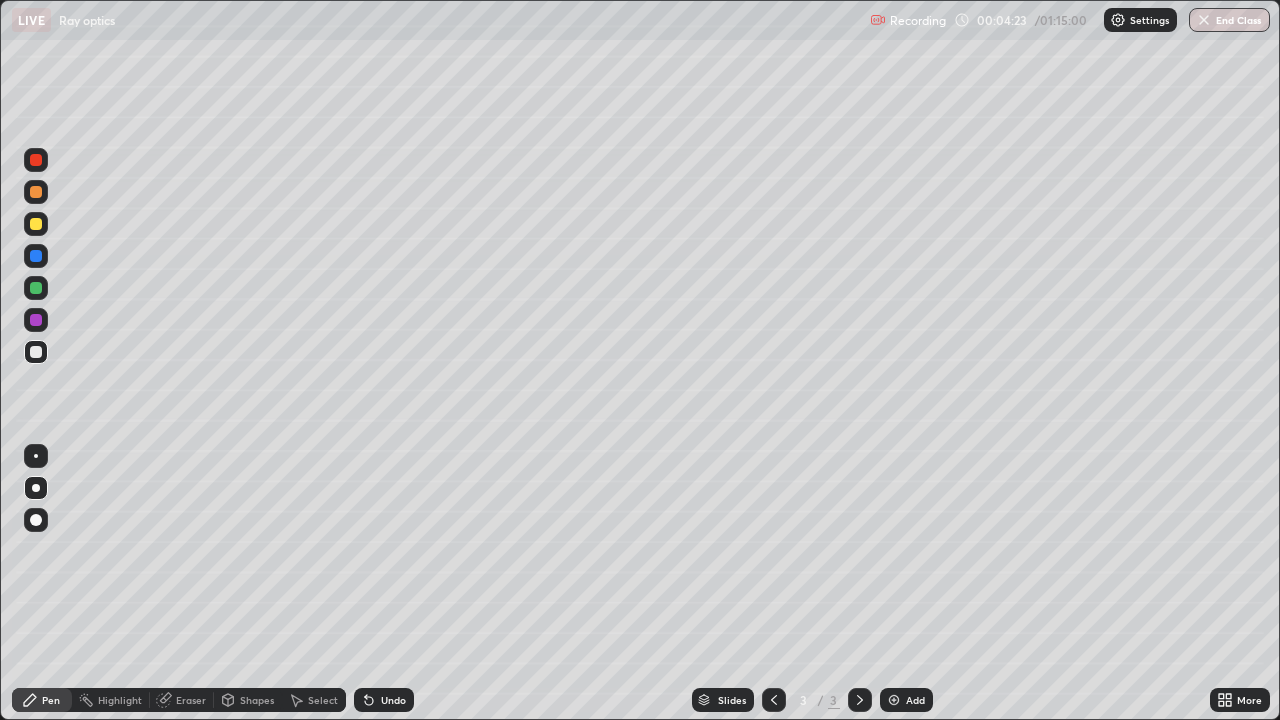 click at bounding box center (36, 288) 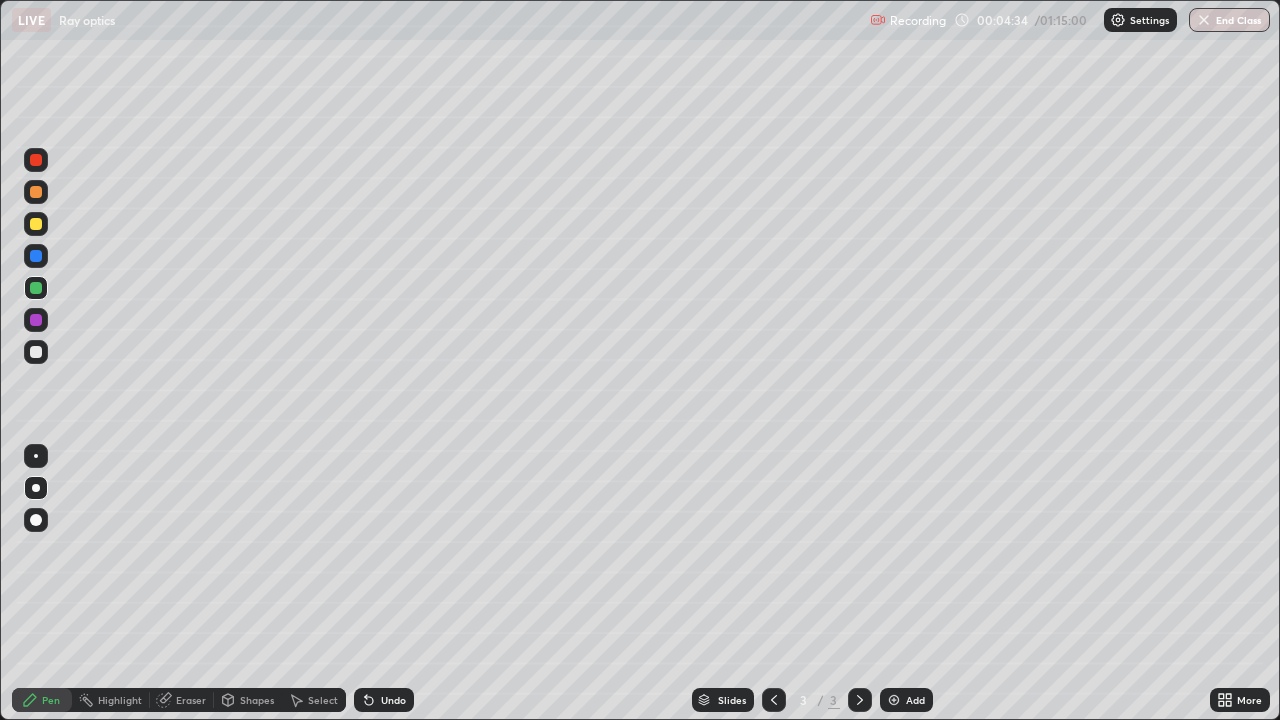click on "Shapes" at bounding box center [257, 700] 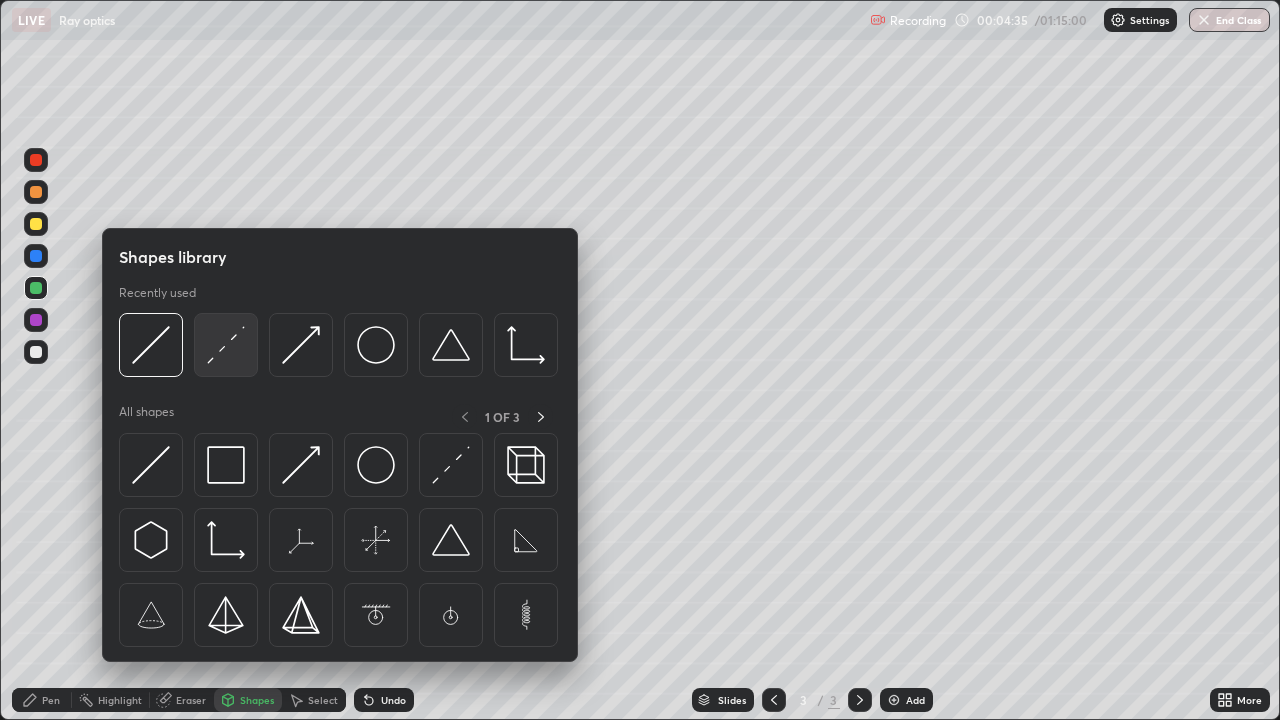 click at bounding box center [226, 345] 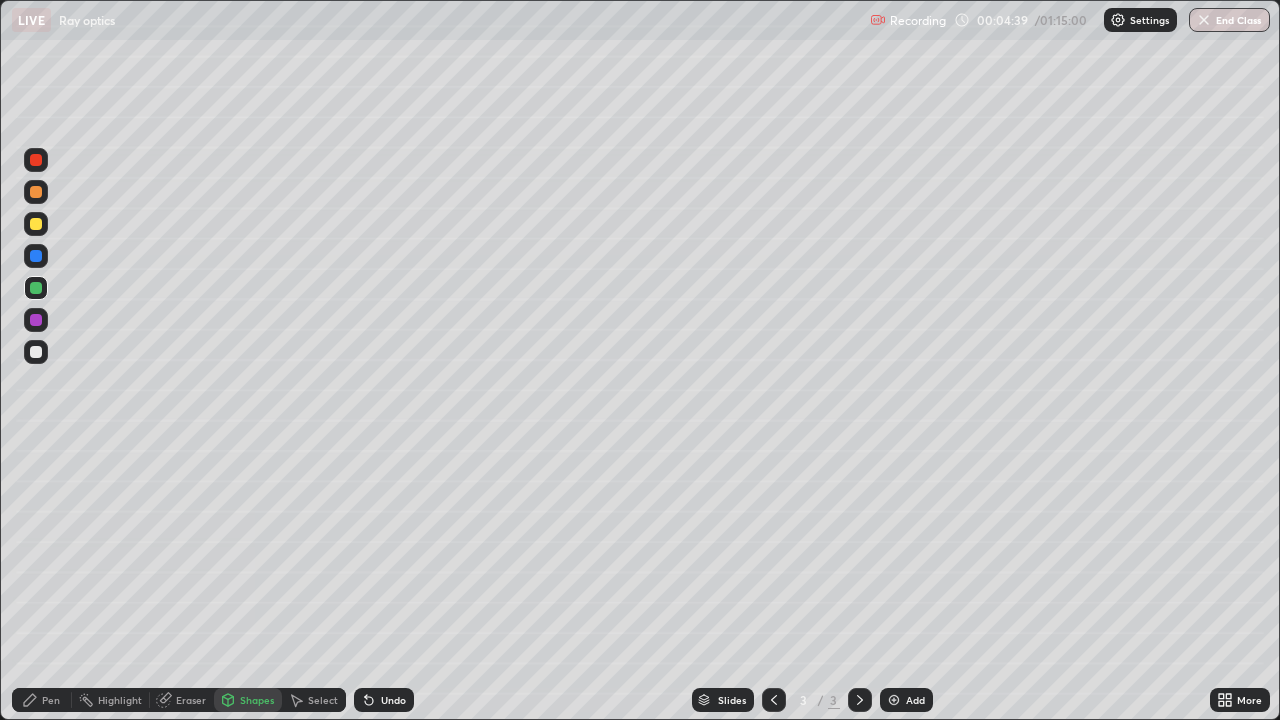 click on "Shapes" at bounding box center [248, 700] 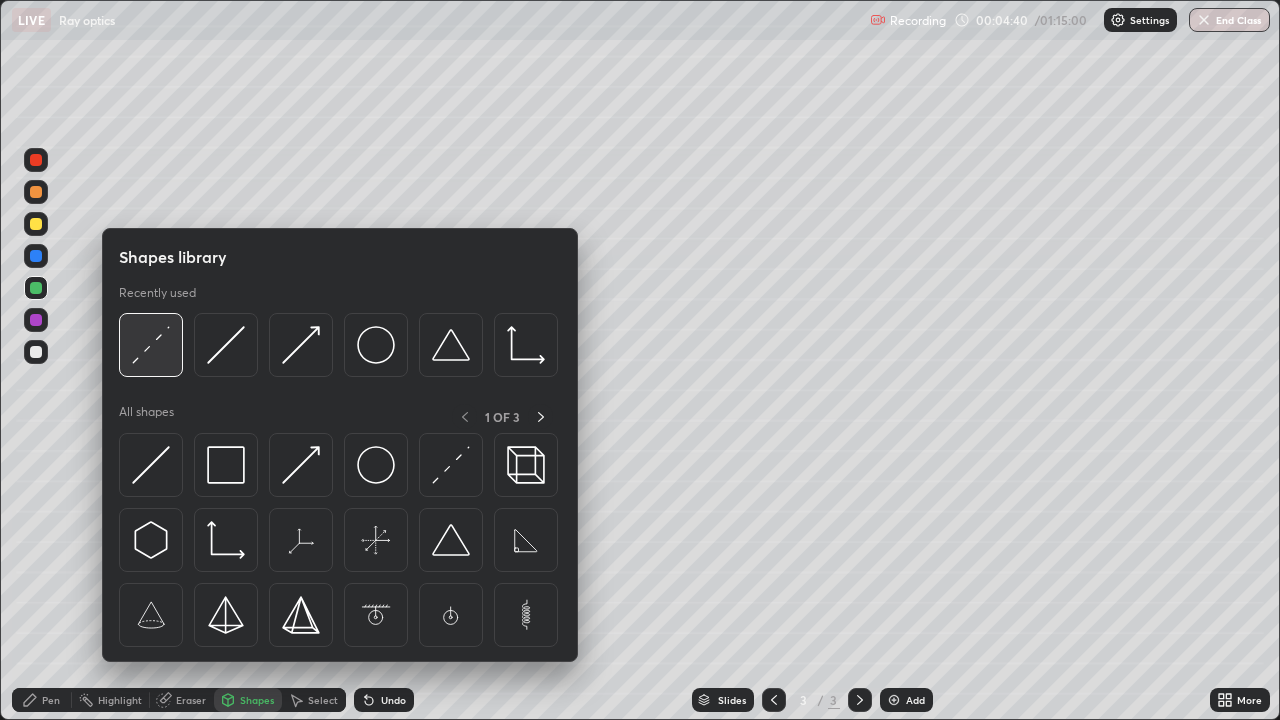 click at bounding box center [151, 345] 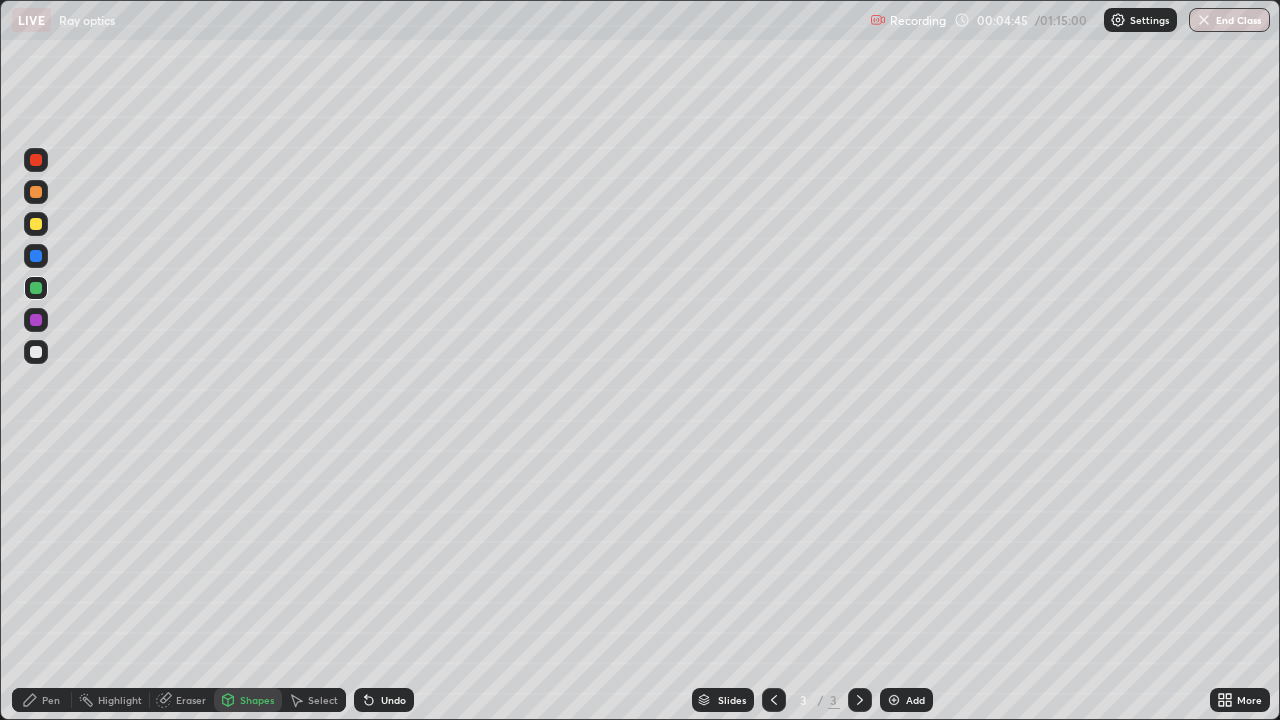 click on "Pen" at bounding box center (51, 700) 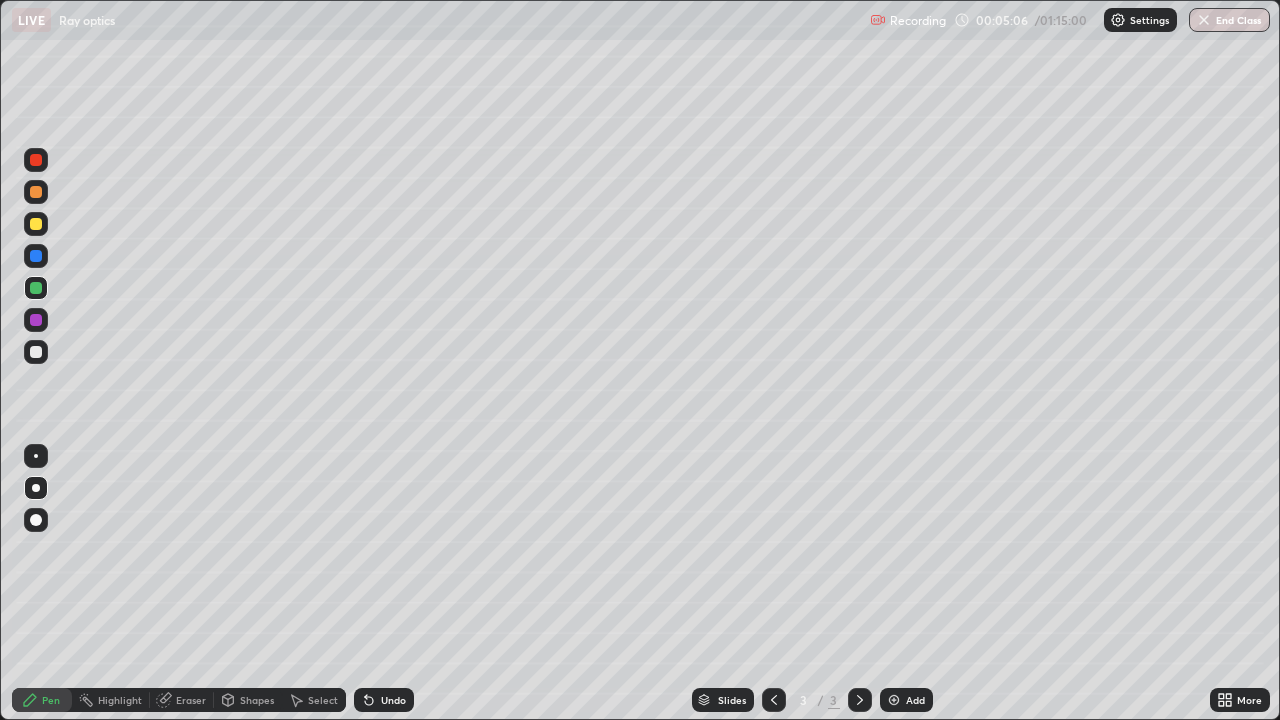click on "Shapes" at bounding box center [257, 700] 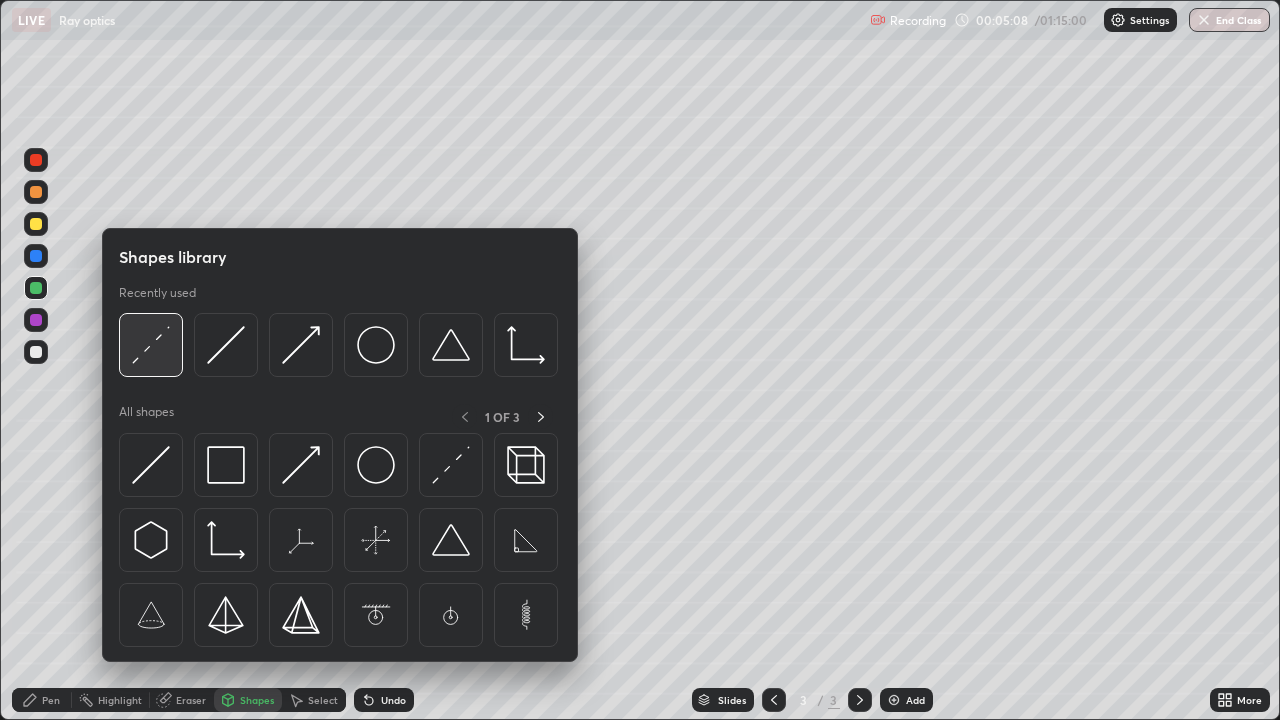 click at bounding box center [151, 345] 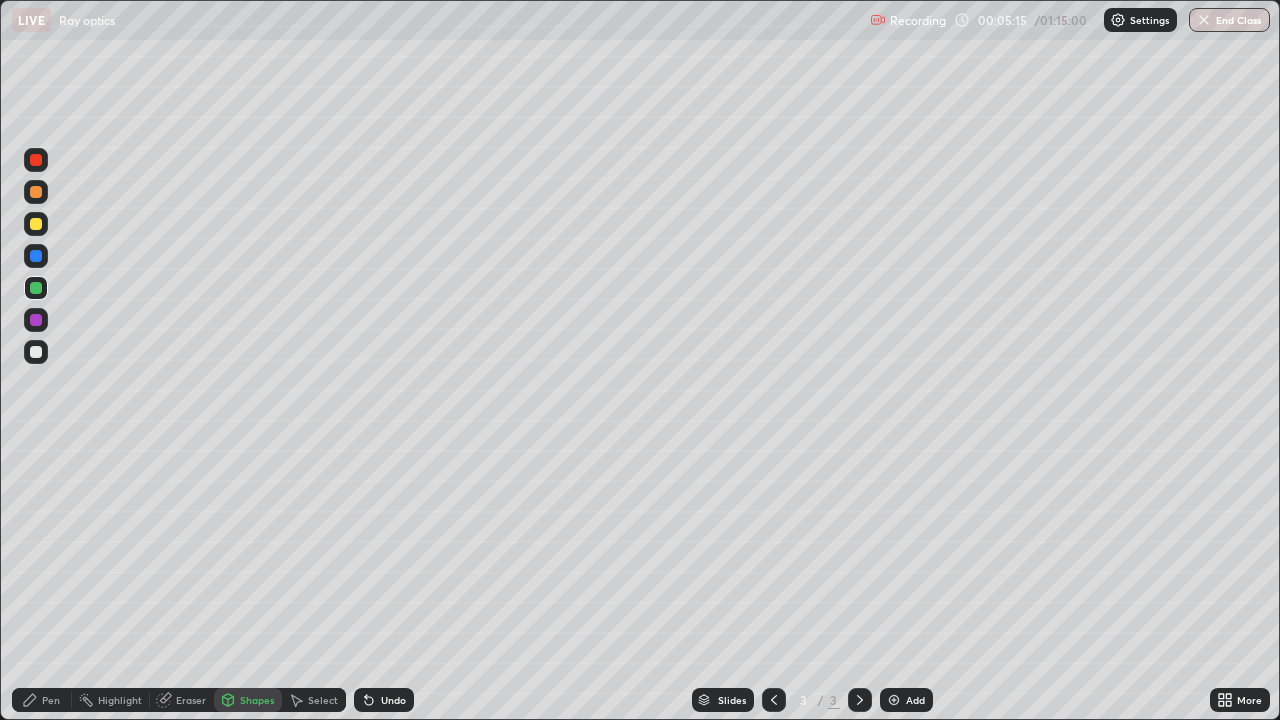 click on "Eraser" at bounding box center (182, 700) 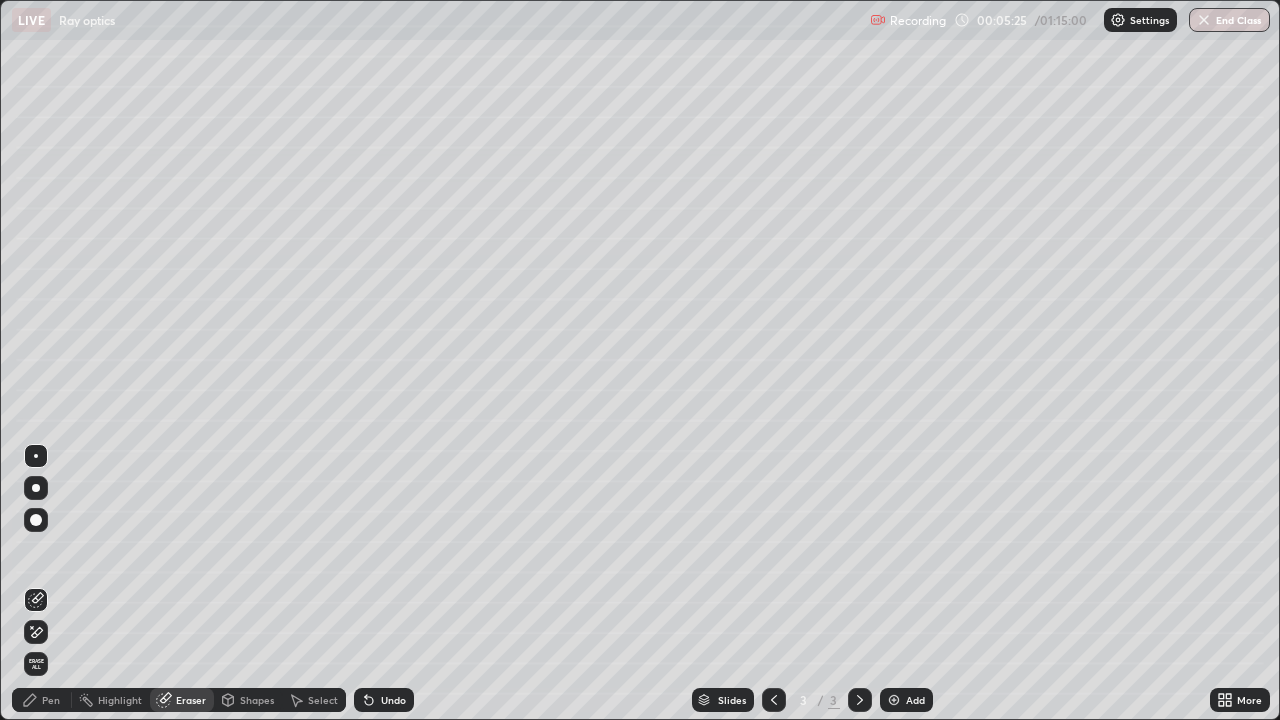 click on "Shapes" at bounding box center (257, 700) 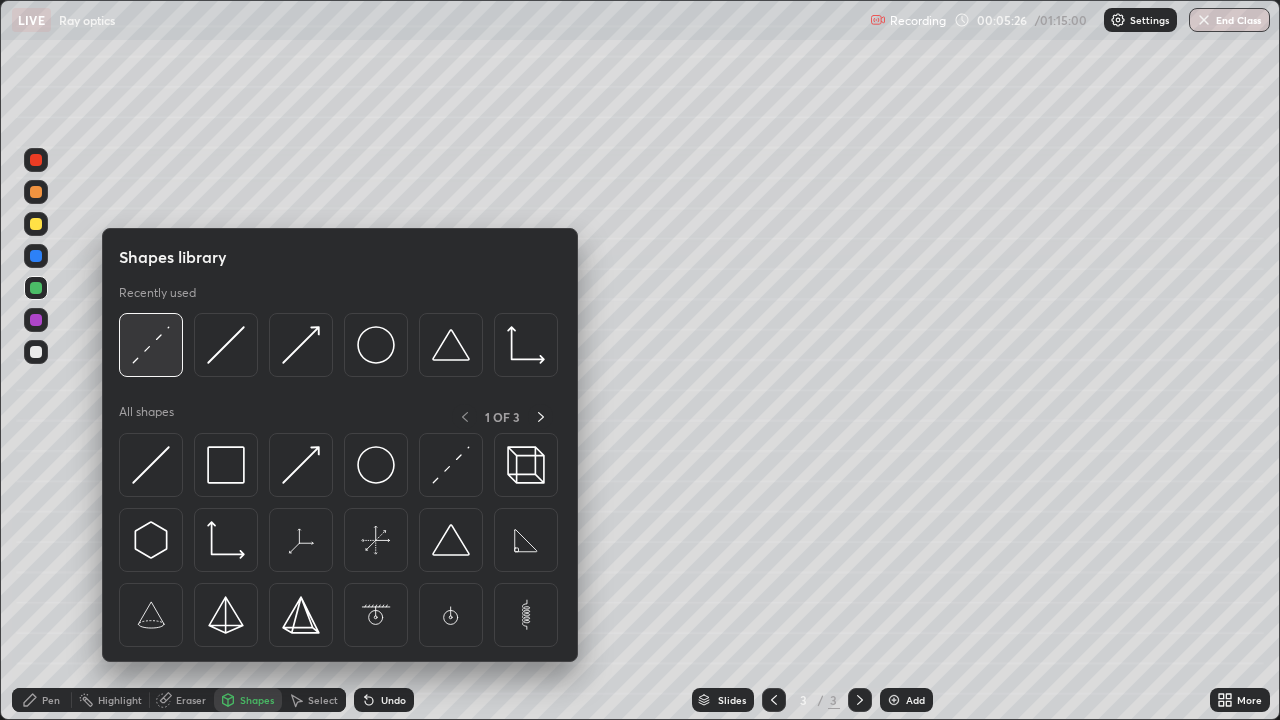 click at bounding box center [151, 345] 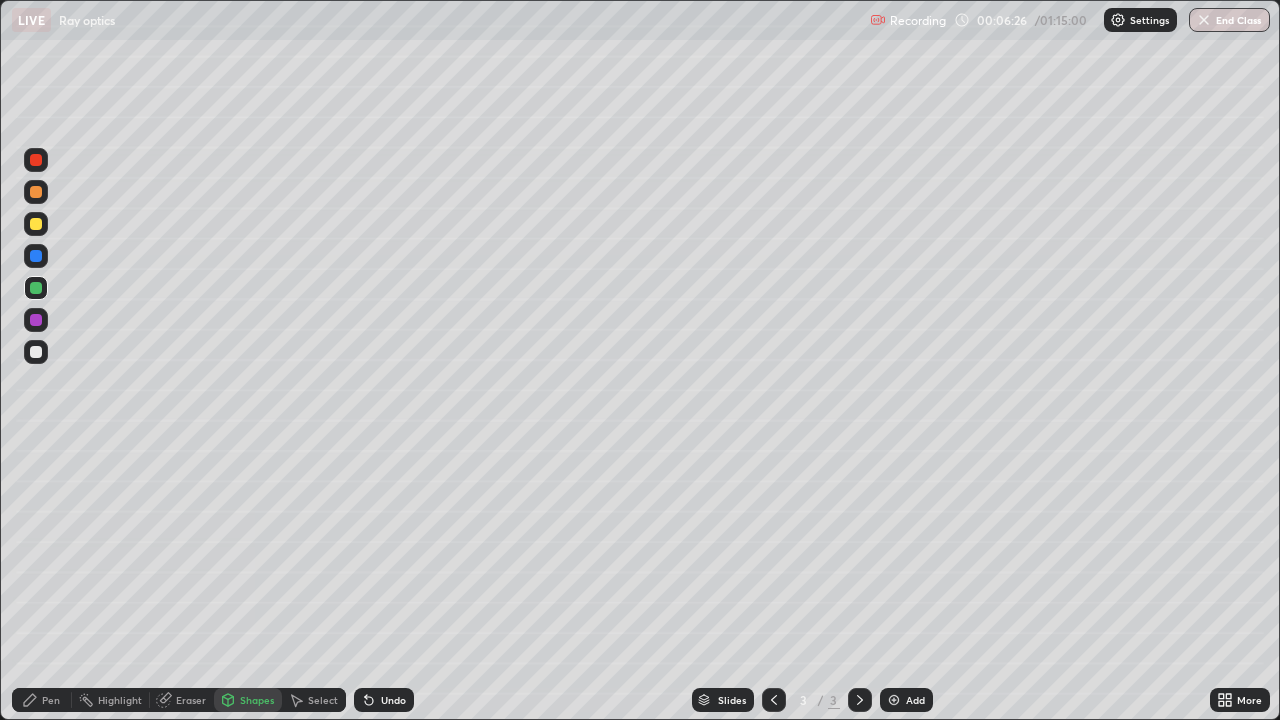 click on "Shapes" at bounding box center [257, 700] 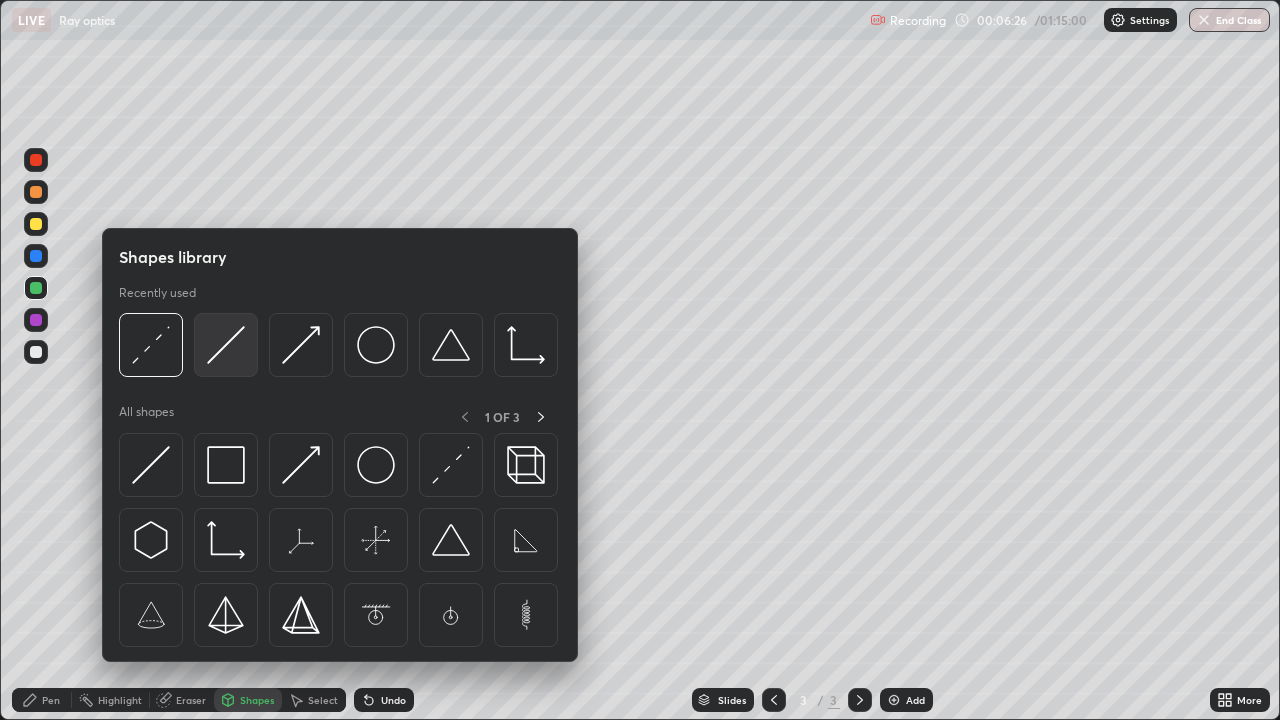 click at bounding box center (226, 345) 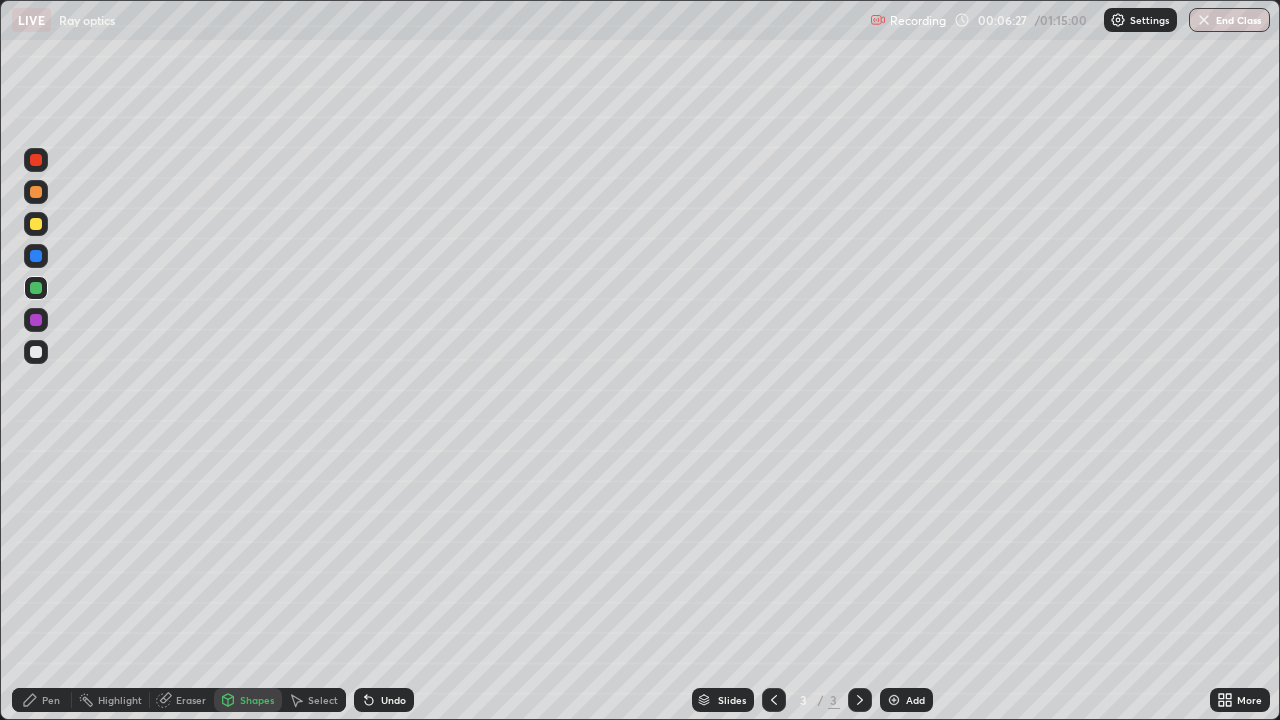 click at bounding box center (36, 352) 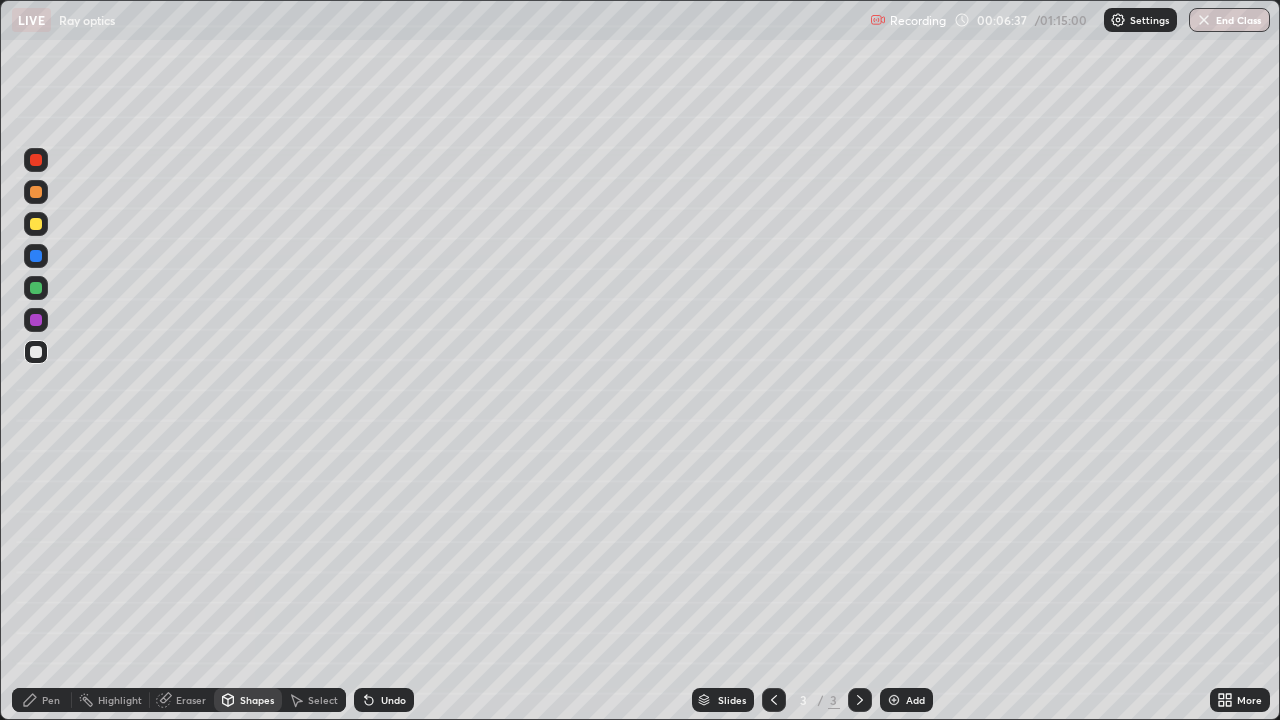 click on "Shapes" at bounding box center (248, 700) 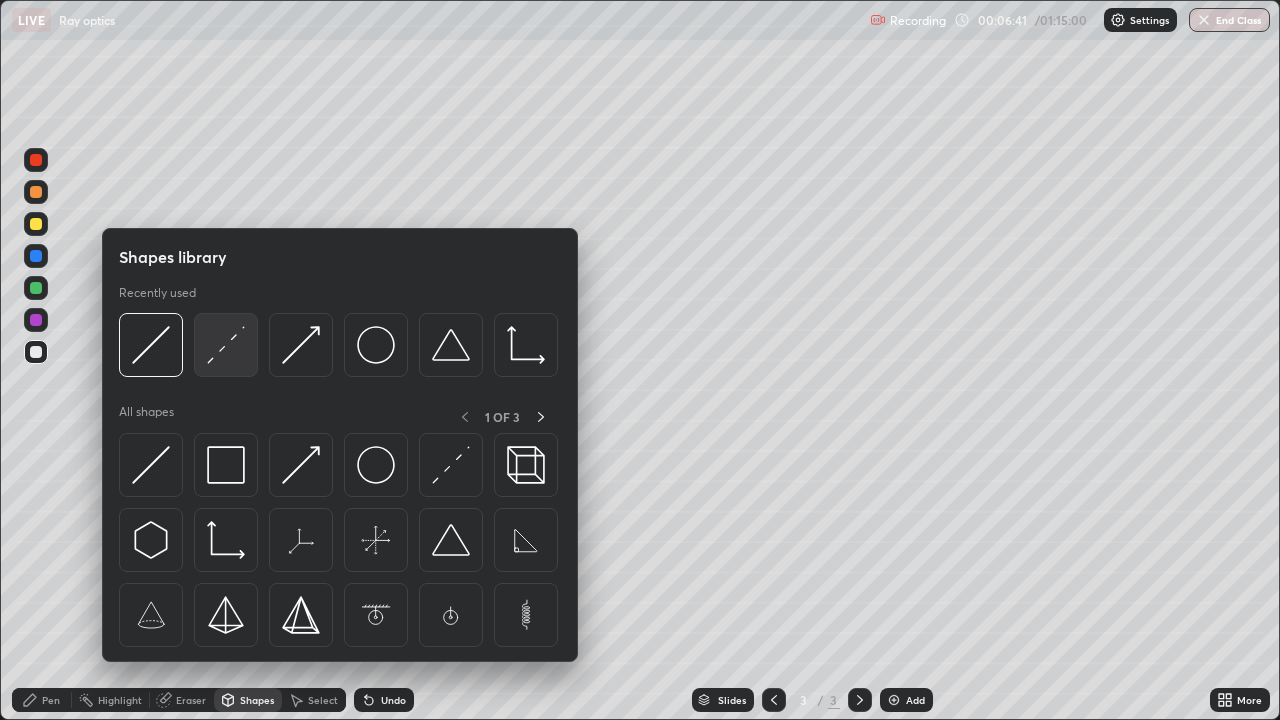 click at bounding box center [226, 345] 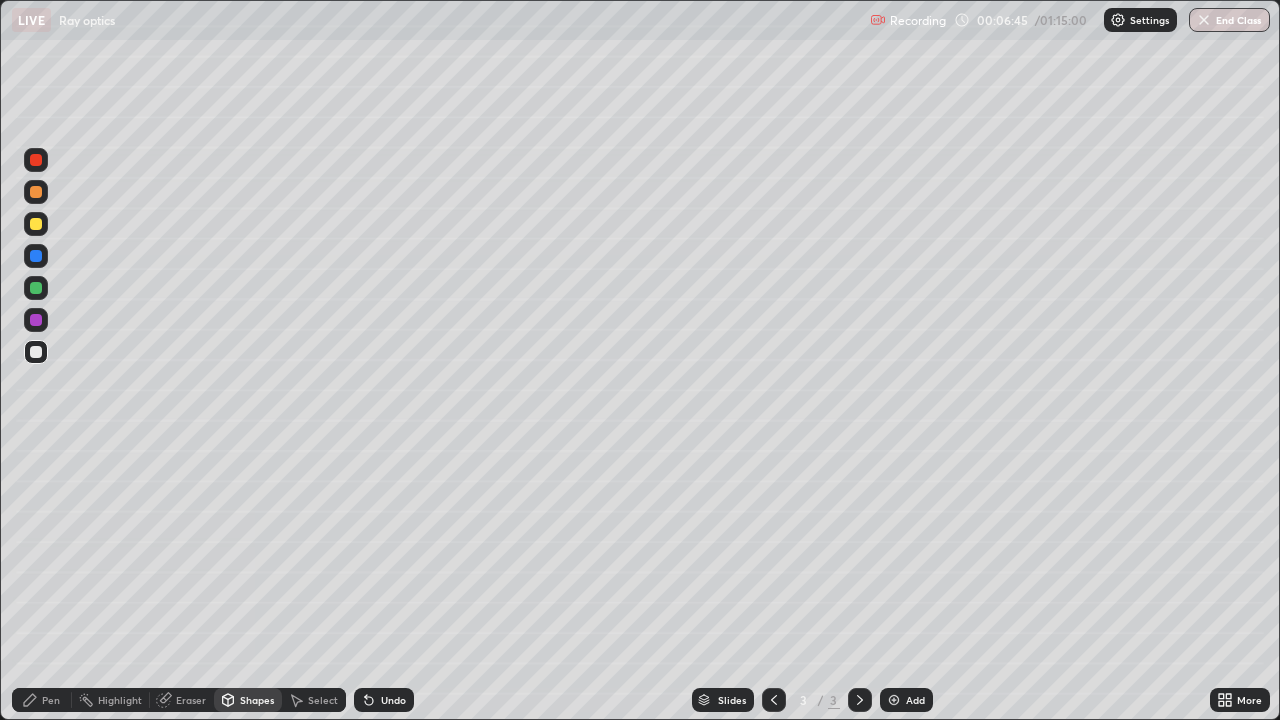 click on "Pen" at bounding box center (51, 700) 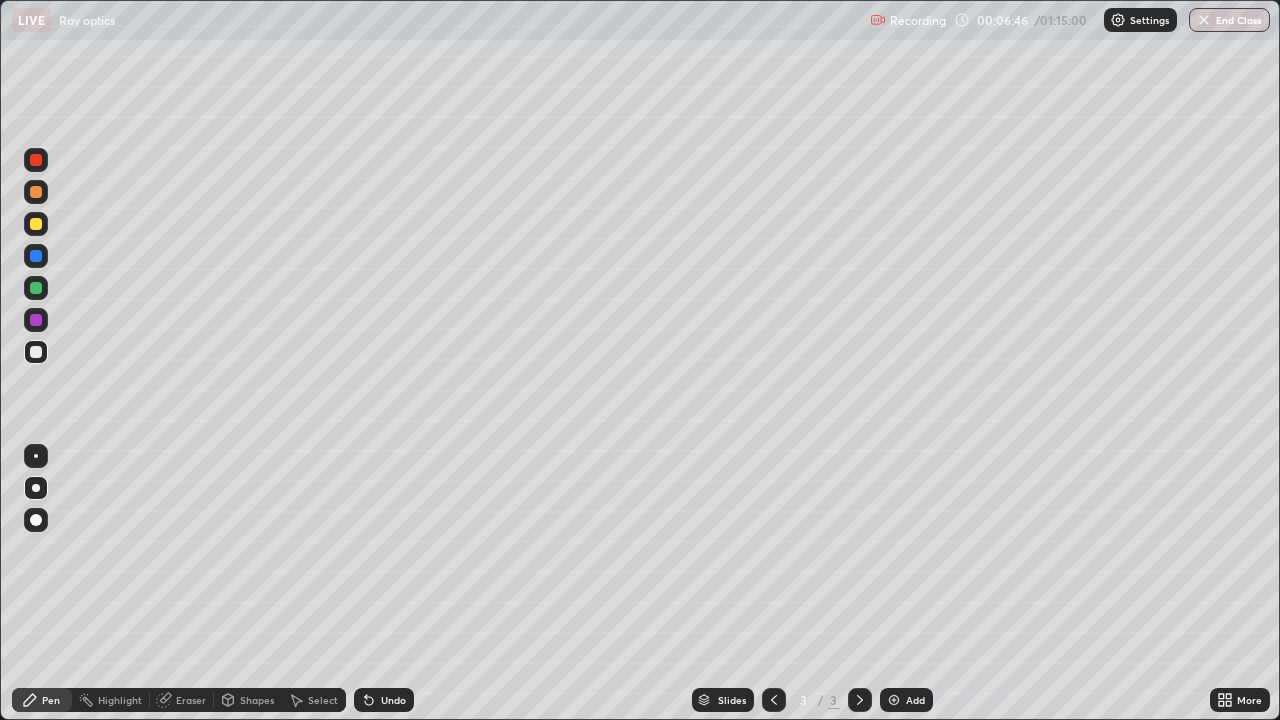 click at bounding box center [36, 256] 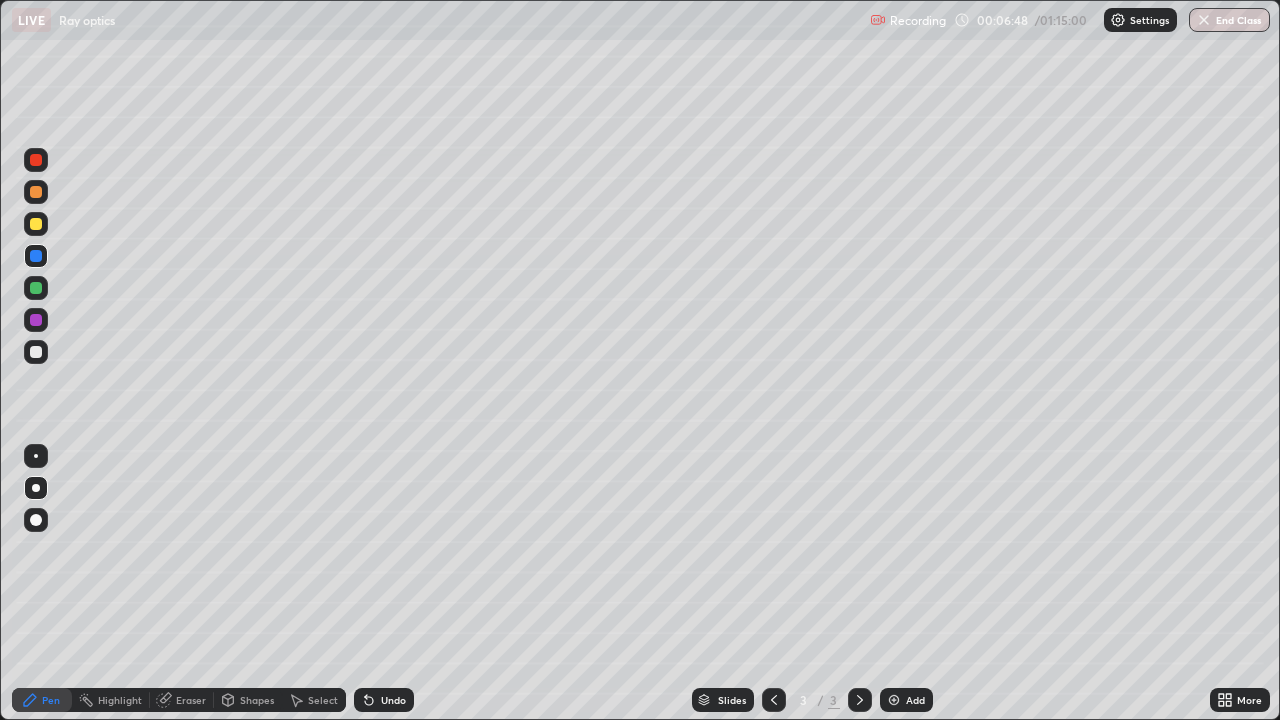 click at bounding box center (36, 320) 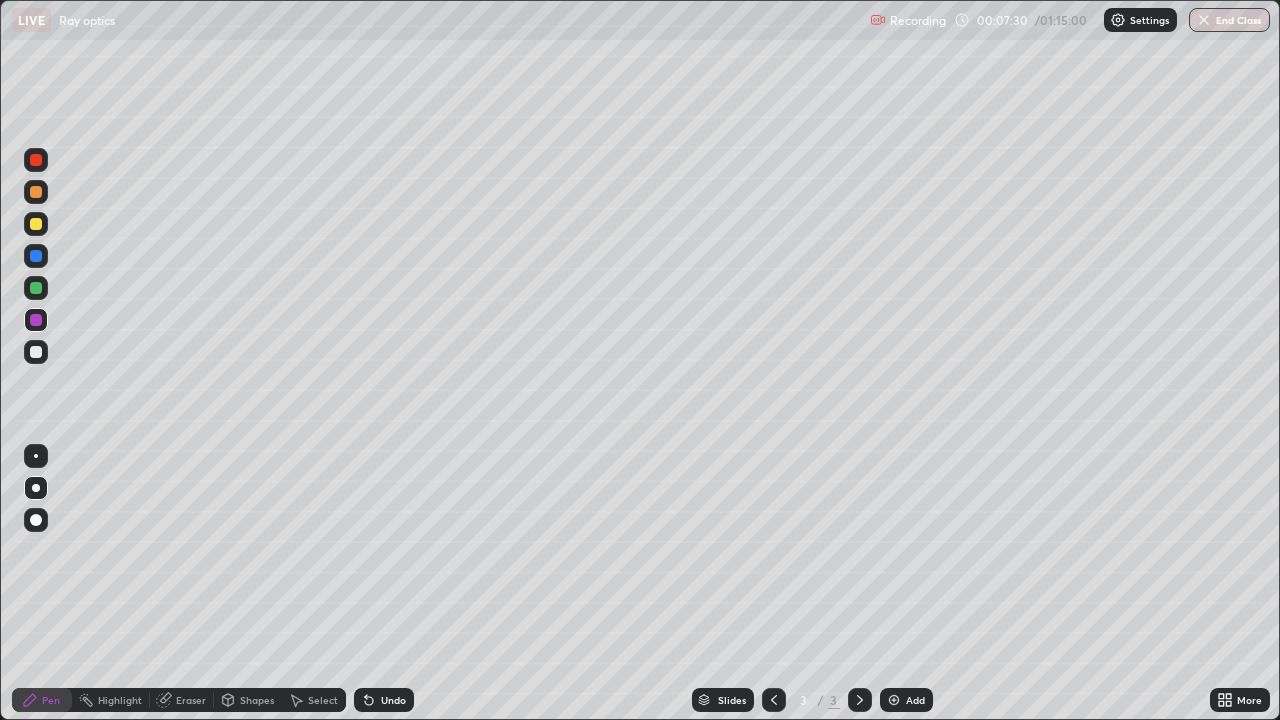 click at bounding box center (36, 224) 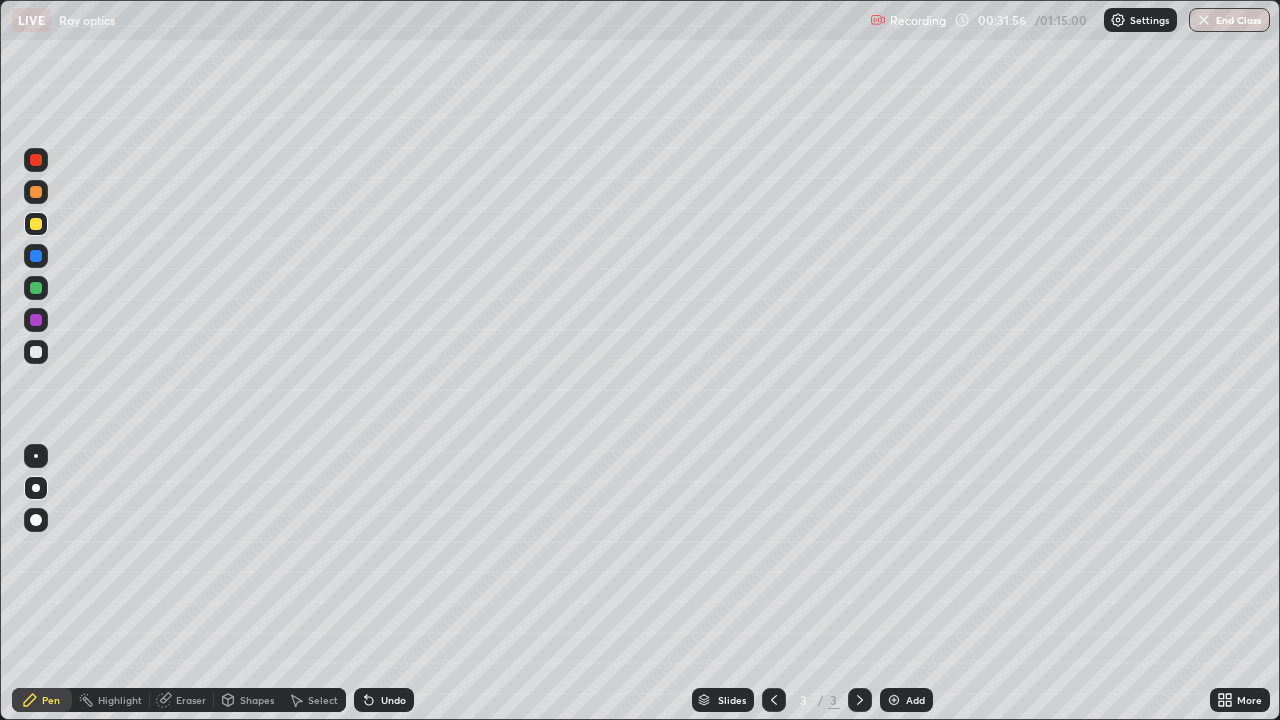 click at bounding box center (894, 700) 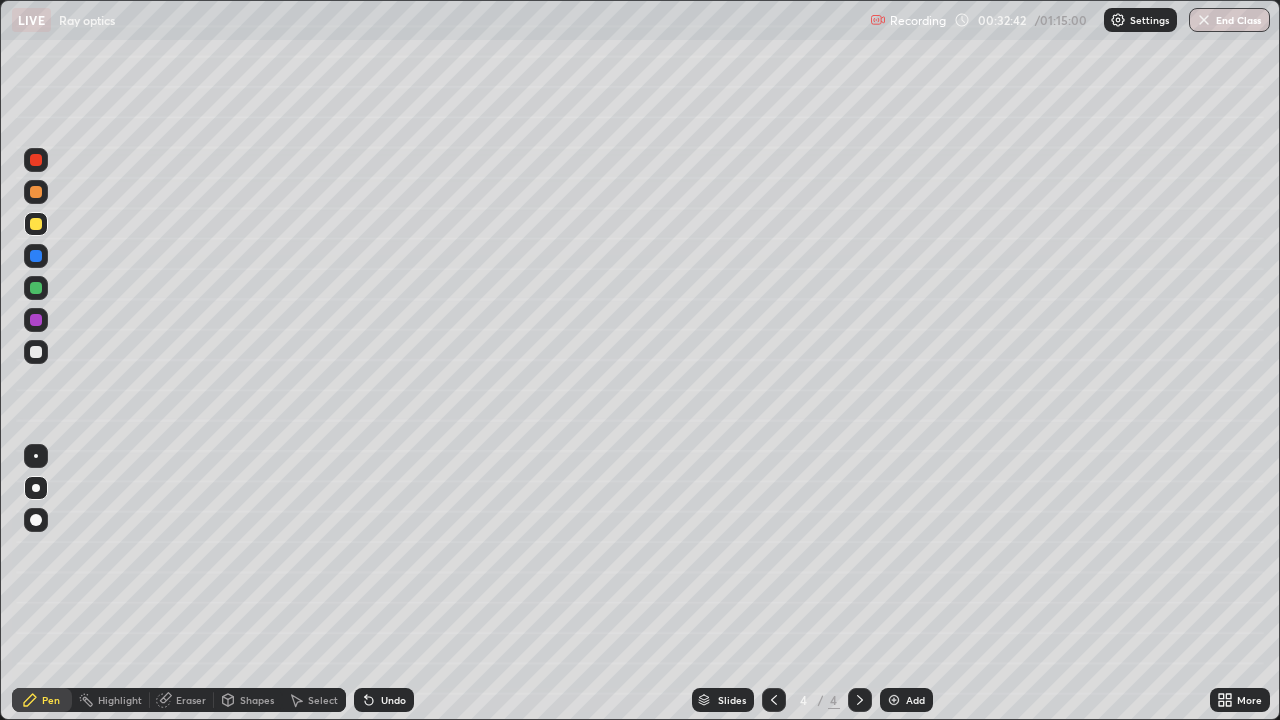 click on "Eraser" at bounding box center (191, 700) 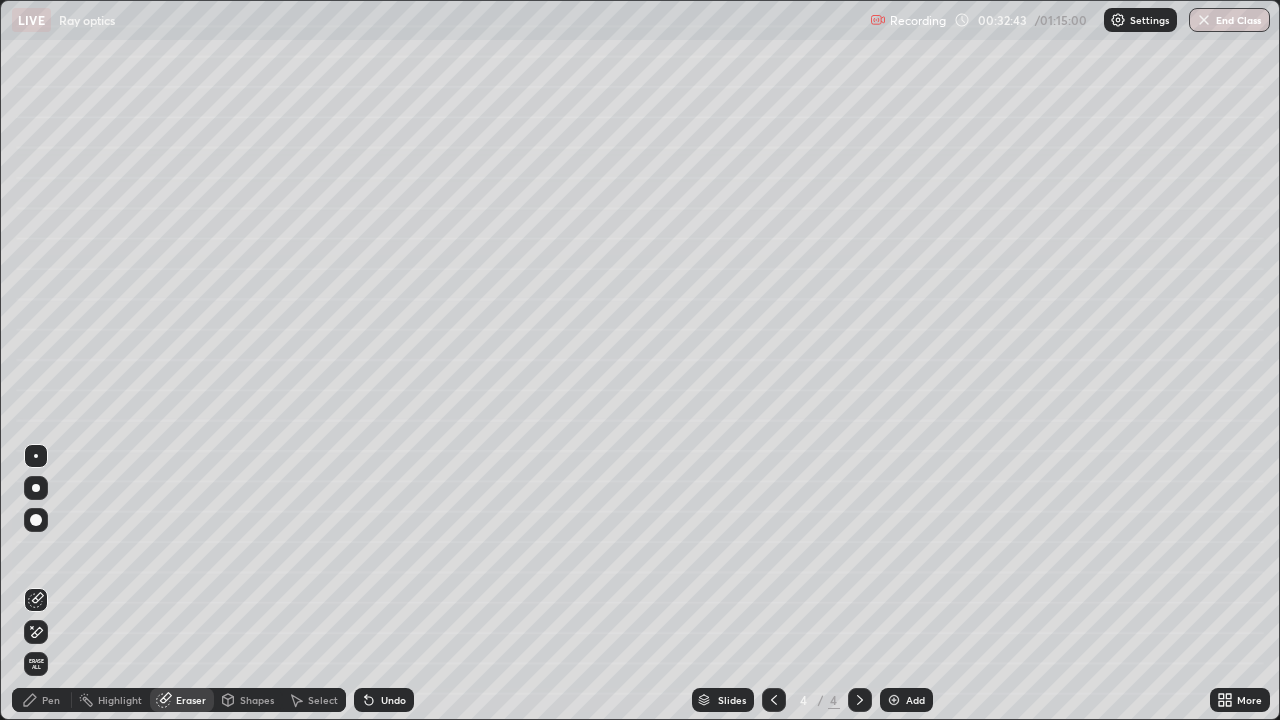 click 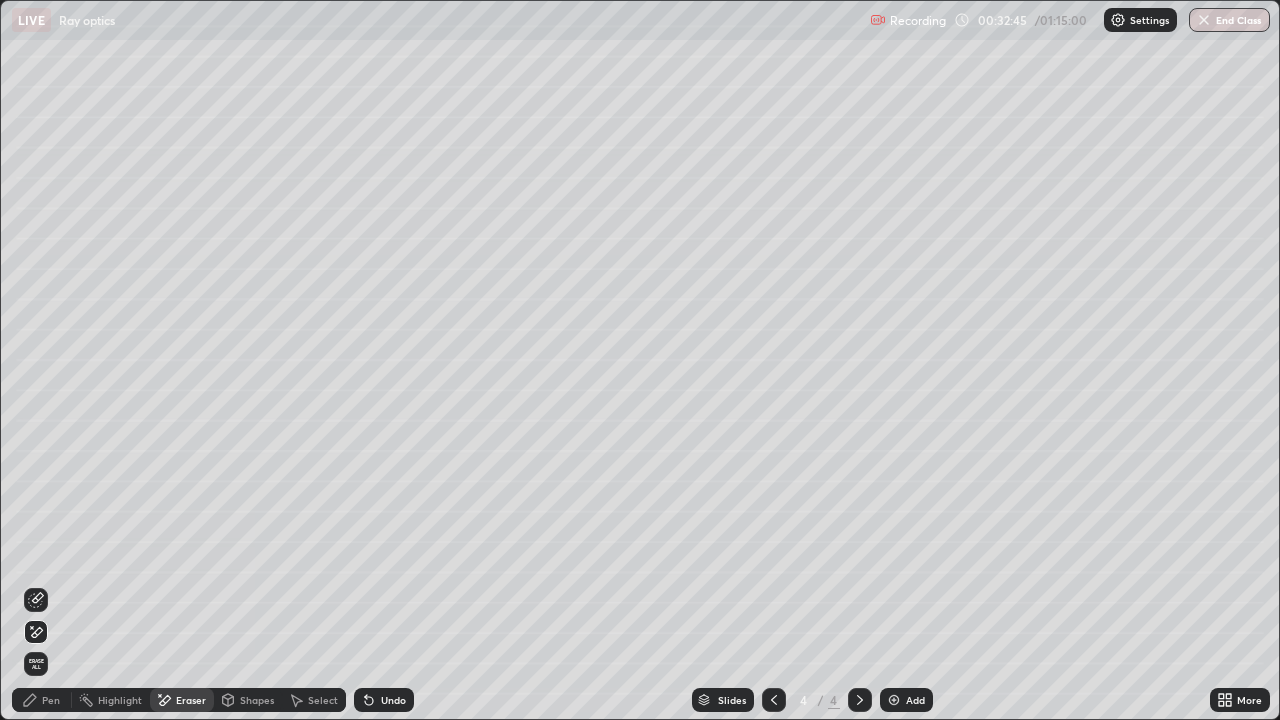 click 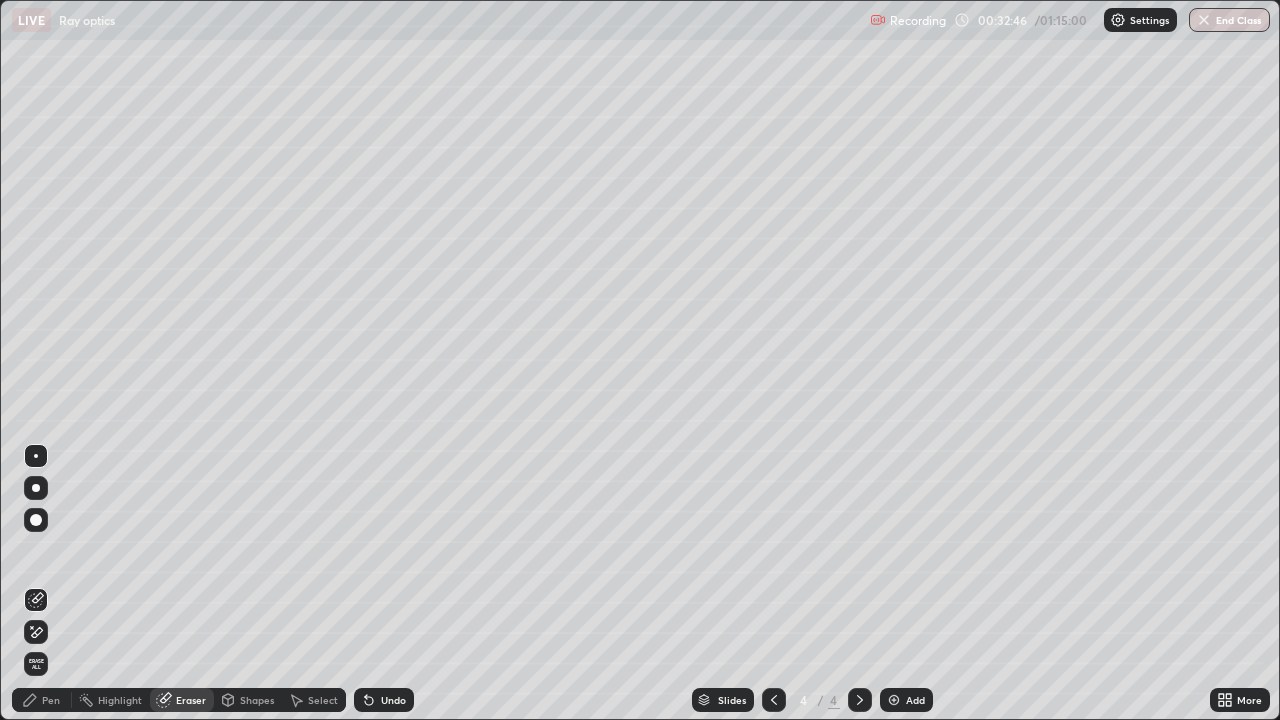 click on "Pen" at bounding box center [42, 700] 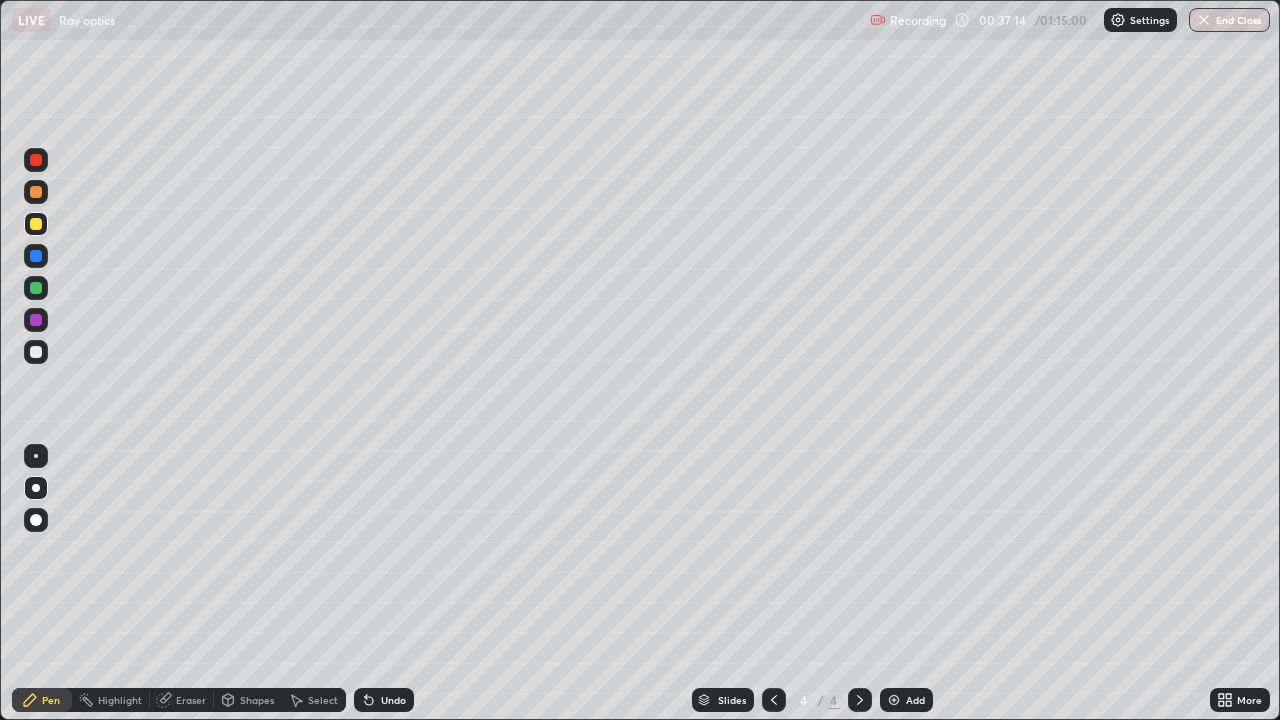 click at bounding box center (894, 700) 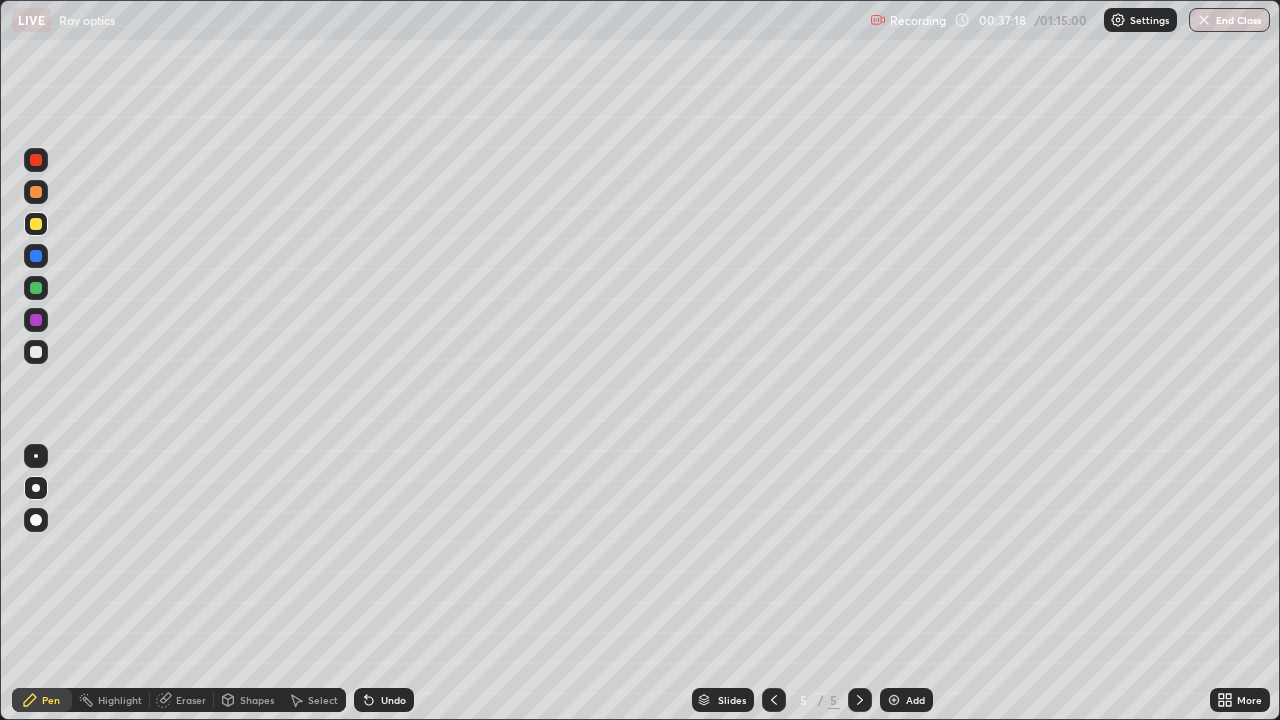 click on "Undo" at bounding box center (393, 700) 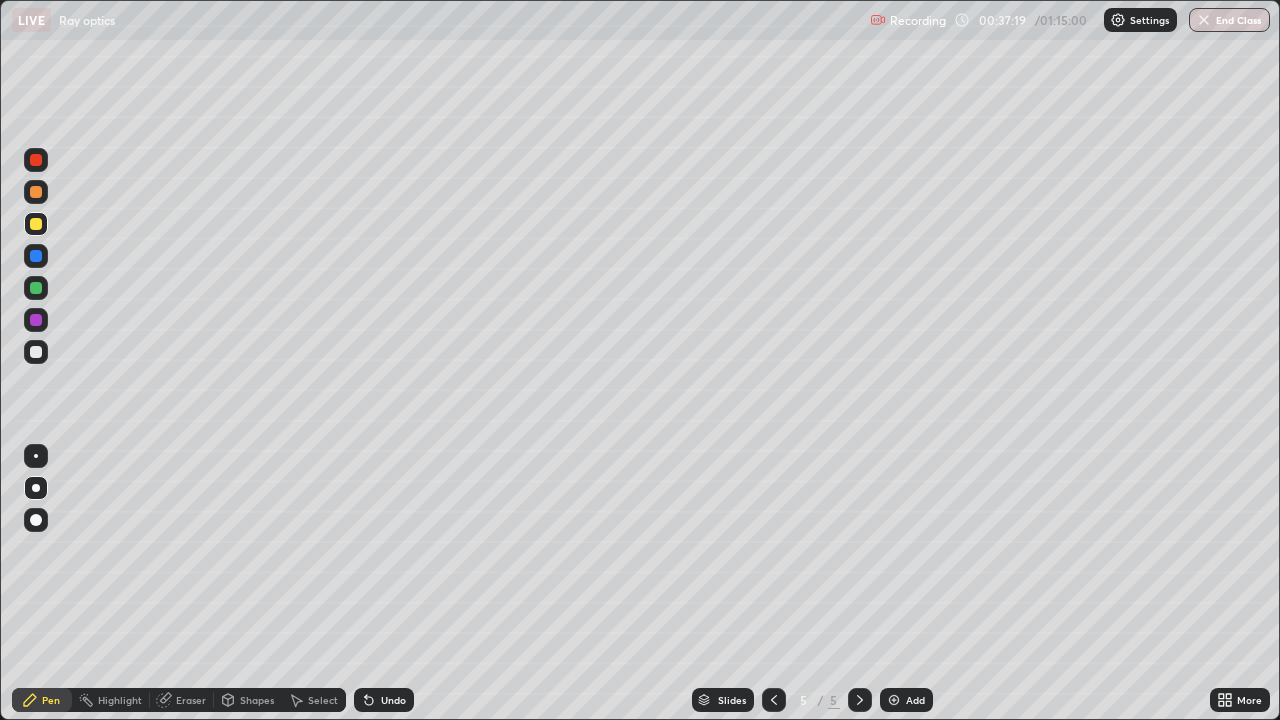 click on "Undo" at bounding box center (393, 700) 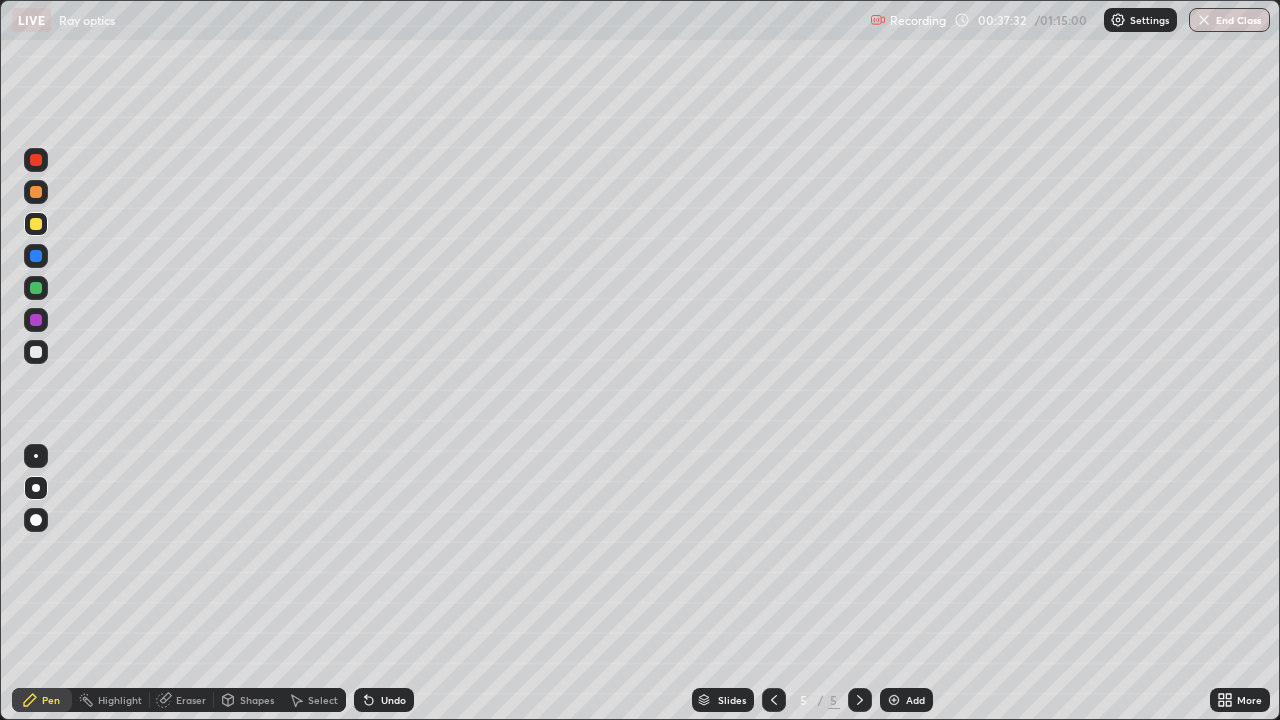 click on "Undo" at bounding box center [393, 700] 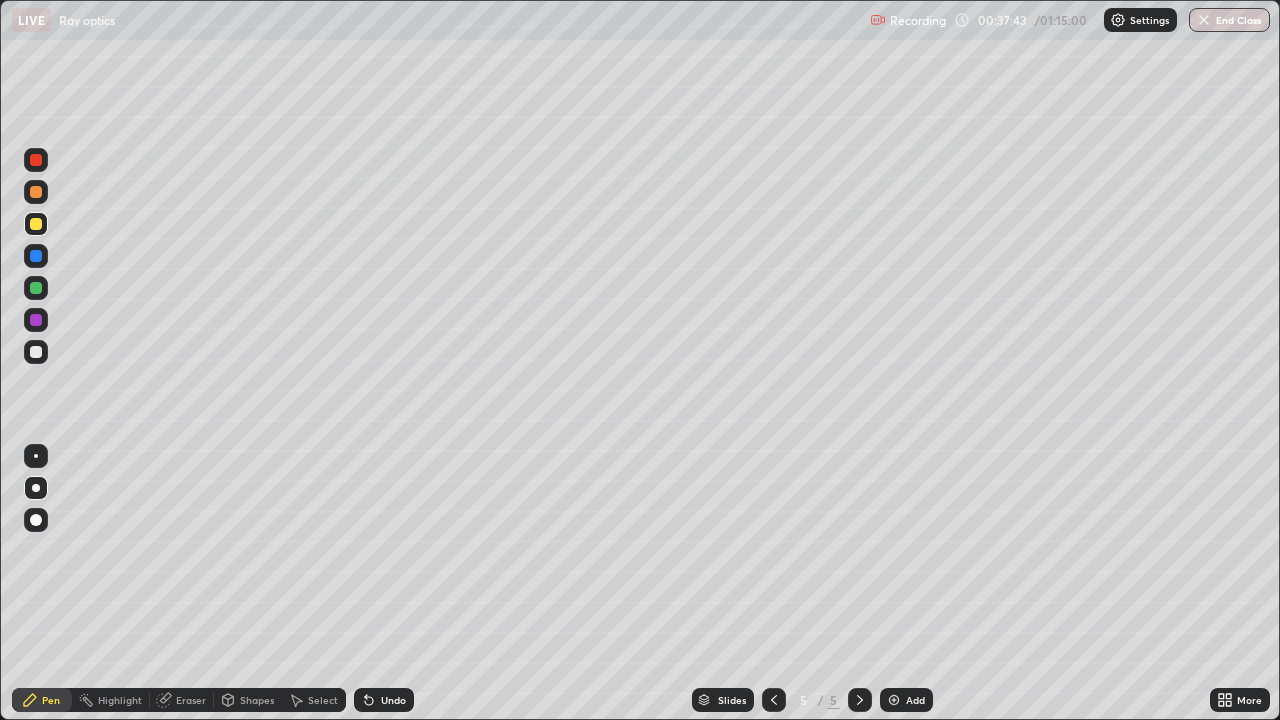 click on "Shapes" at bounding box center [257, 700] 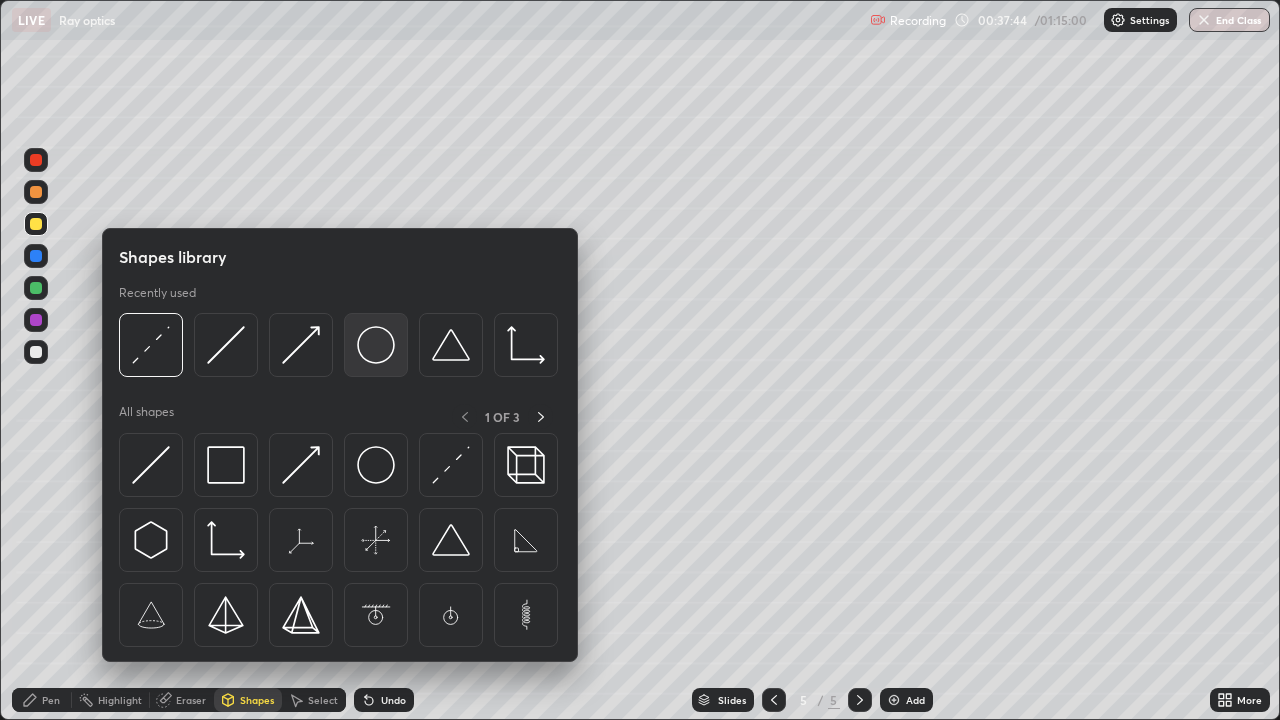 click at bounding box center (376, 345) 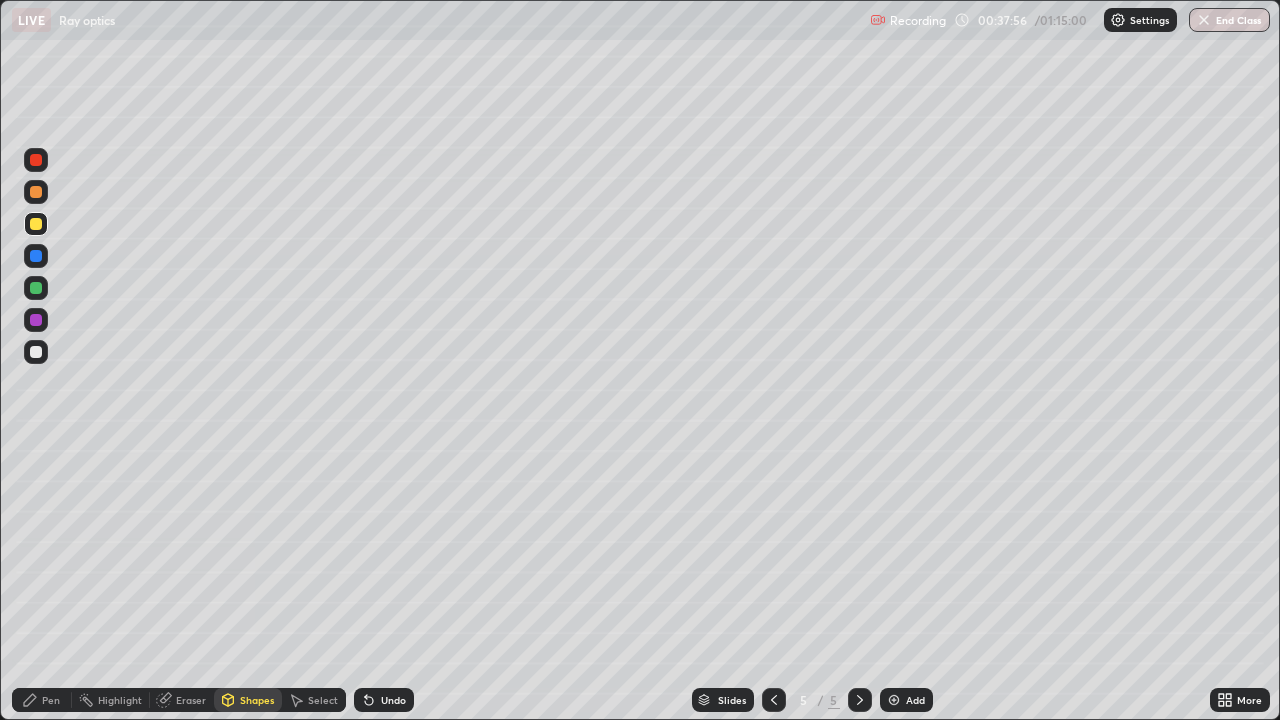 click on "Shapes" at bounding box center (257, 700) 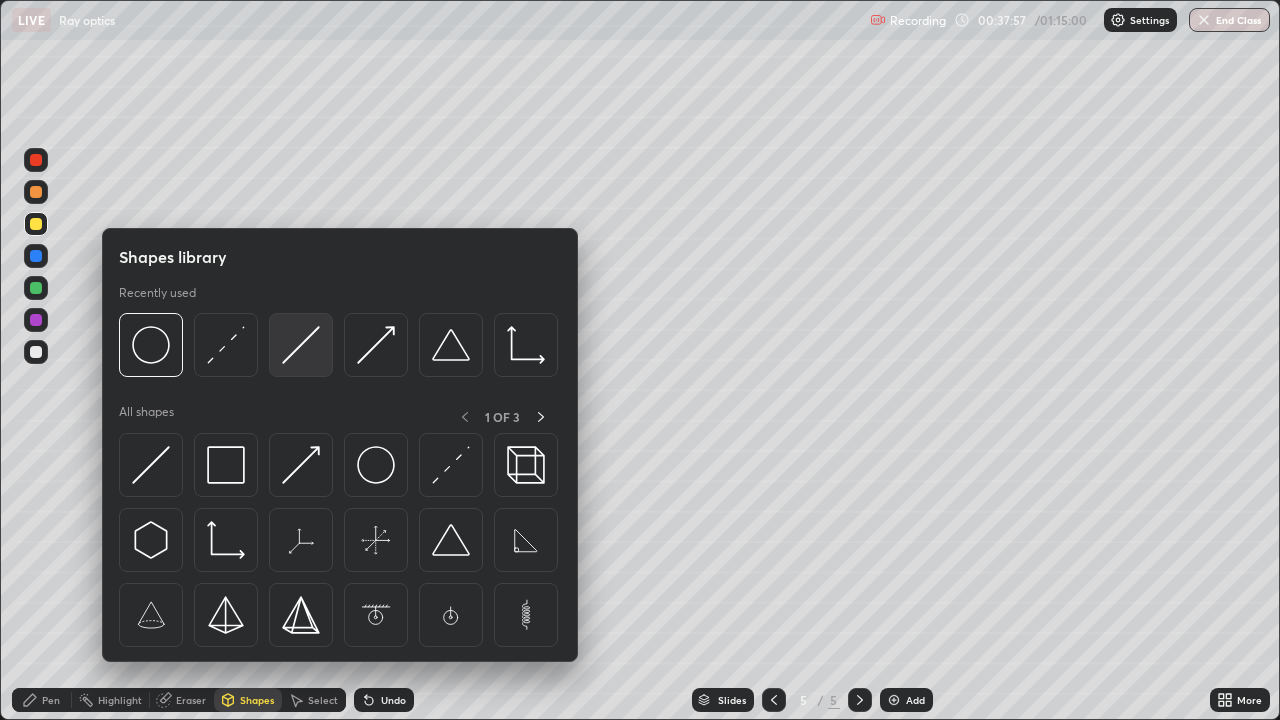 click at bounding box center (301, 345) 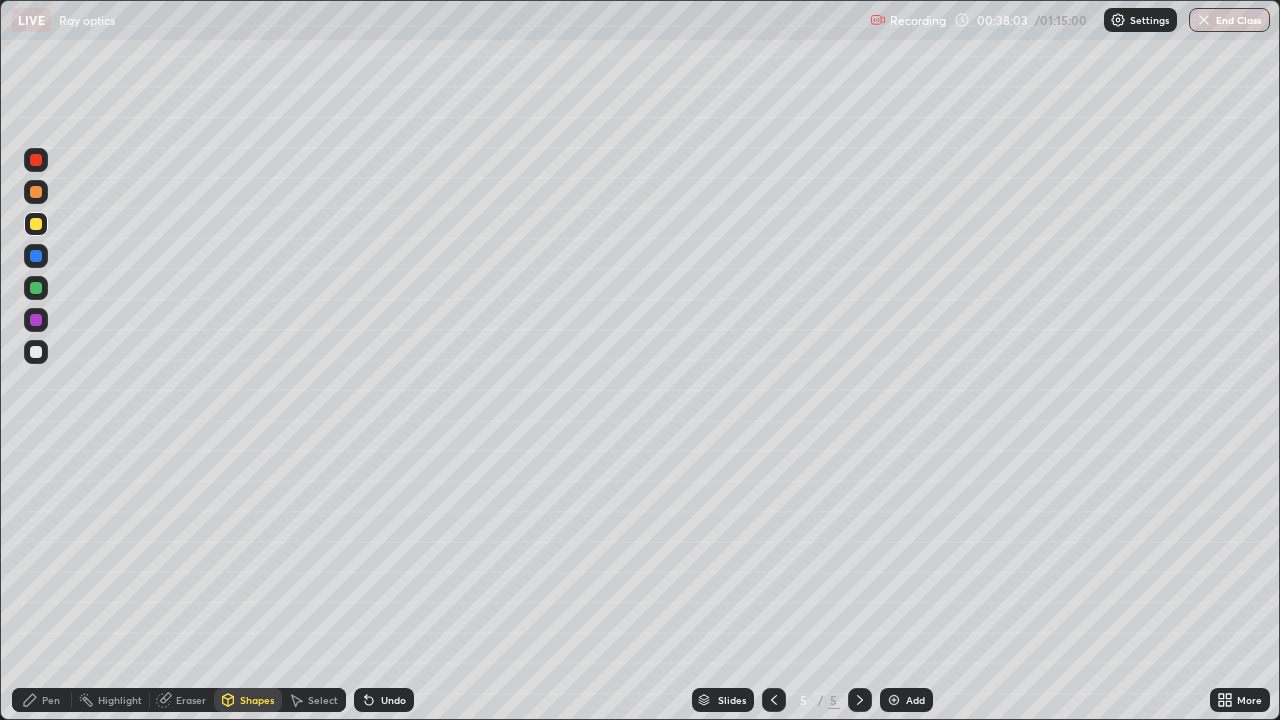 click at bounding box center (36, 352) 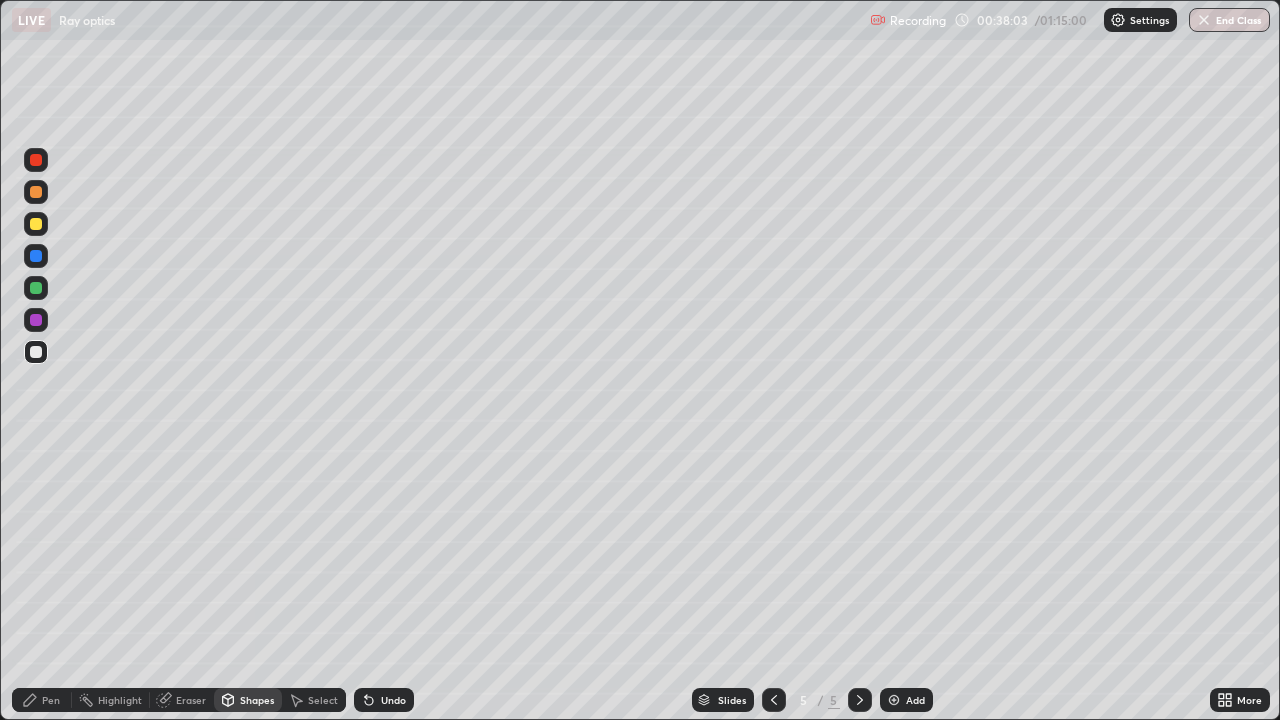 click on "Shapes" at bounding box center [248, 700] 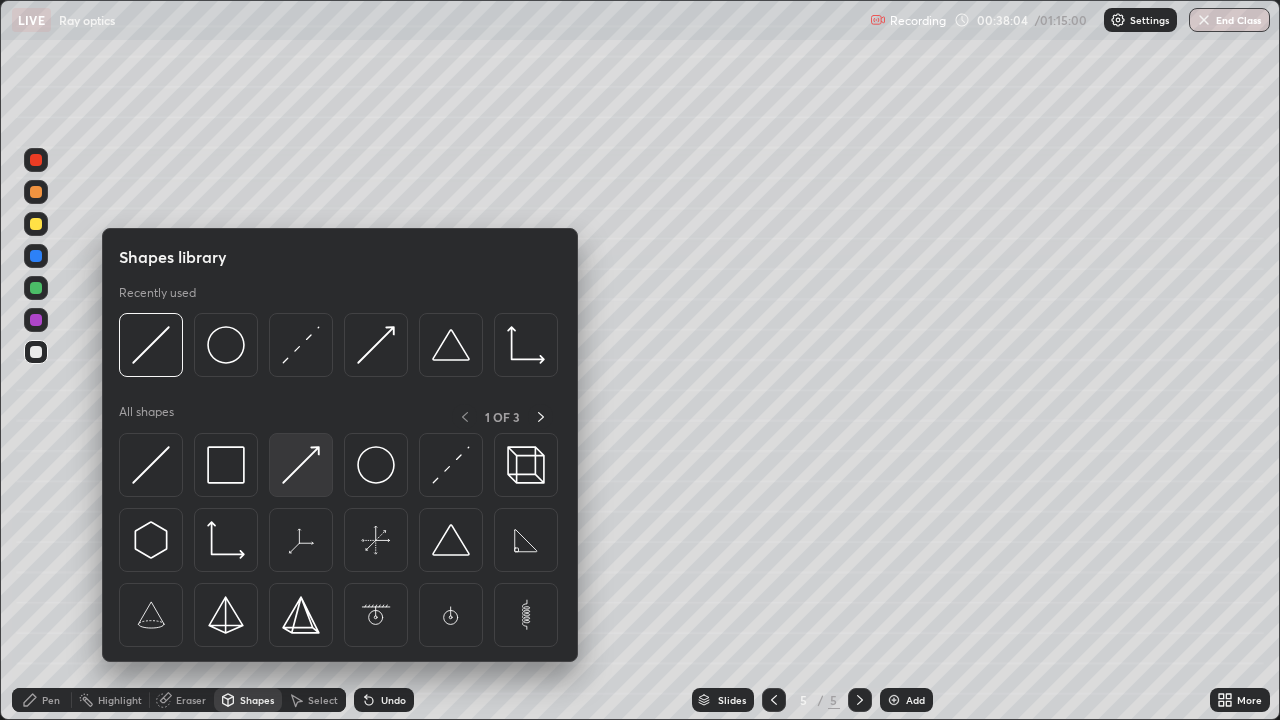 click at bounding box center [301, 465] 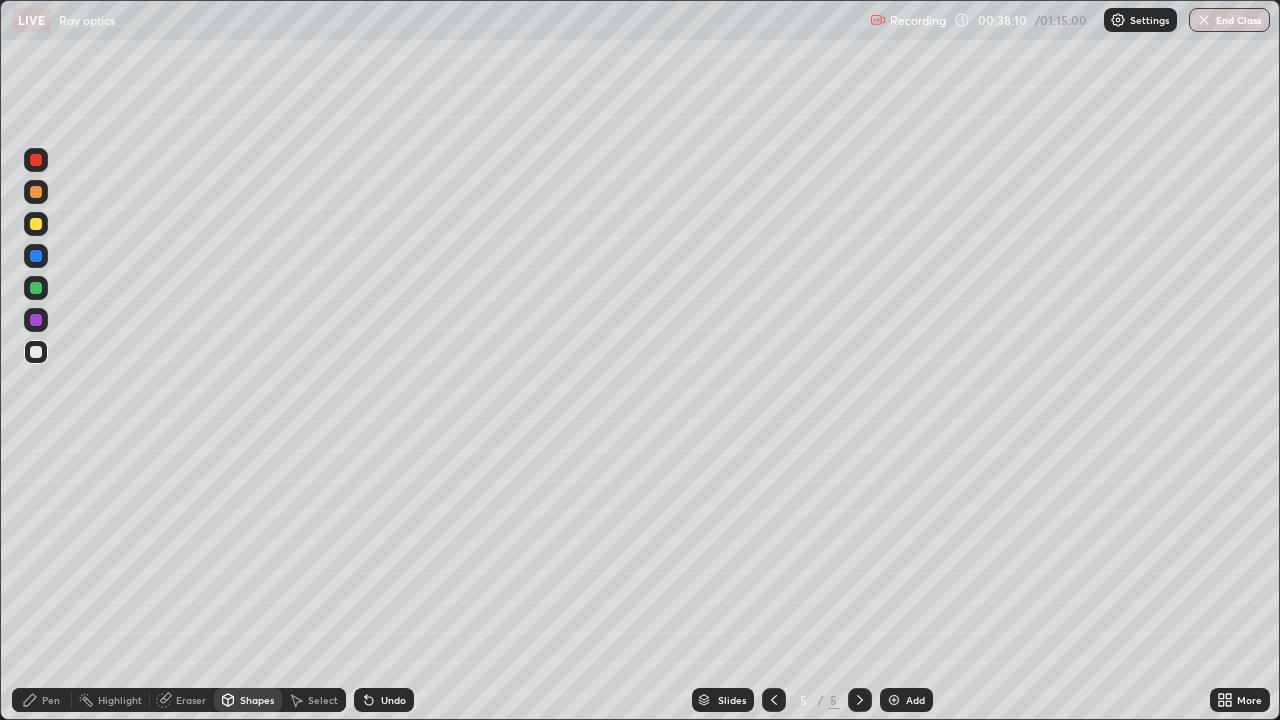 click on "Undo" at bounding box center (393, 700) 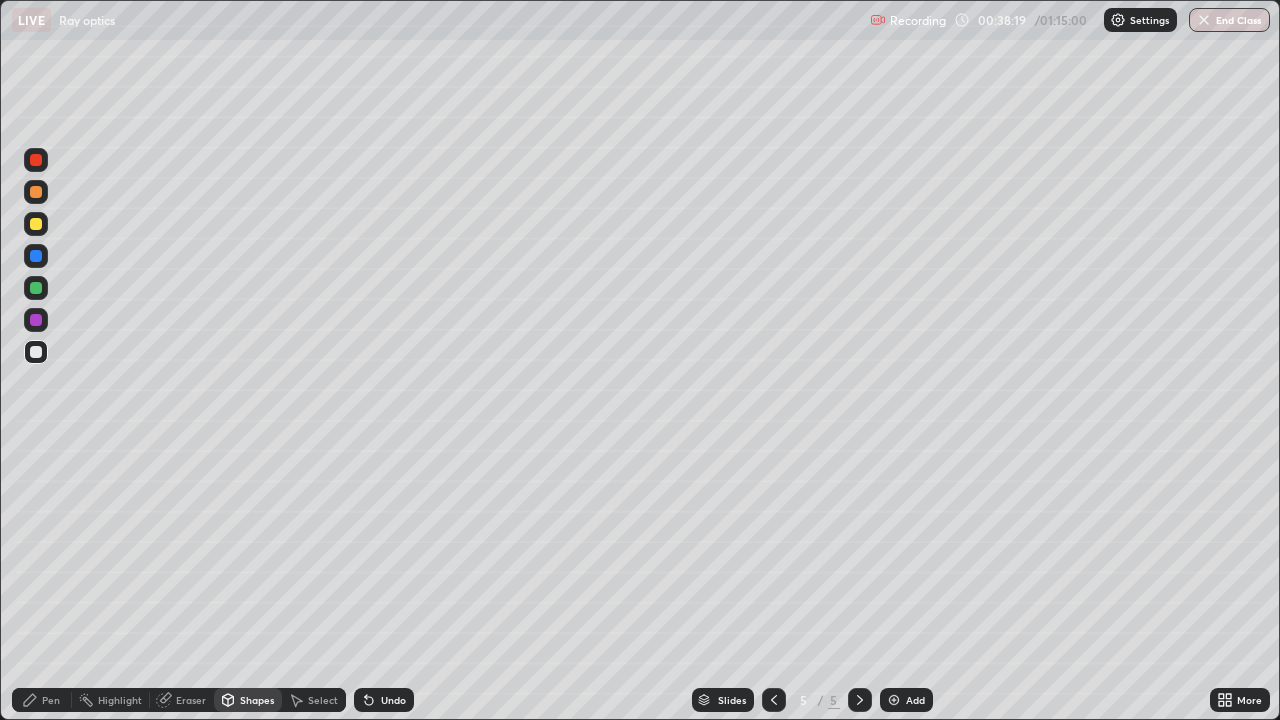 click on "Shapes" at bounding box center [248, 700] 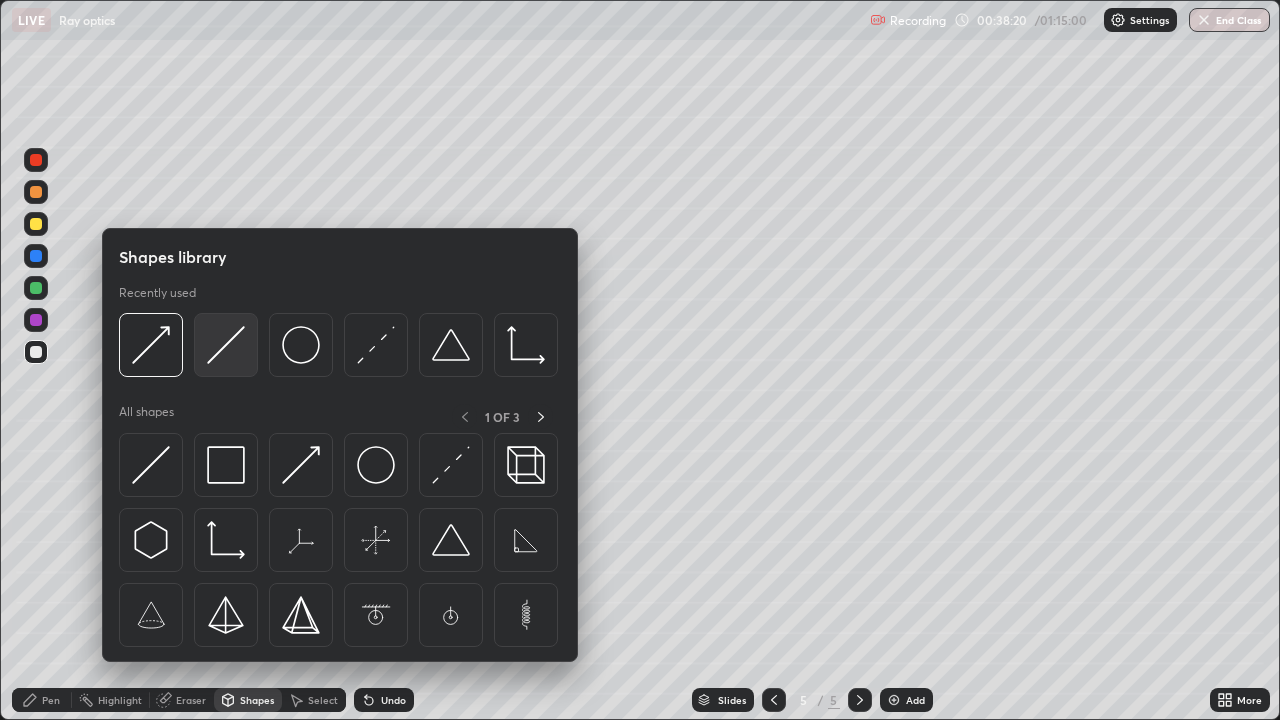 click at bounding box center [226, 345] 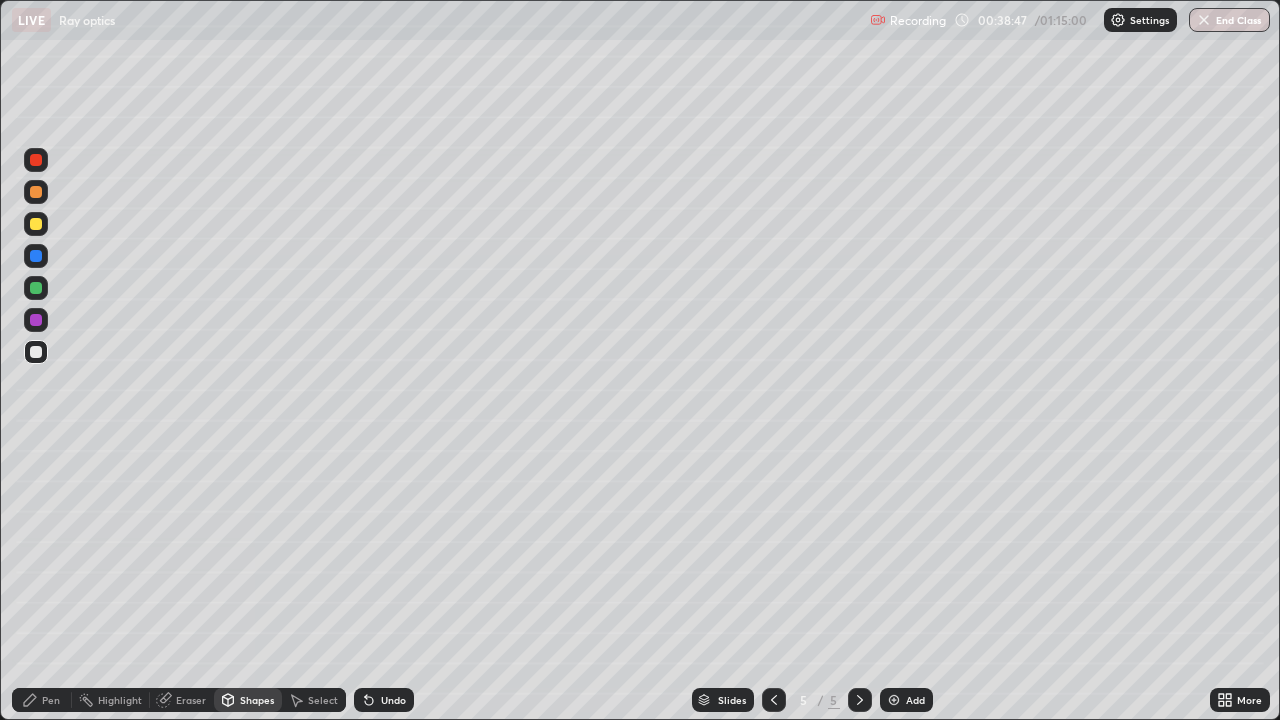 click on "Shapes" at bounding box center [257, 700] 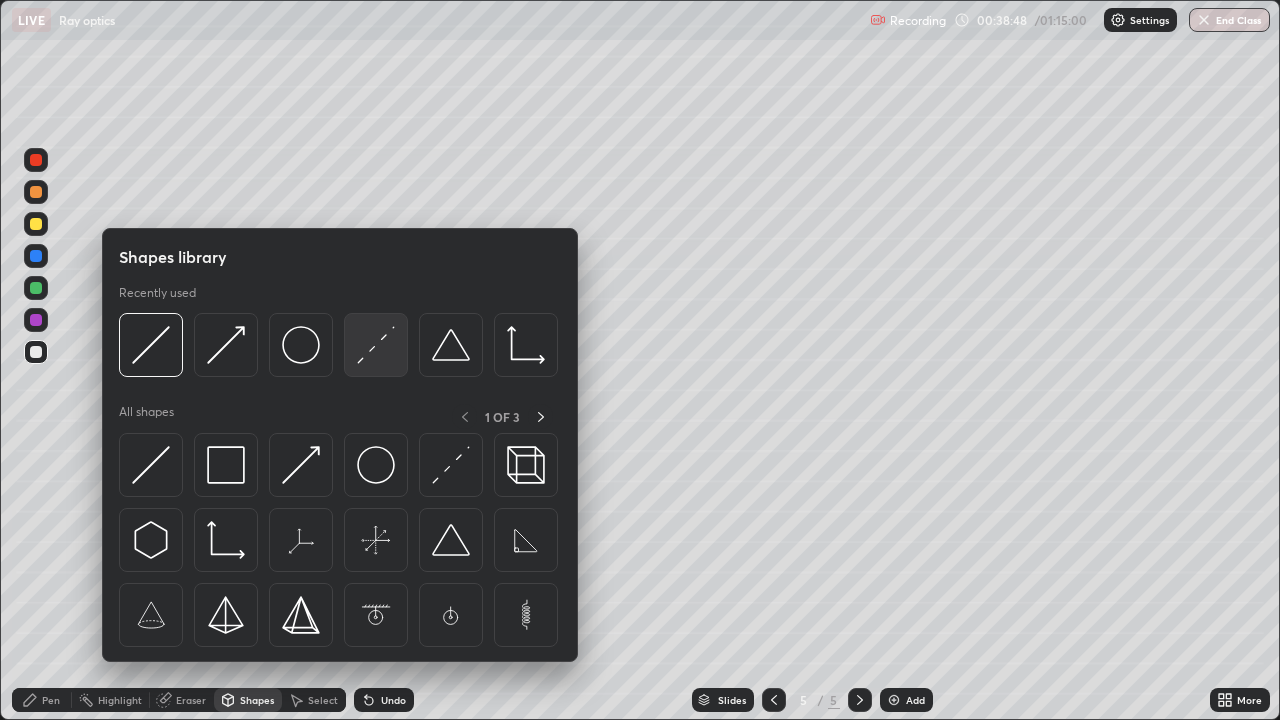 click at bounding box center [376, 345] 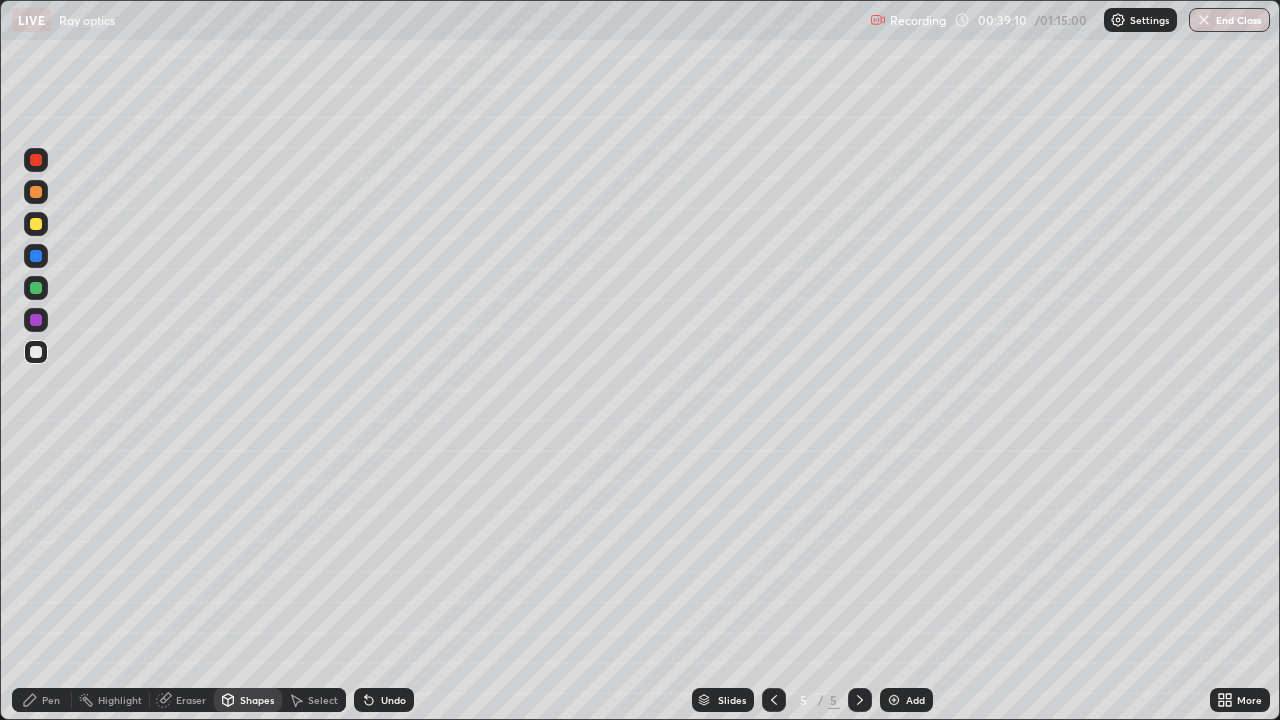 click at bounding box center [36, 224] 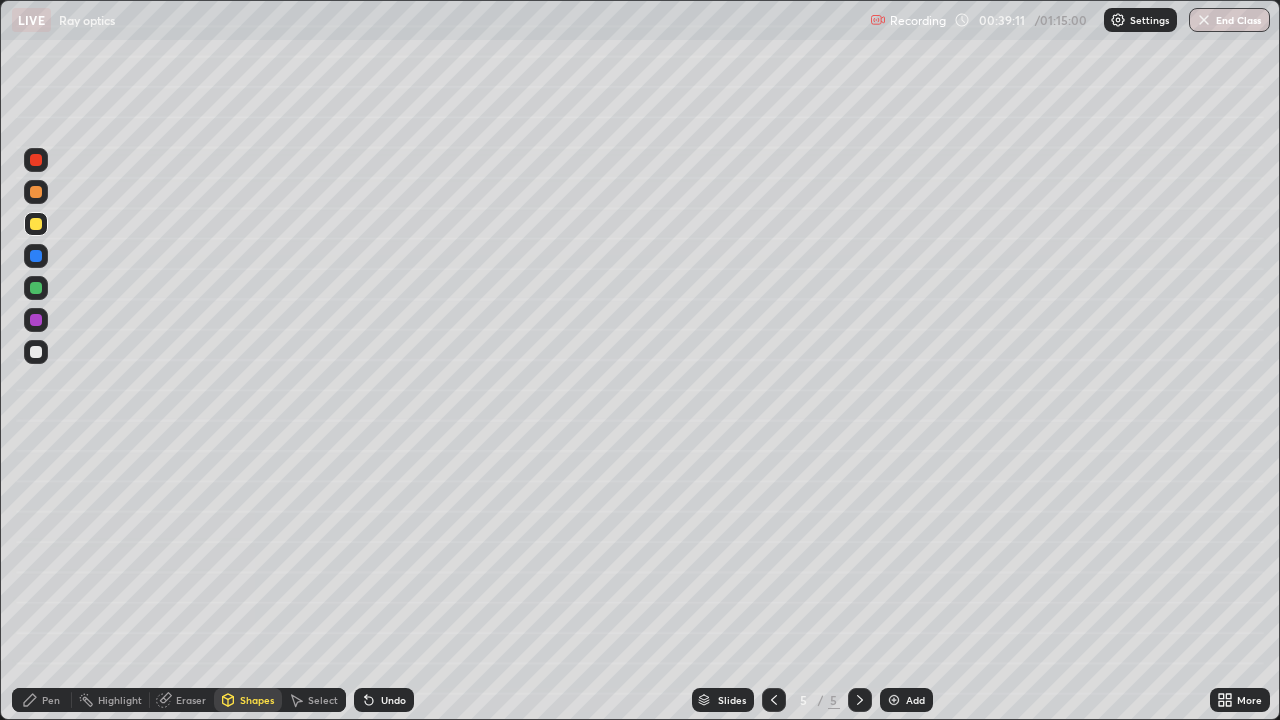 click on "Shapes" at bounding box center (257, 700) 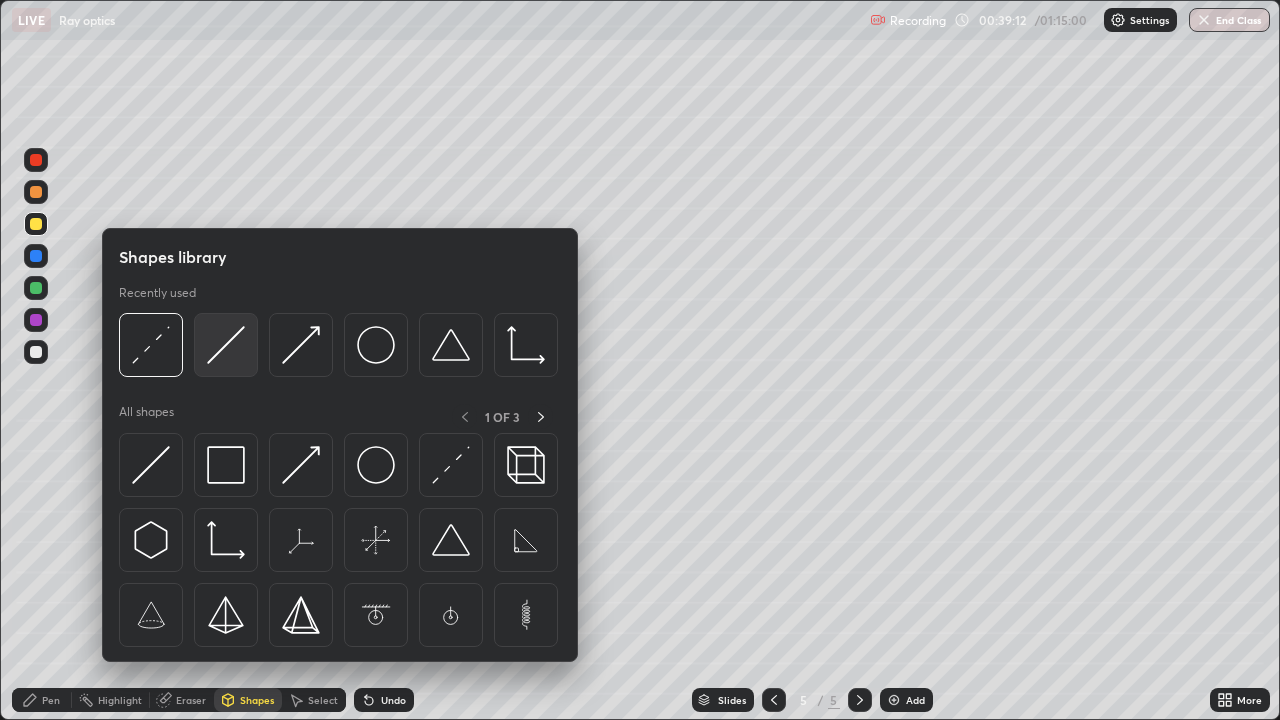 click at bounding box center [226, 345] 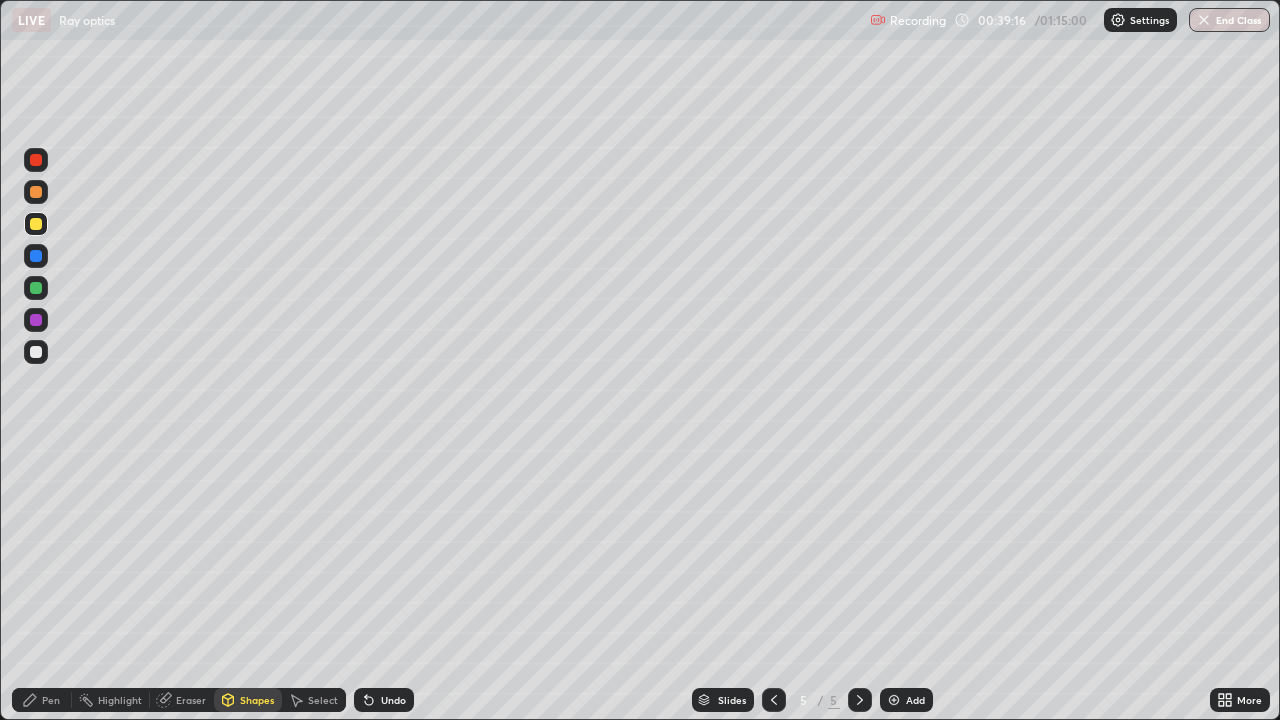 click on "Pen" at bounding box center (51, 700) 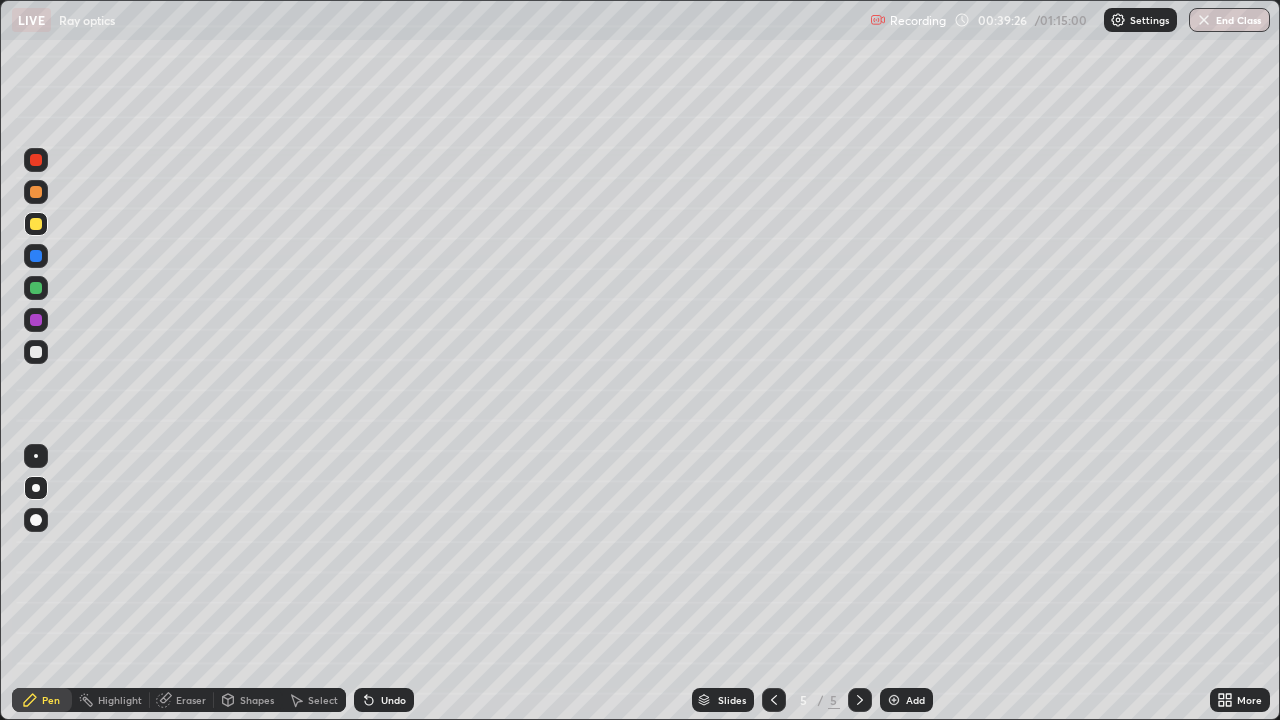 click on "Shapes" at bounding box center (257, 700) 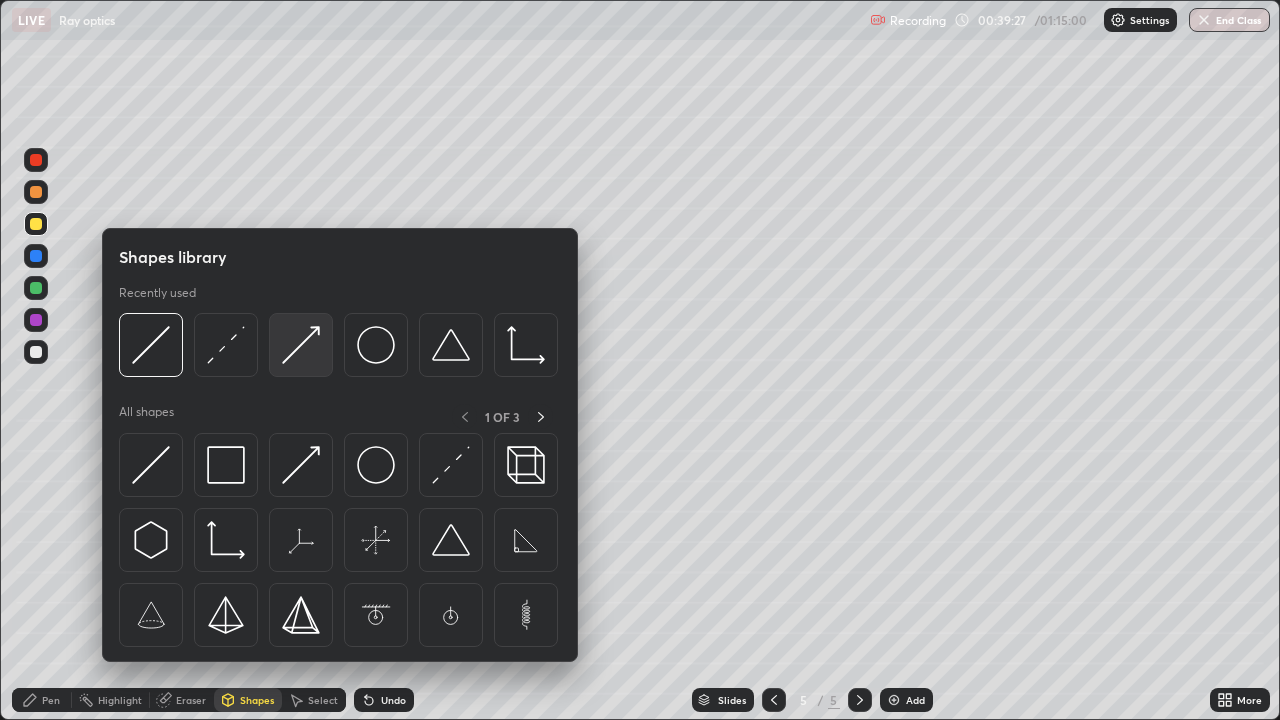 click at bounding box center (301, 345) 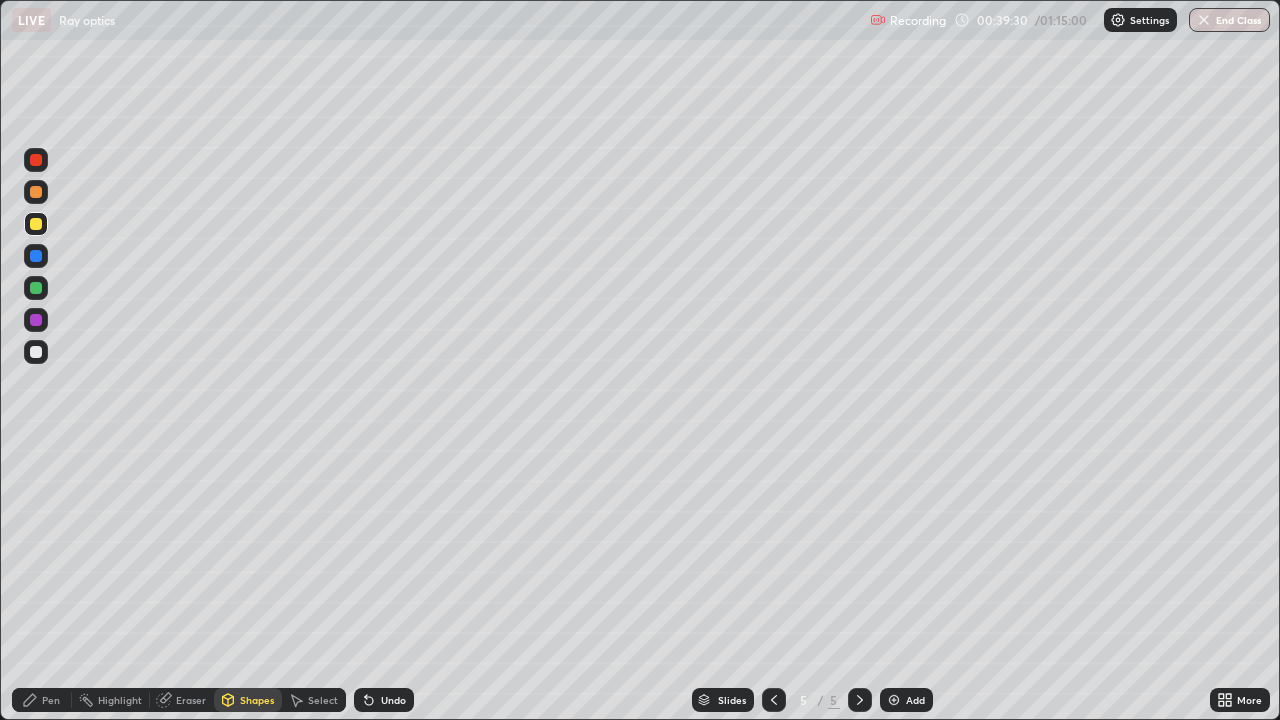 click on "Pen" at bounding box center [42, 700] 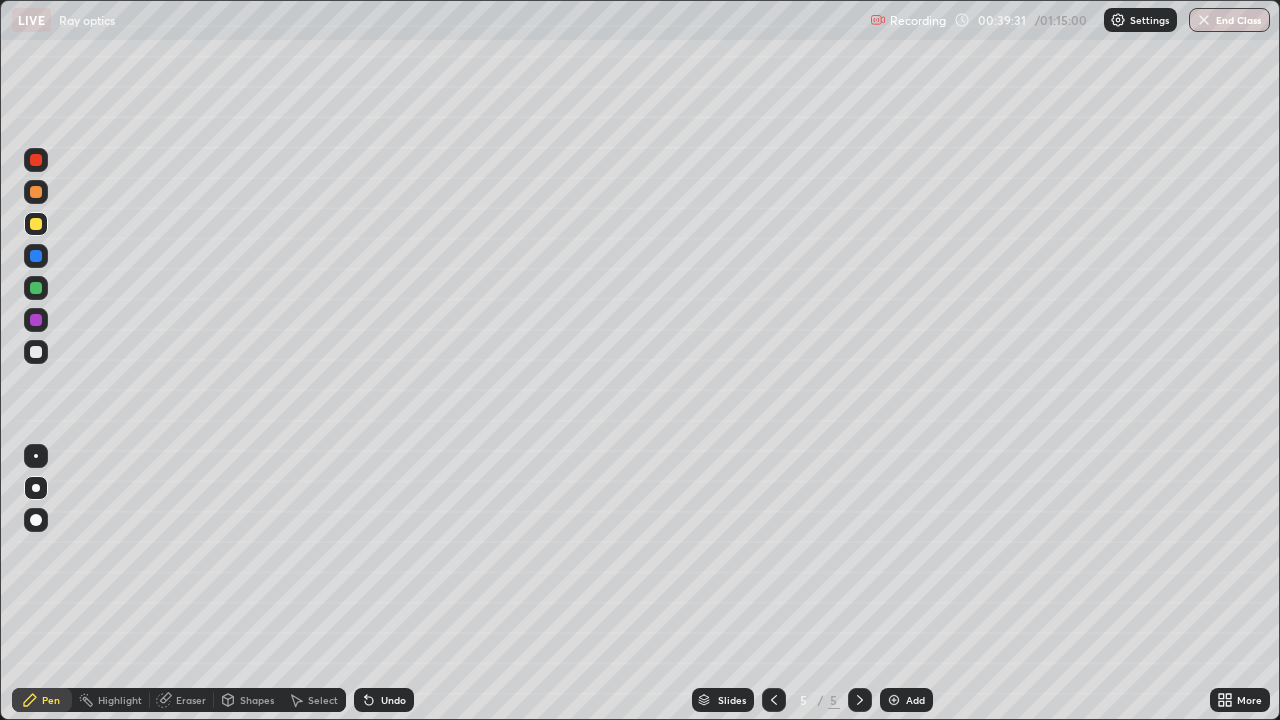 click 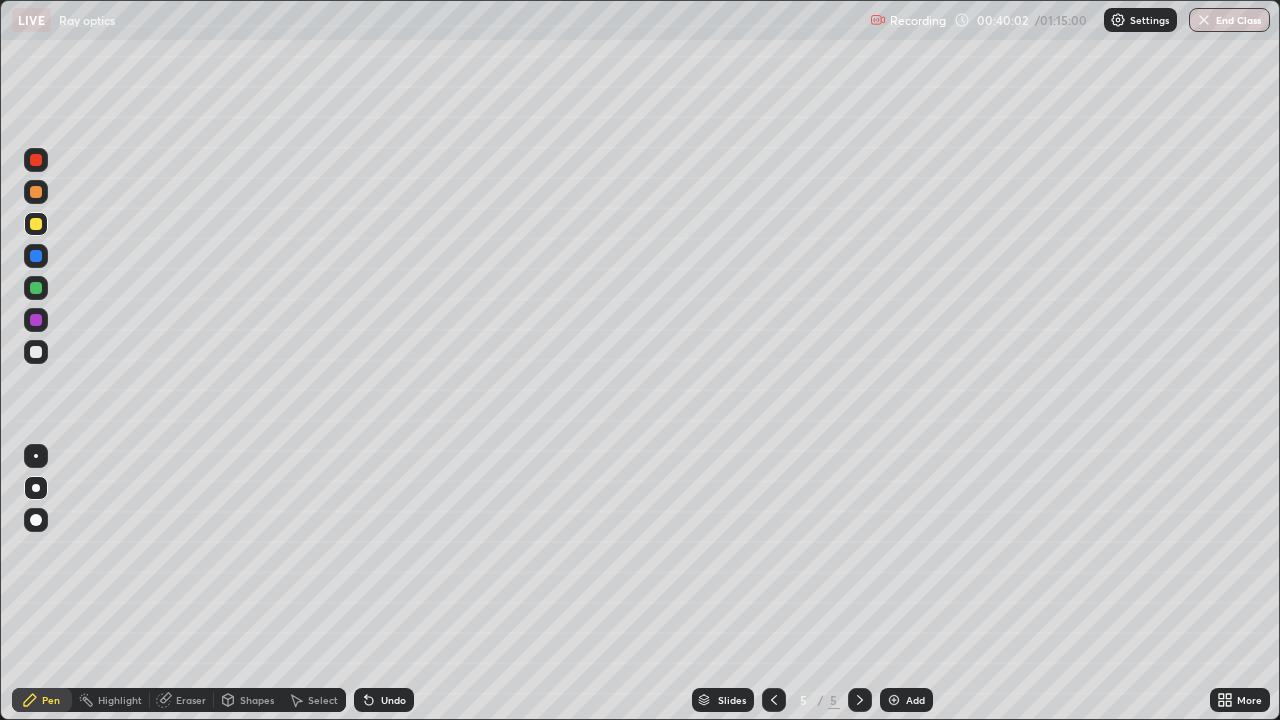 click at bounding box center (36, 288) 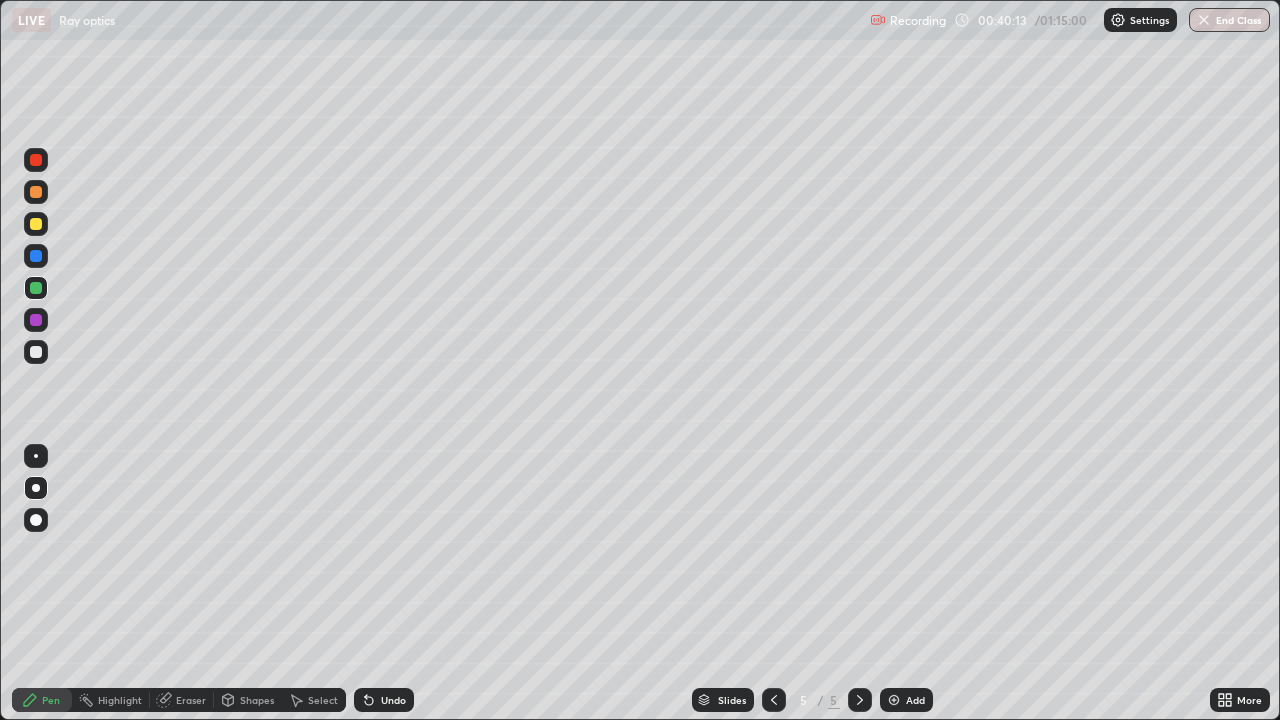 click on "Shapes" at bounding box center [248, 700] 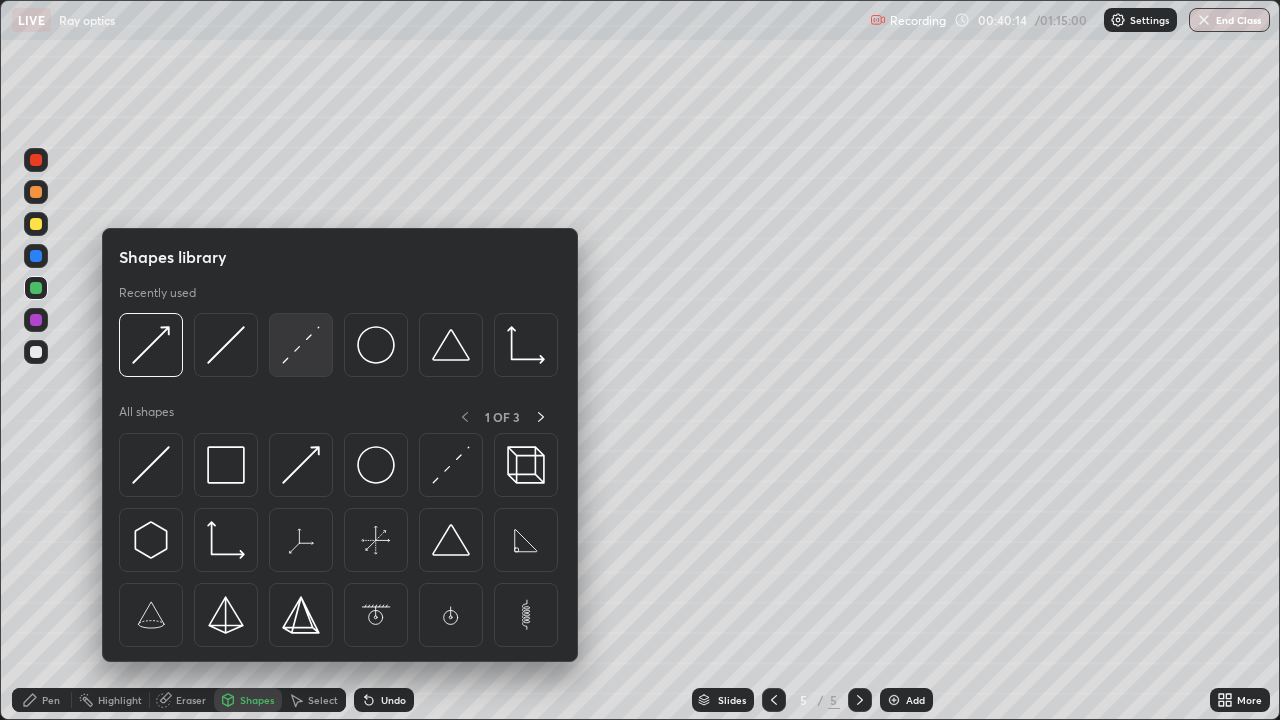 click at bounding box center [301, 345] 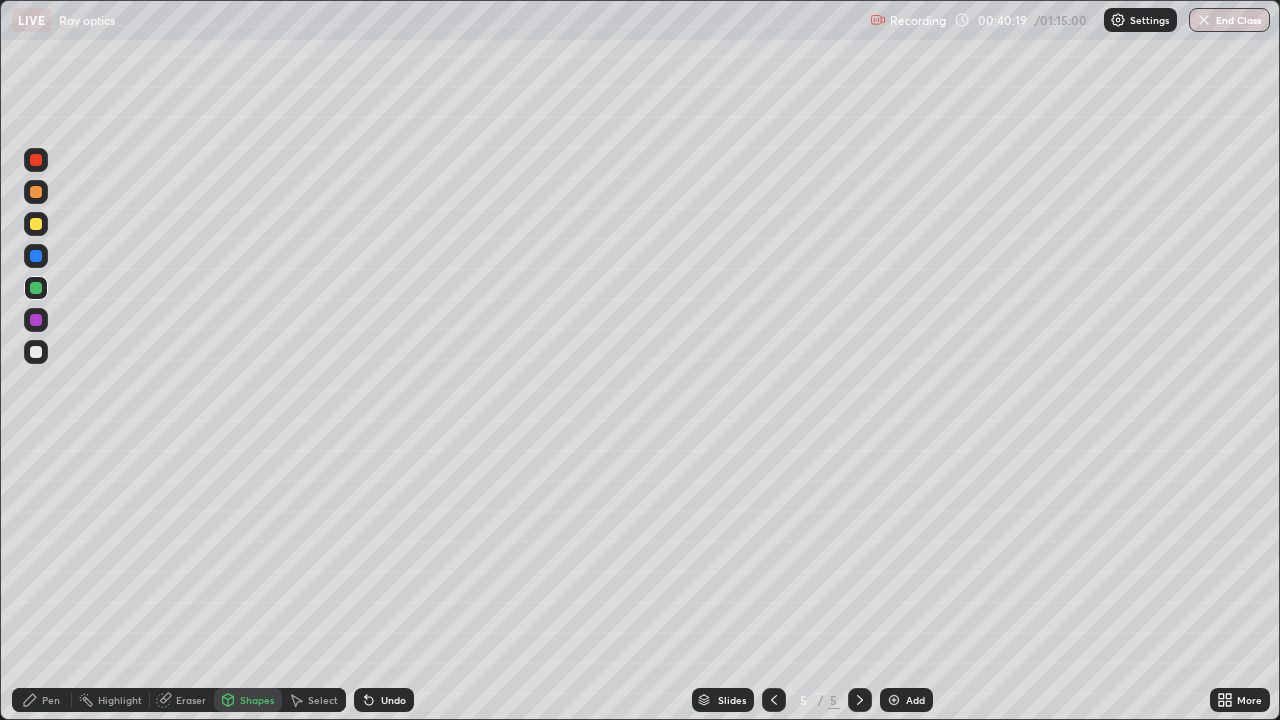 click on "Undo" at bounding box center (384, 700) 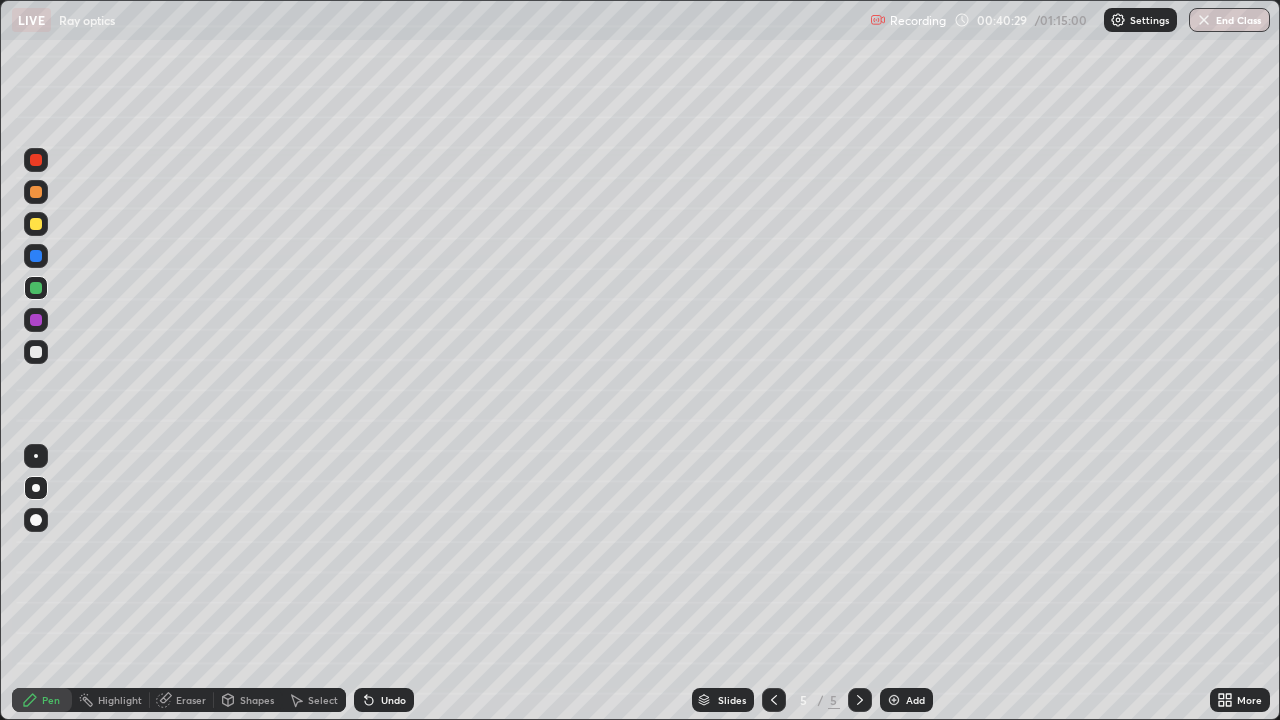 click at bounding box center [36, 192] 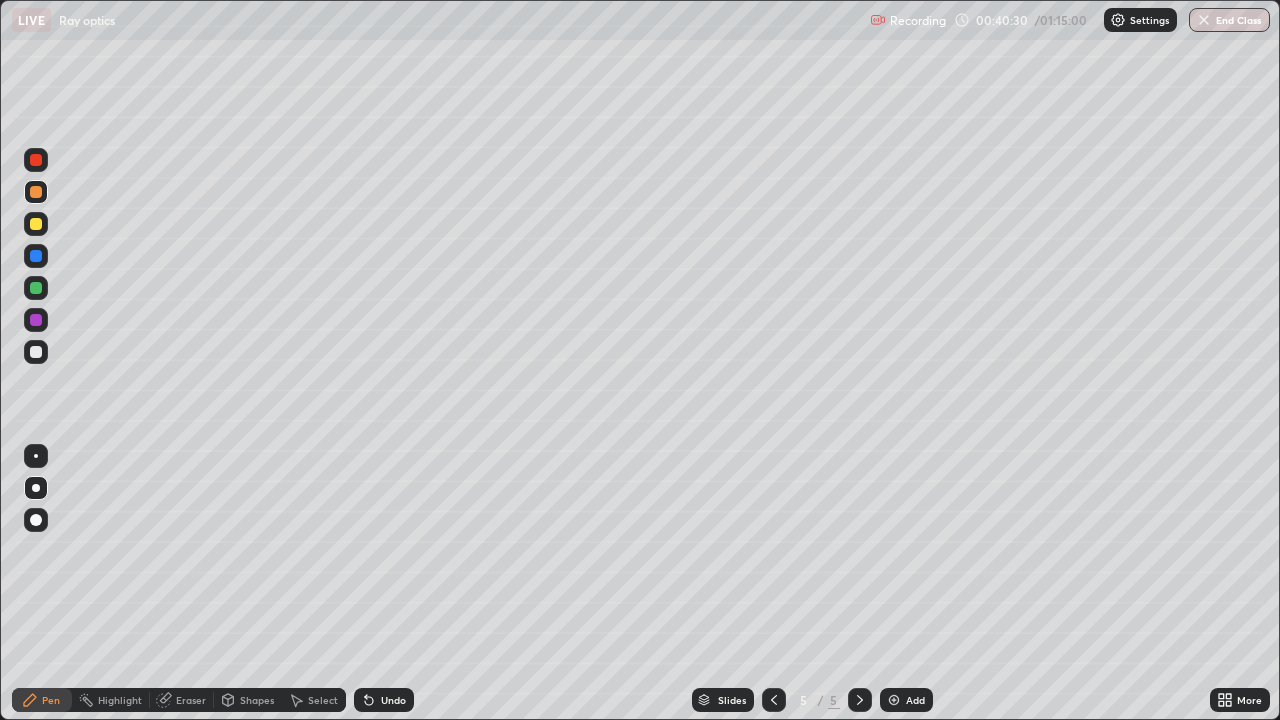 click at bounding box center (36, 160) 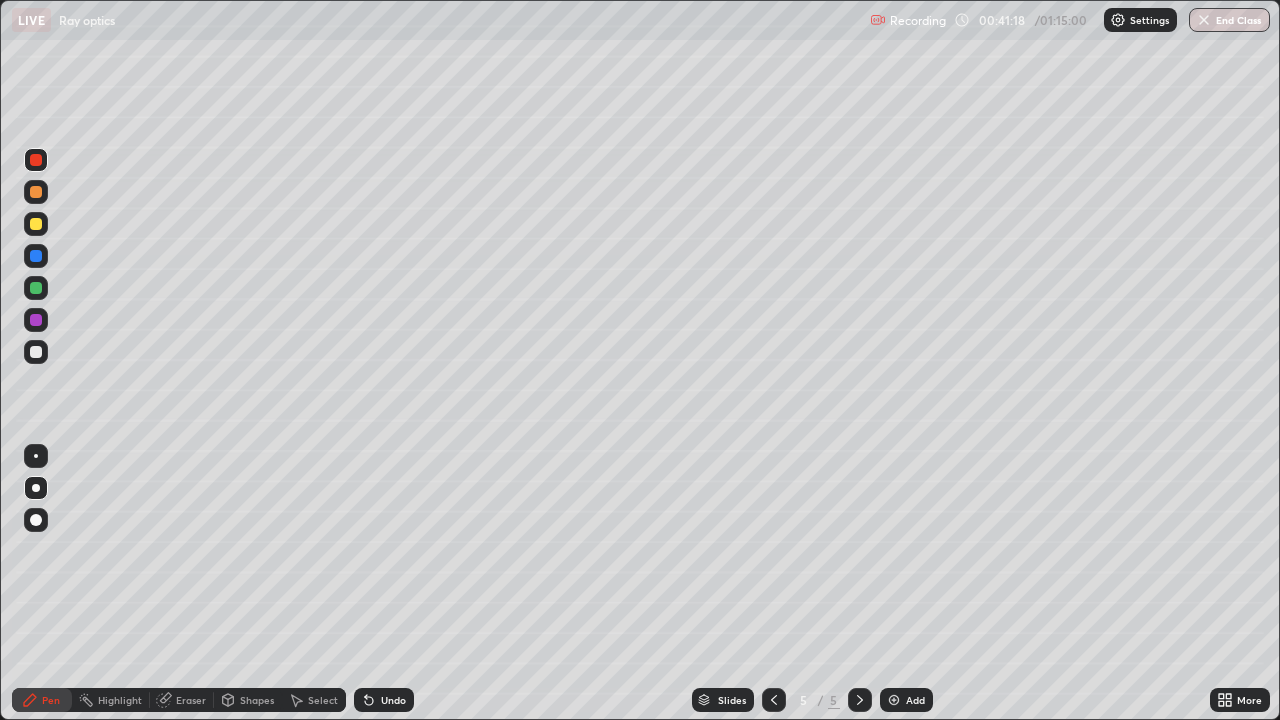 click on "Shapes" at bounding box center (257, 700) 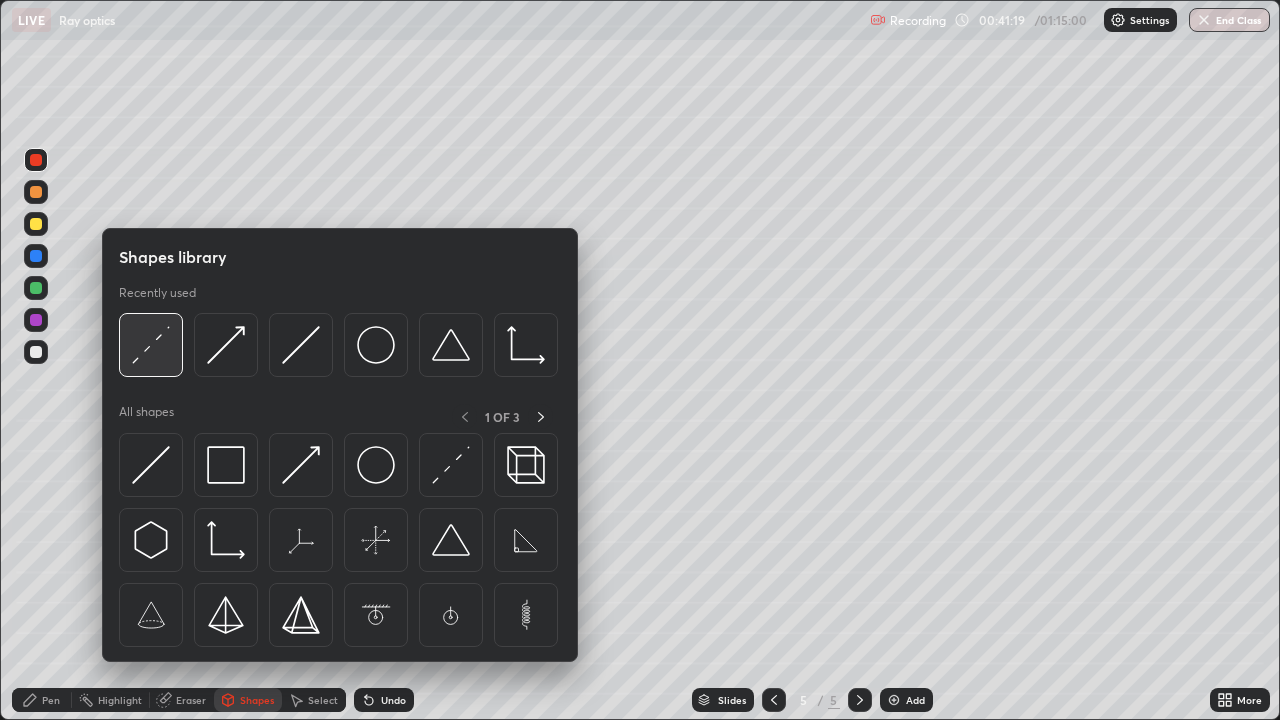 click at bounding box center [151, 345] 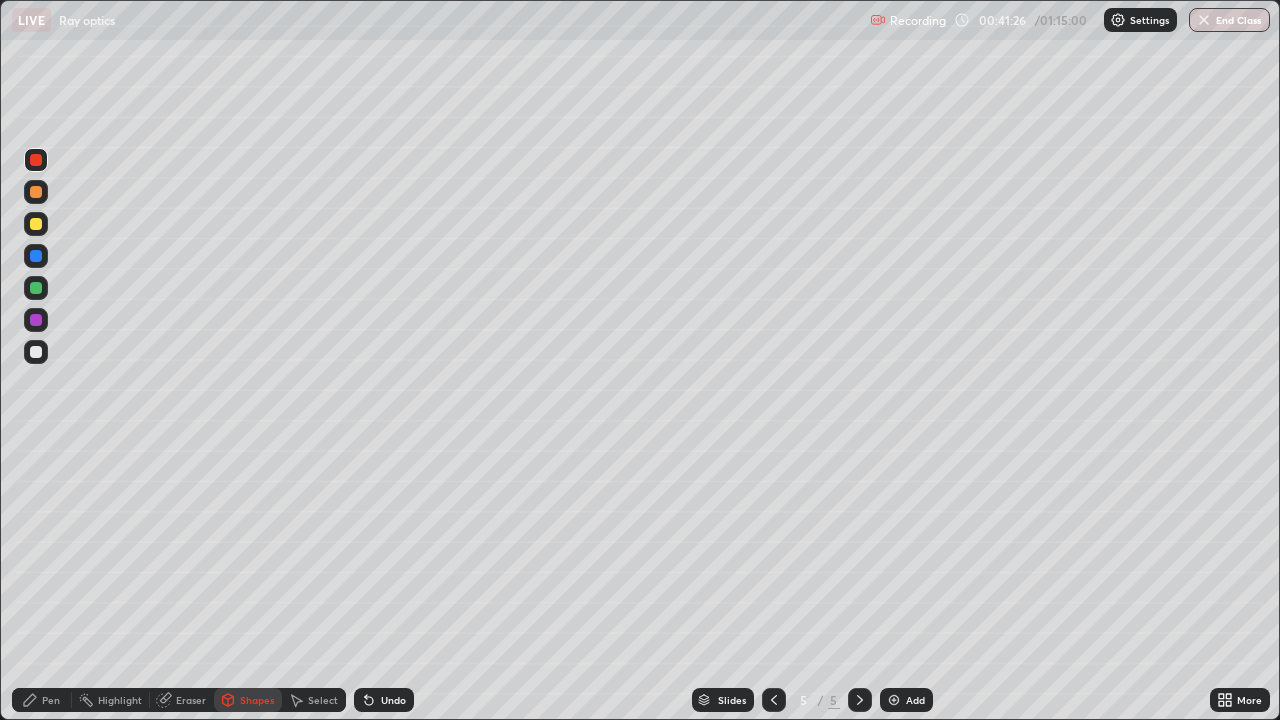 click on "Undo" at bounding box center (393, 700) 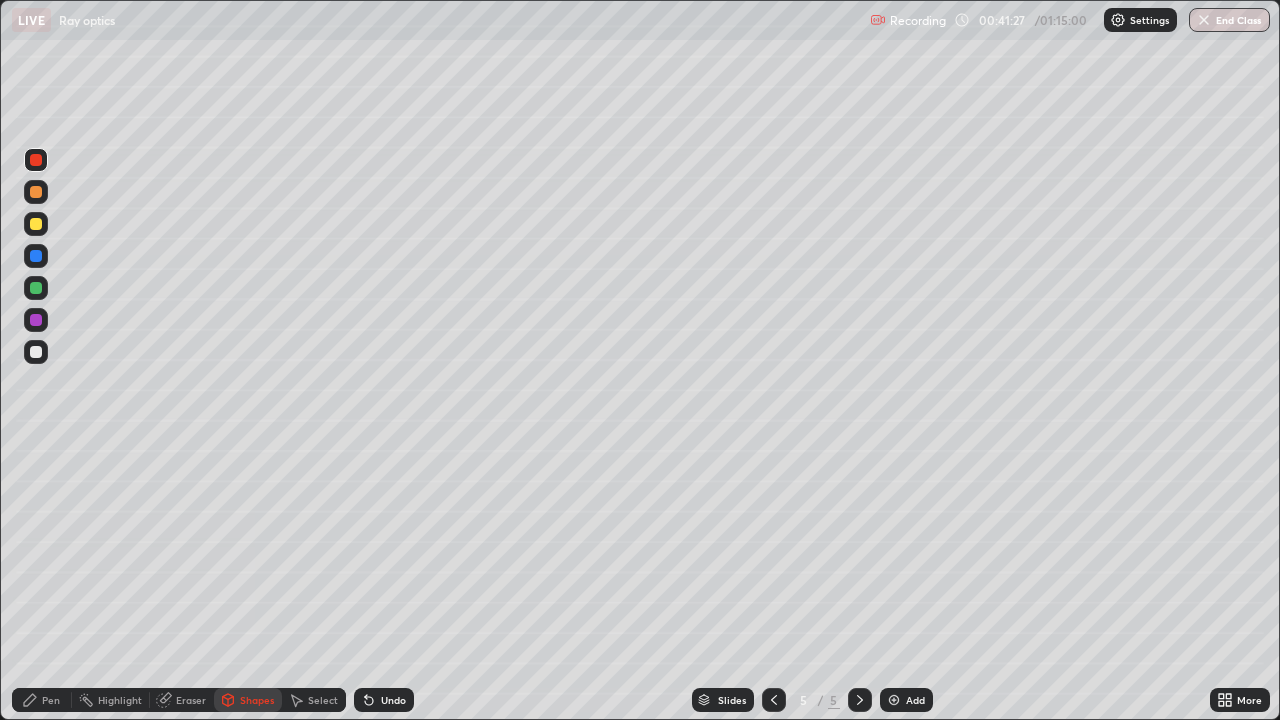 click on "Shapes" at bounding box center (257, 700) 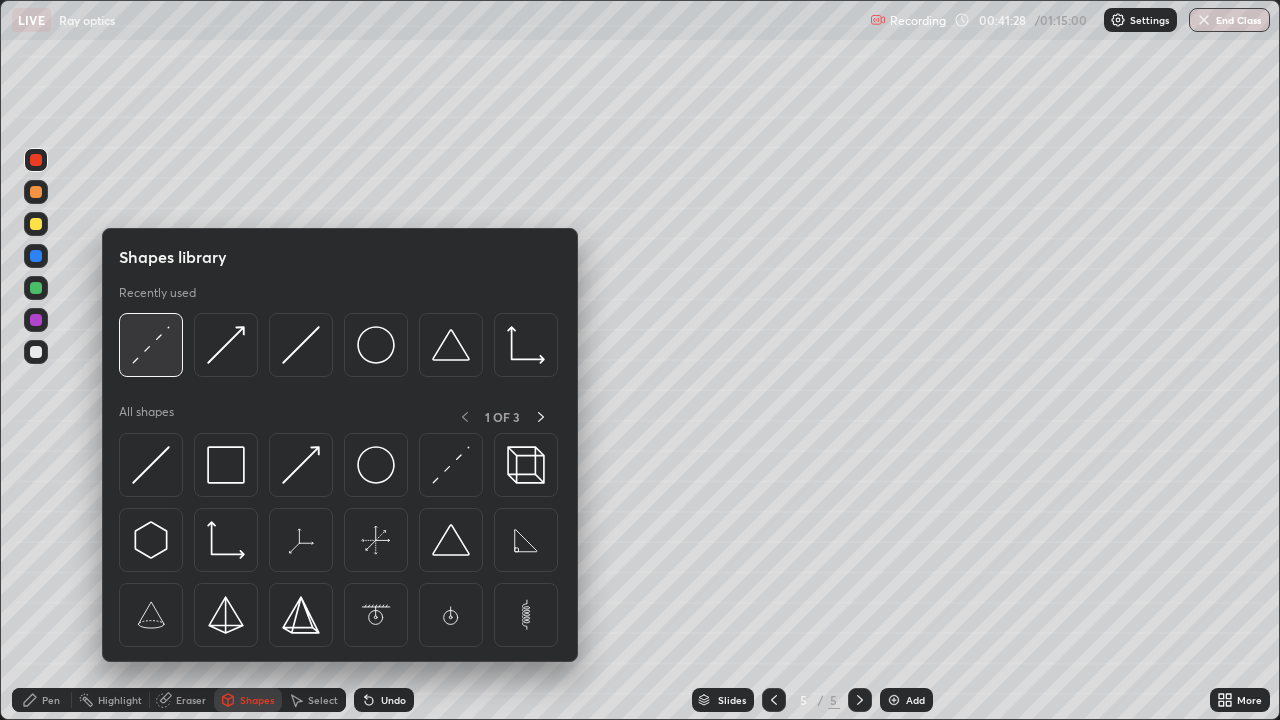 click at bounding box center (151, 345) 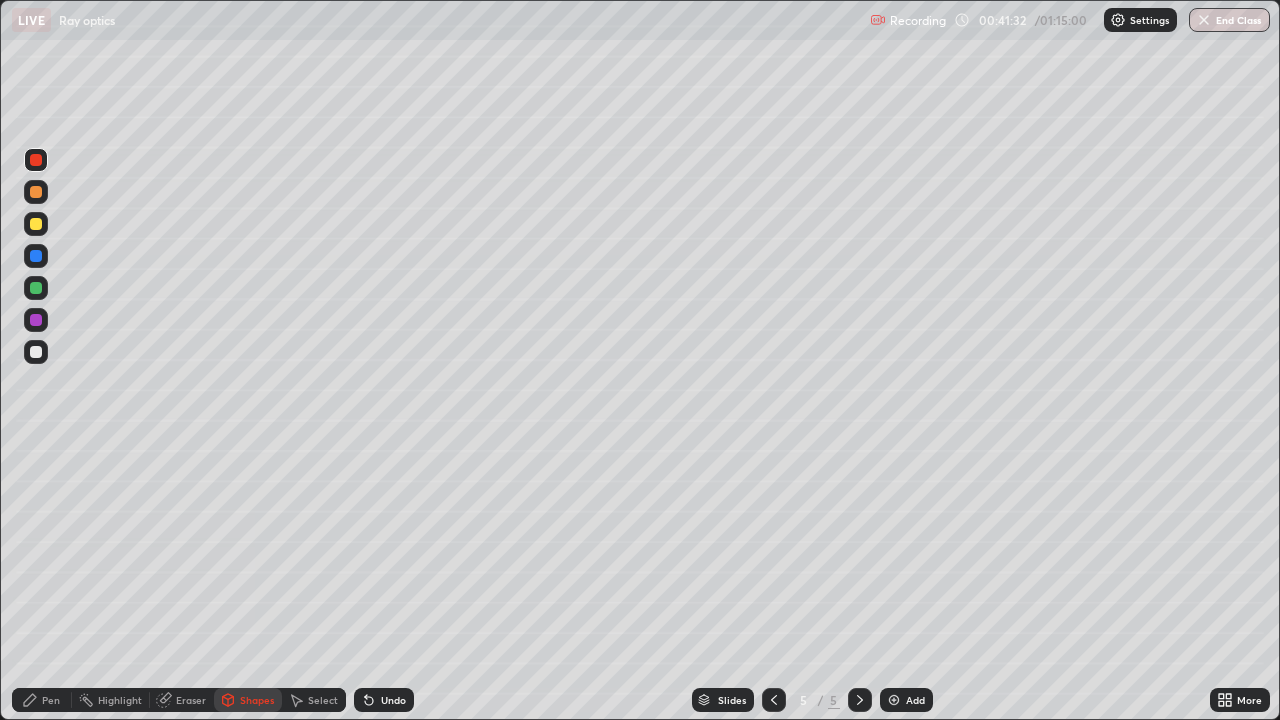 click at bounding box center (36, 352) 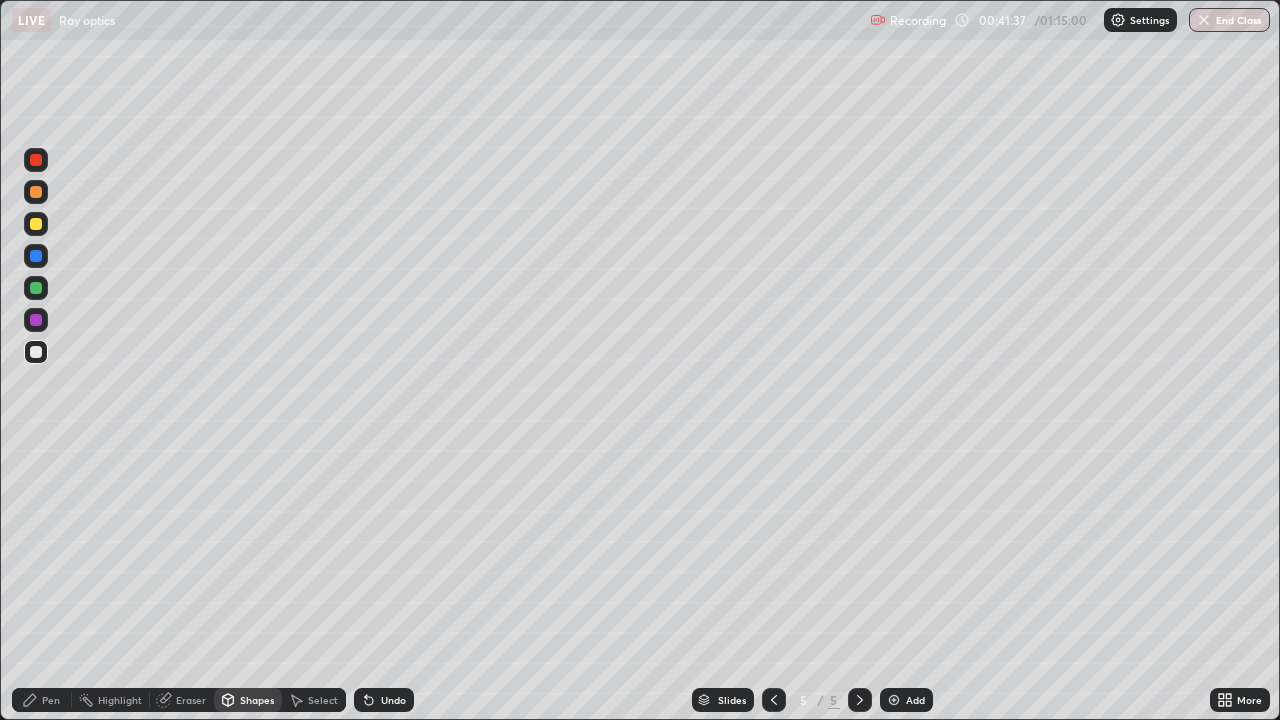 click on "Pen" at bounding box center [51, 700] 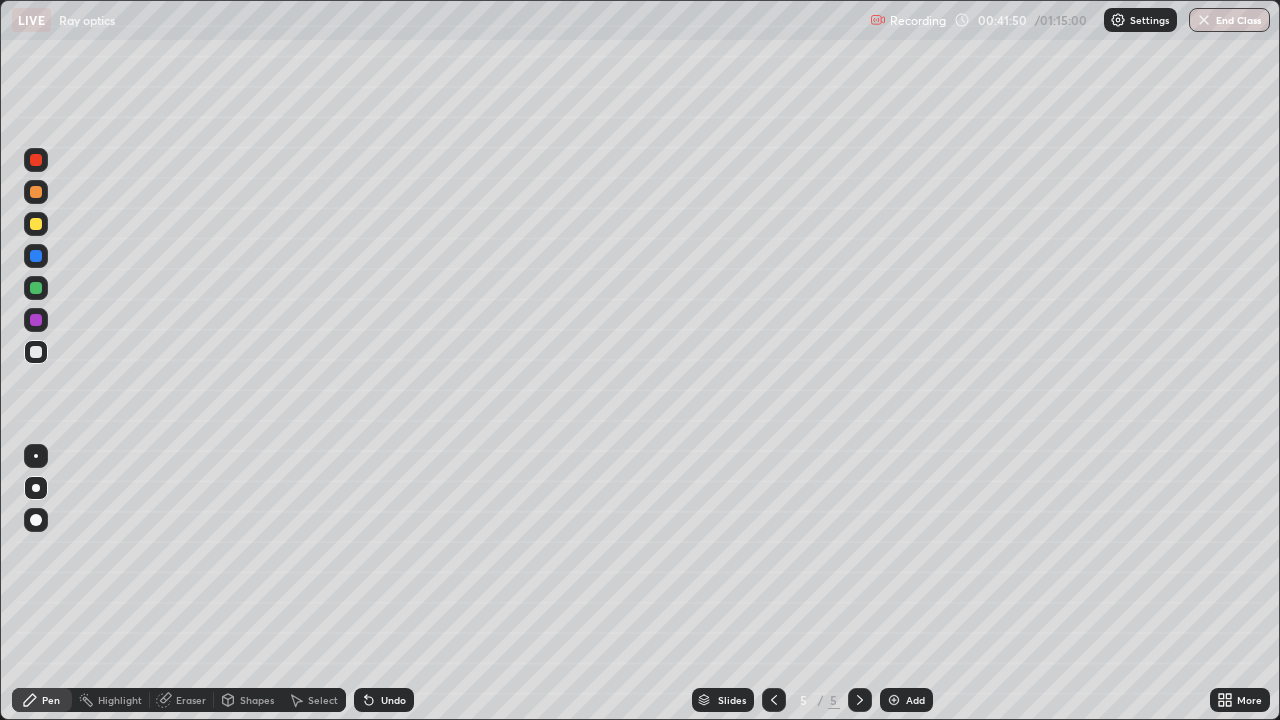 click on "Eraser" at bounding box center (191, 700) 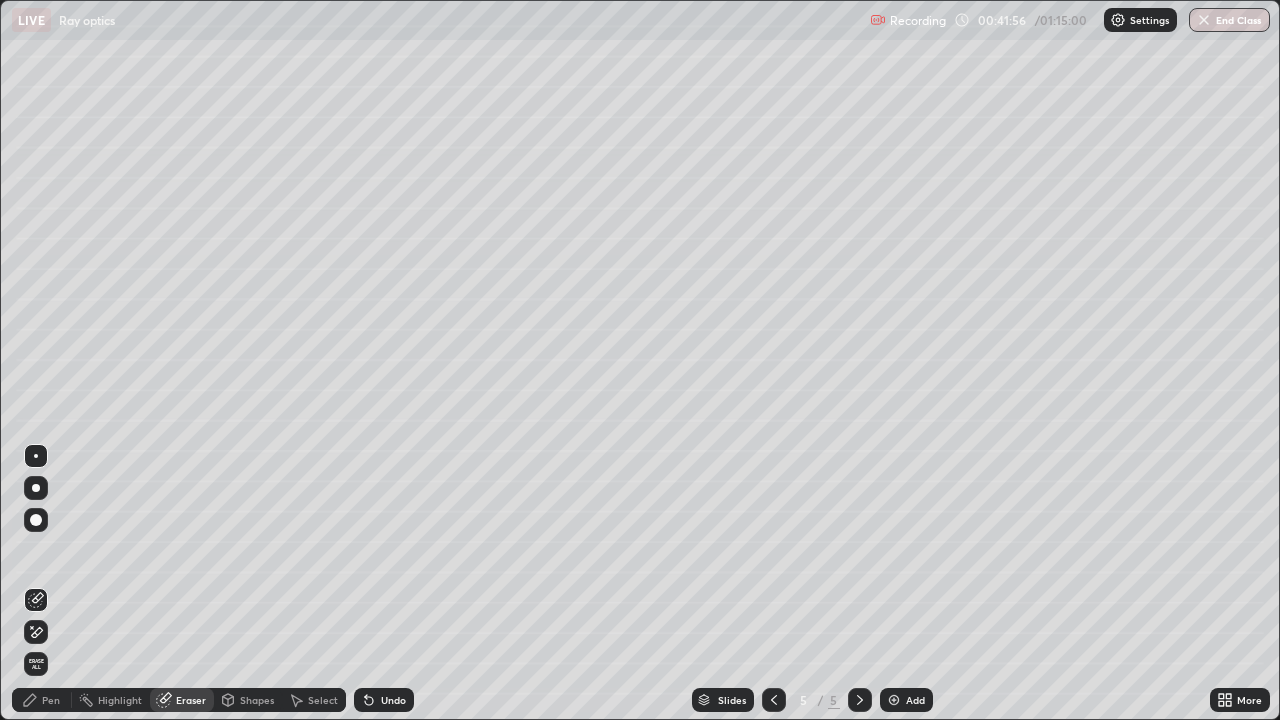 click on "Pen" at bounding box center (51, 700) 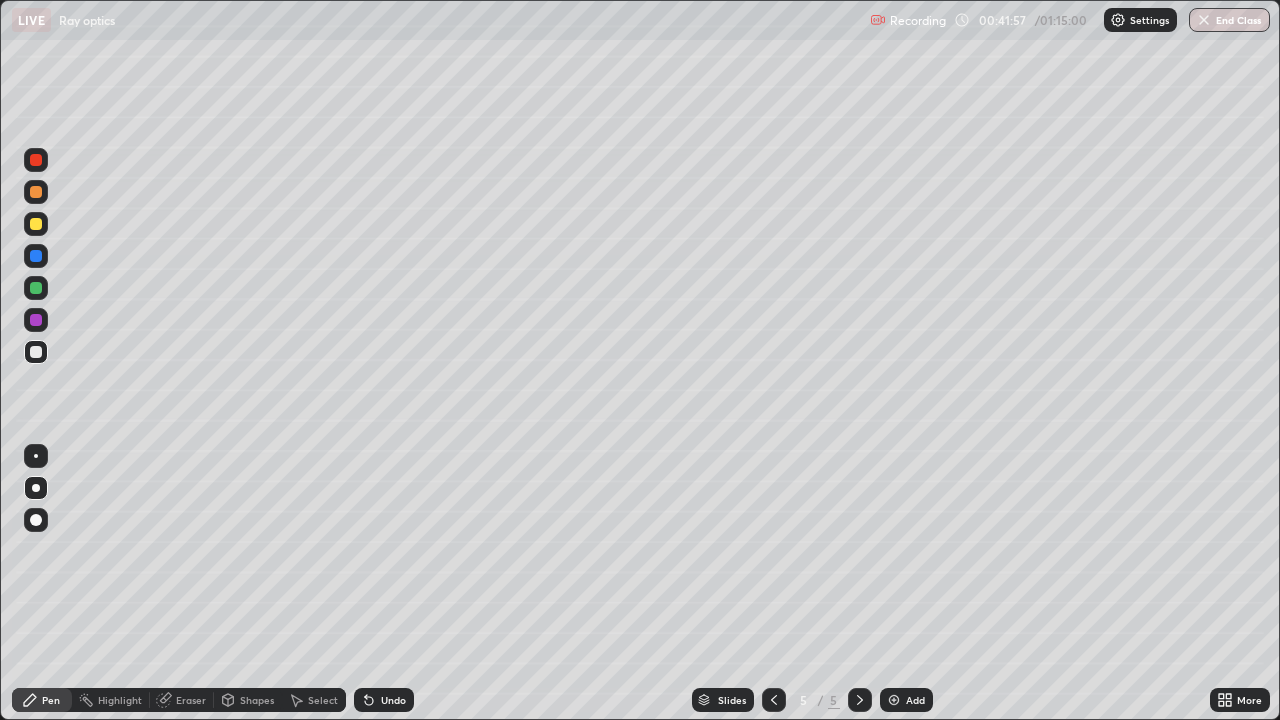 click at bounding box center (36, 320) 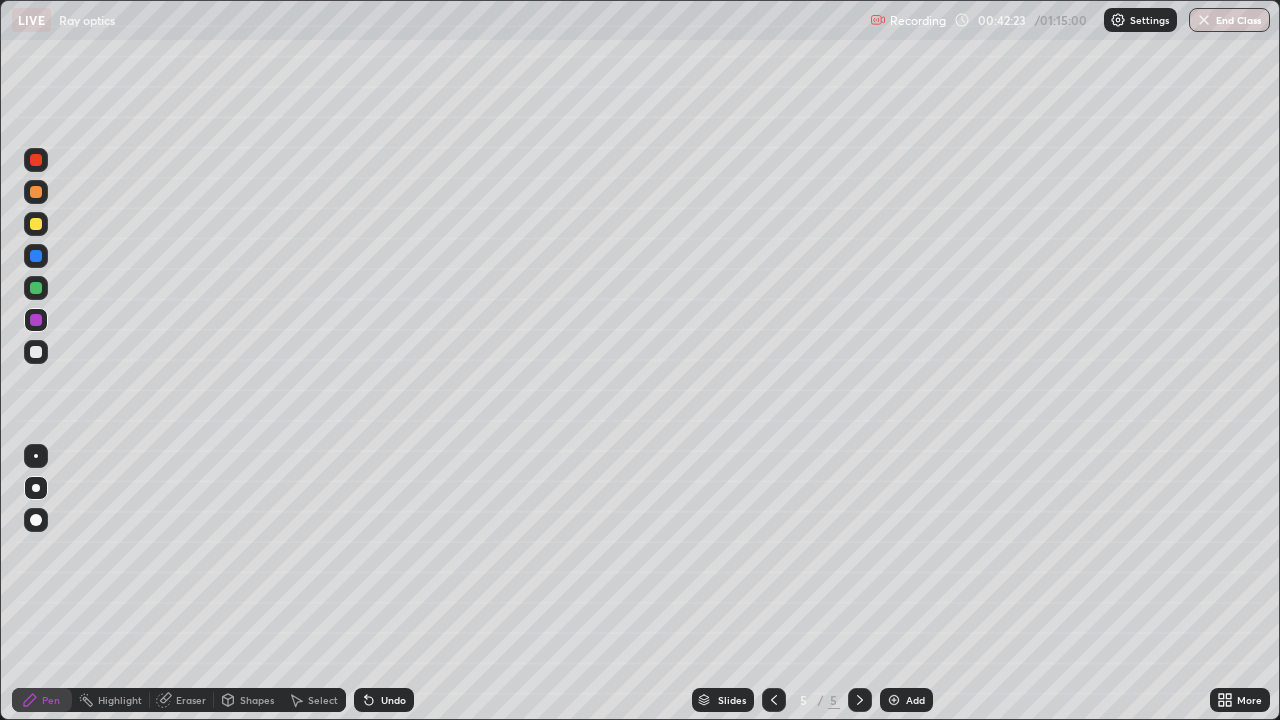 click on "Shapes" at bounding box center [248, 700] 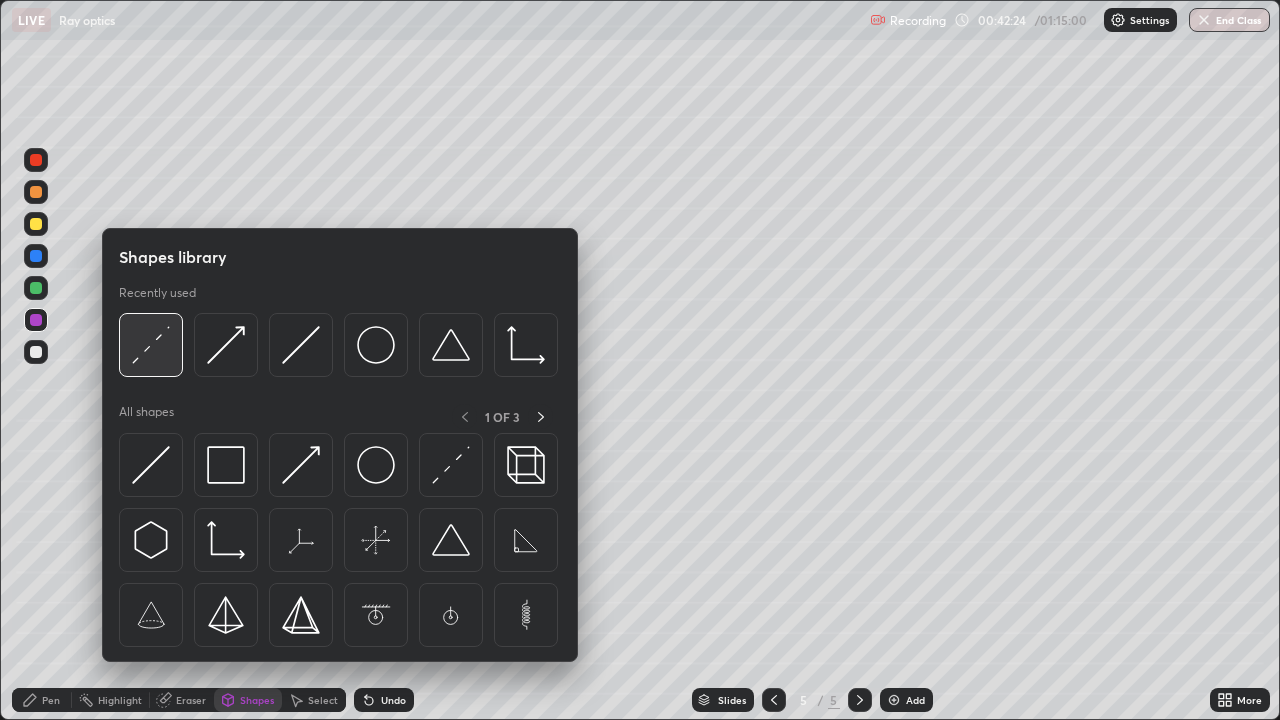 click at bounding box center (151, 345) 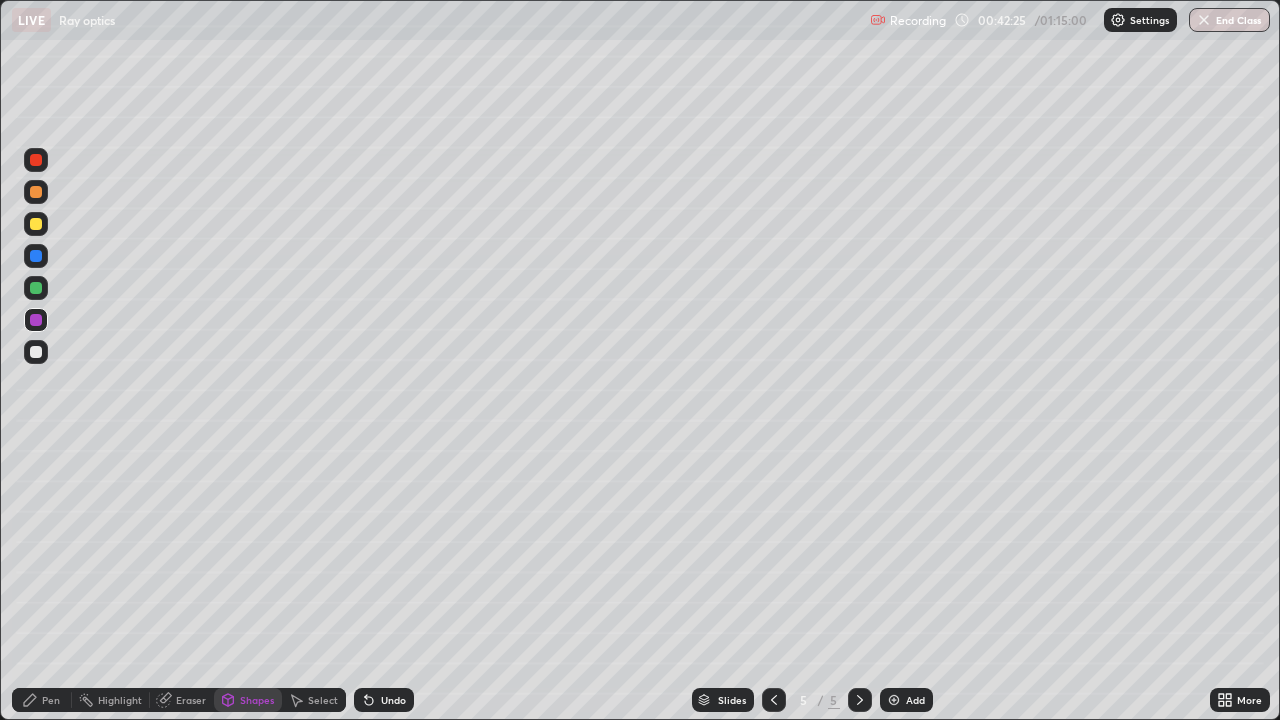 click at bounding box center [36, 320] 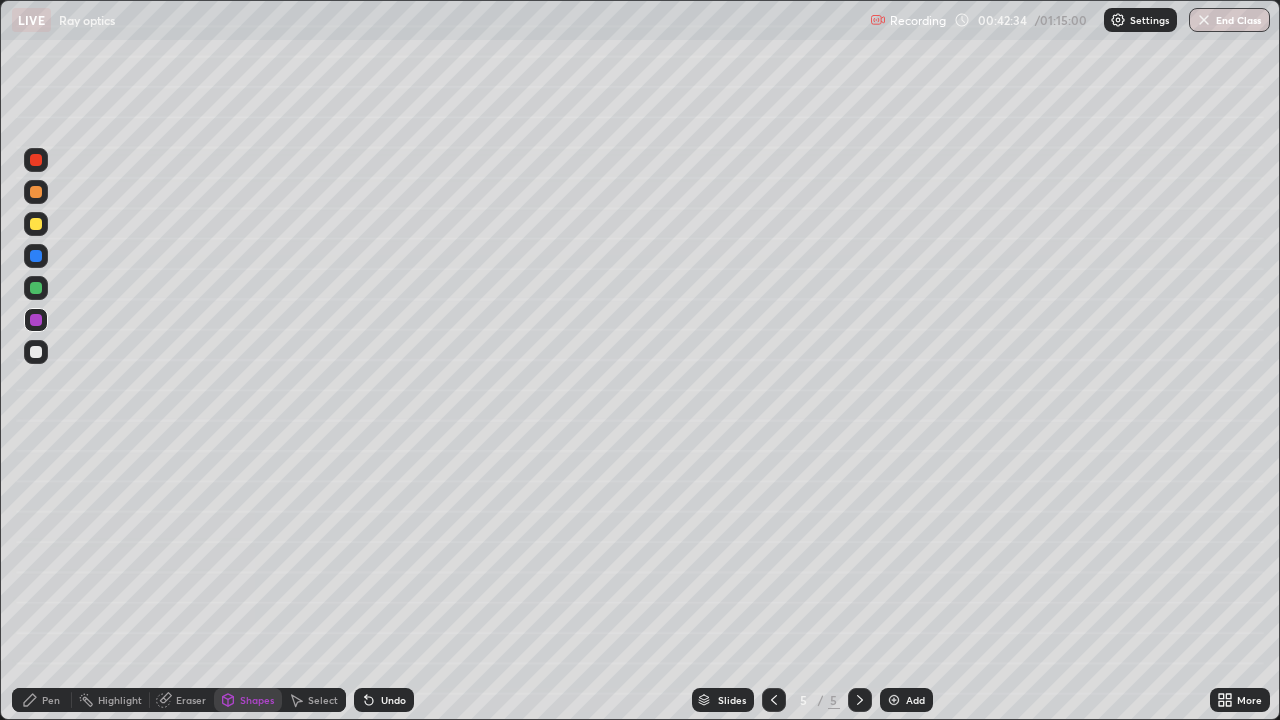 click on "Pen" at bounding box center [51, 700] 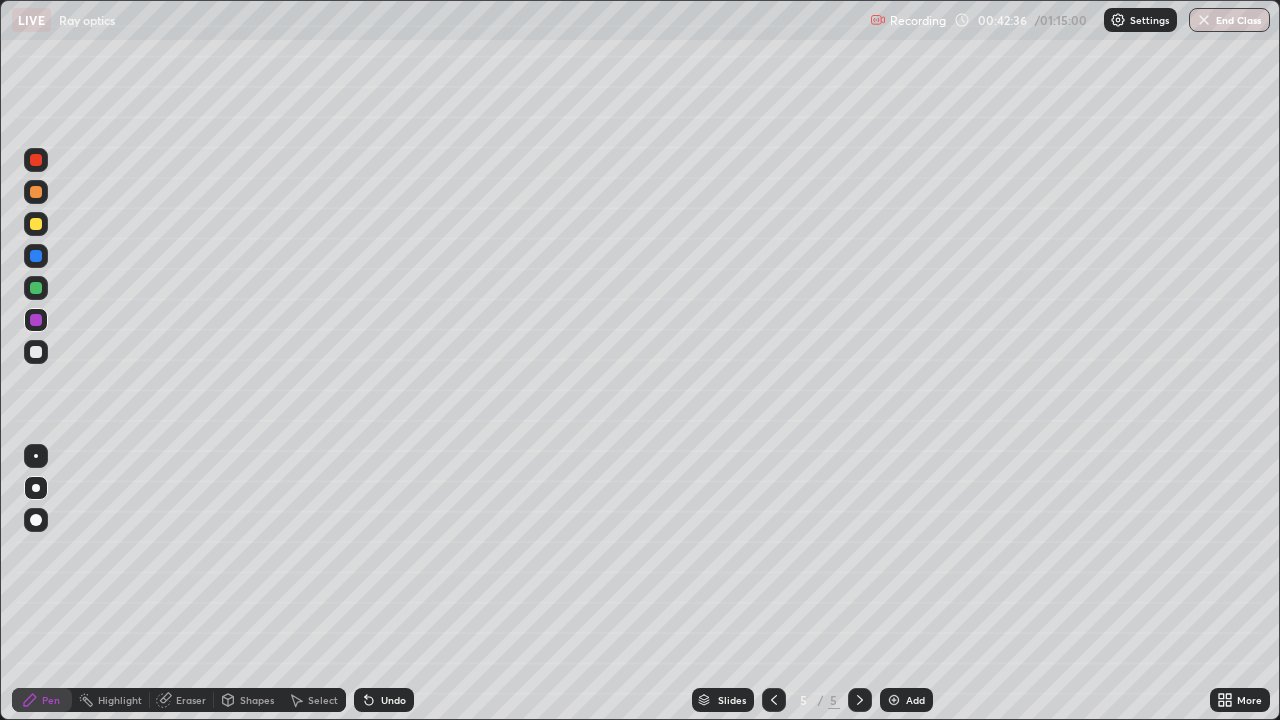 click at bounding box center [36, 160] 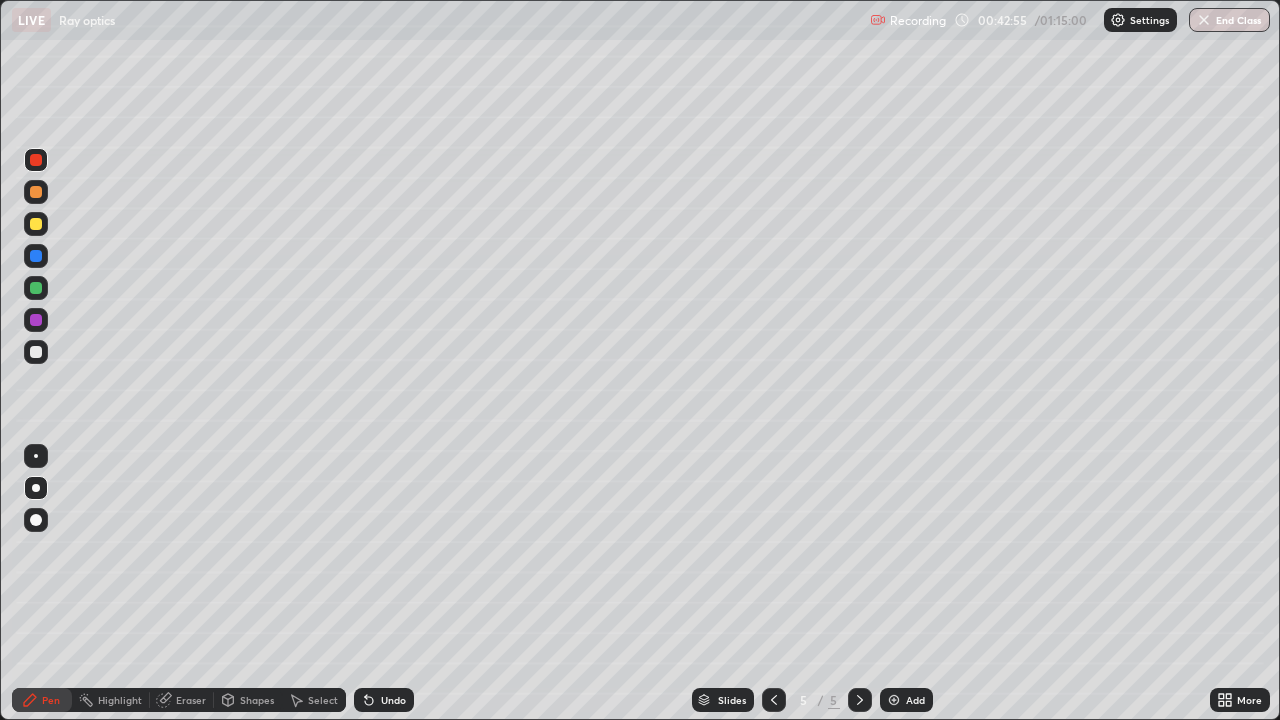 click at bounding box center (36, 352) 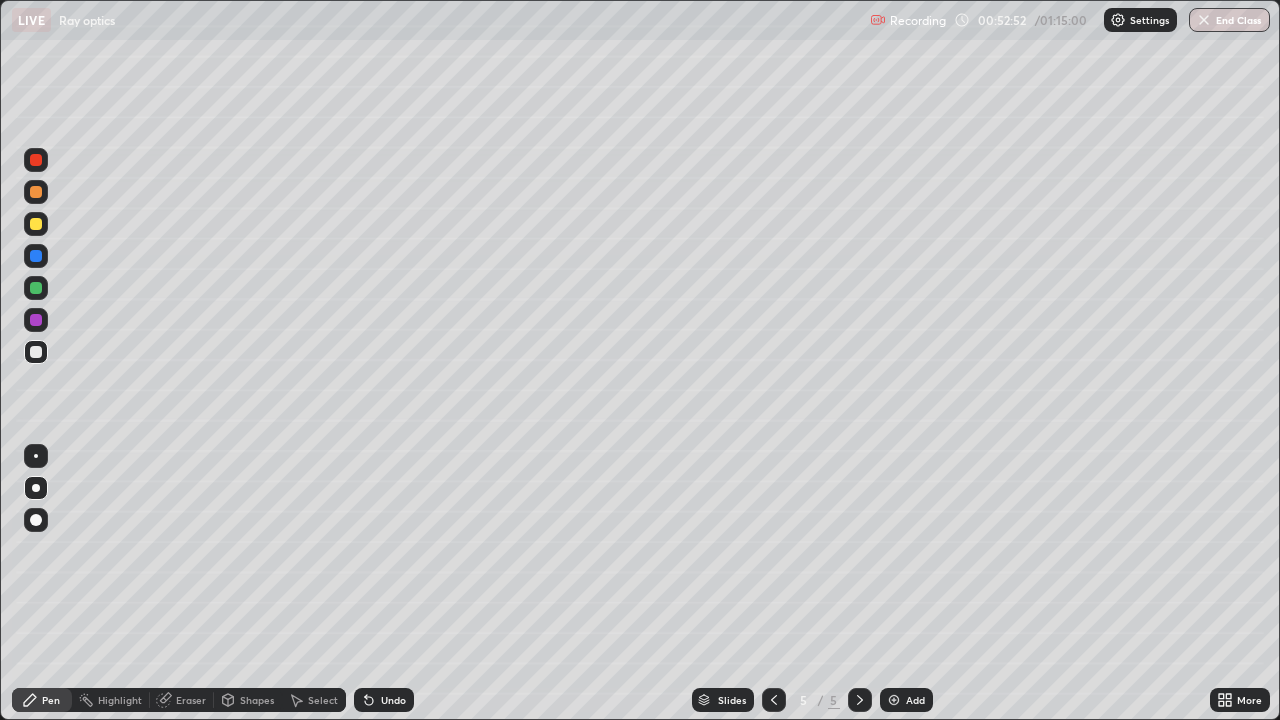 click on "Slides 5 / 5 Add" at bounding box center [812, 700] 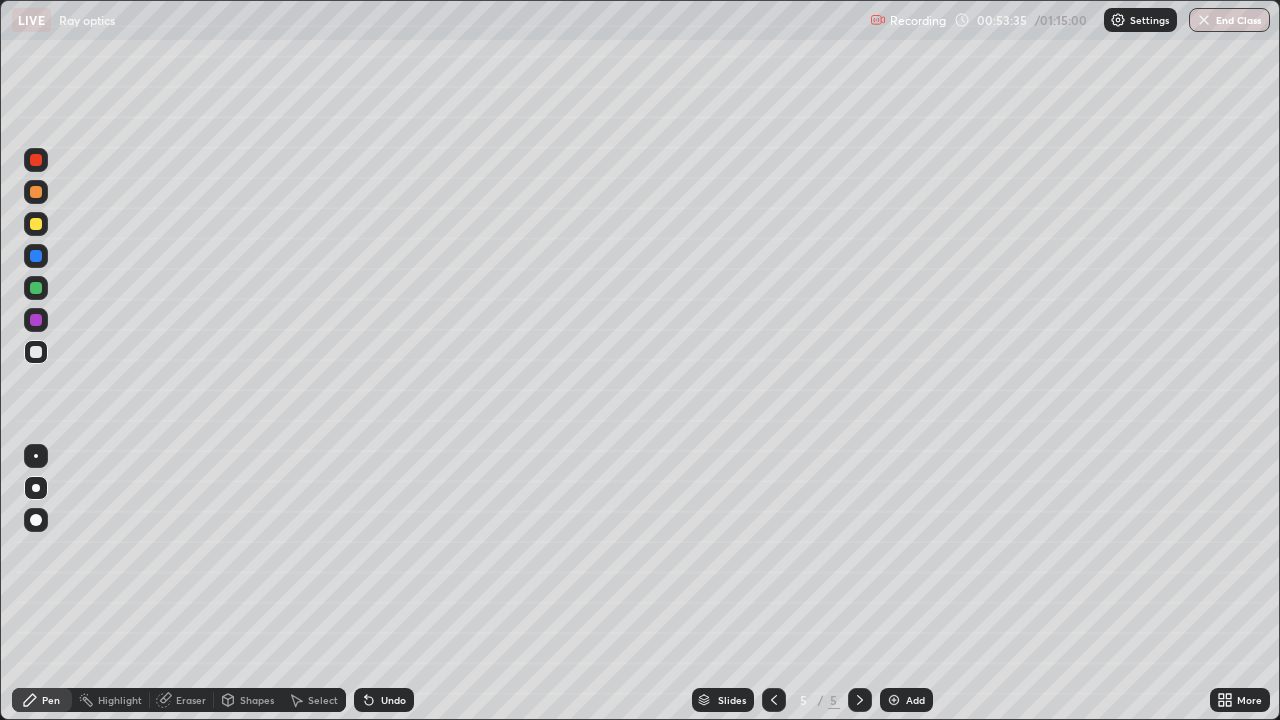 click at bounding box center (894, 700) 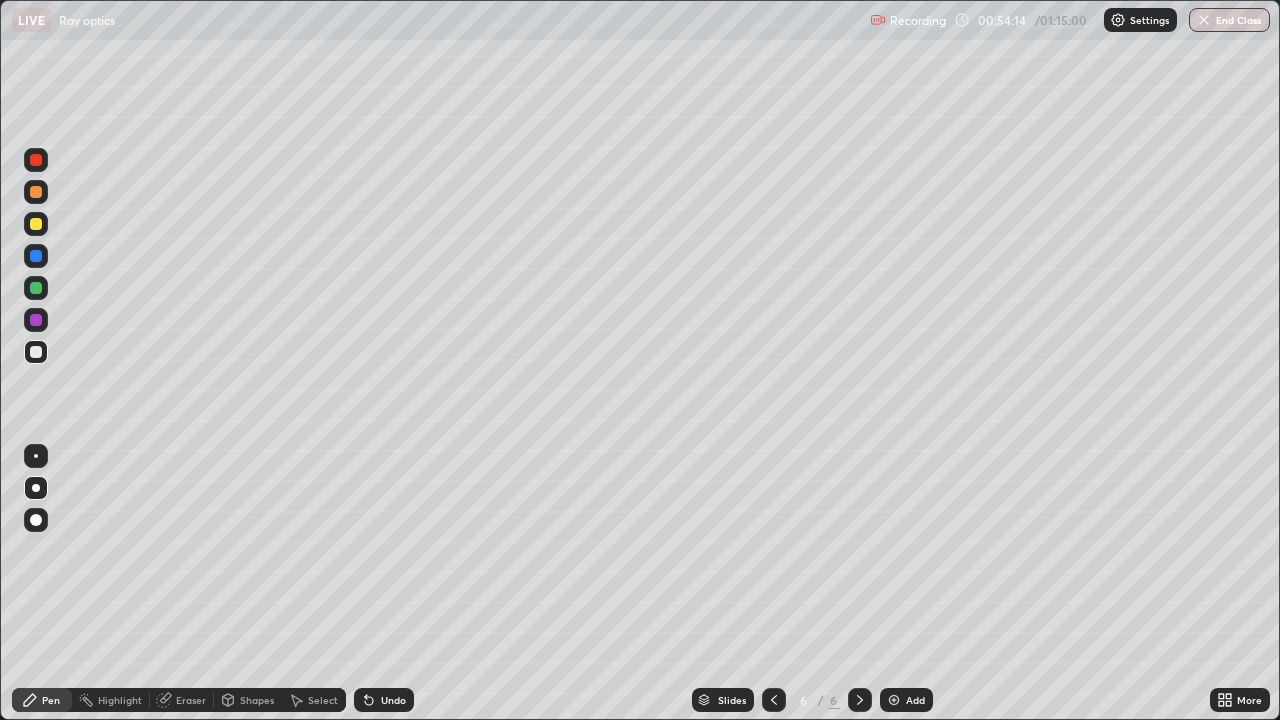 click 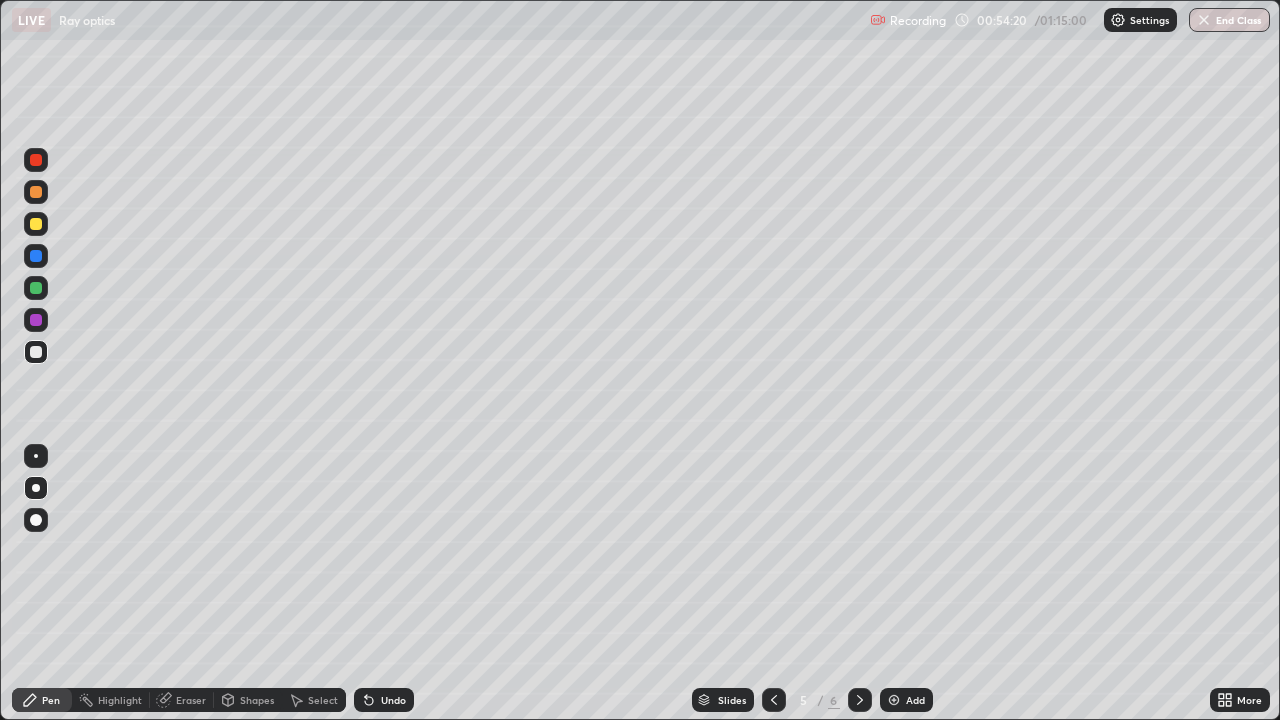 click 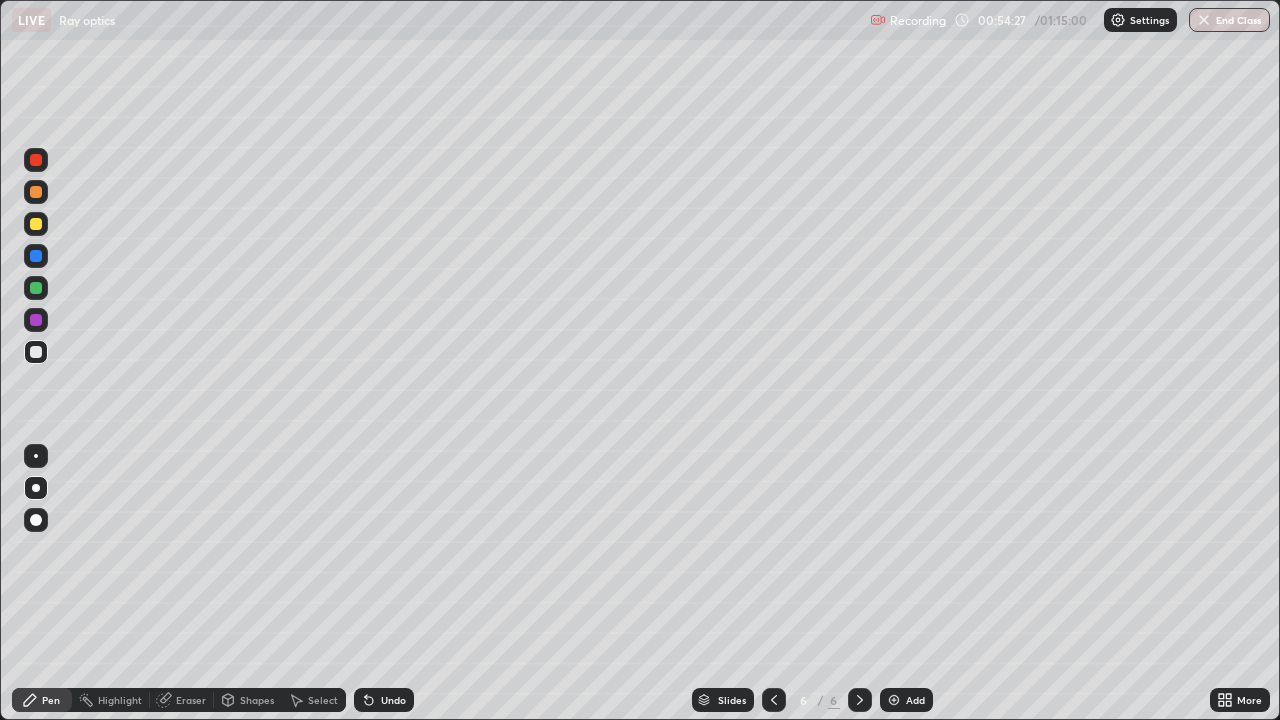 click 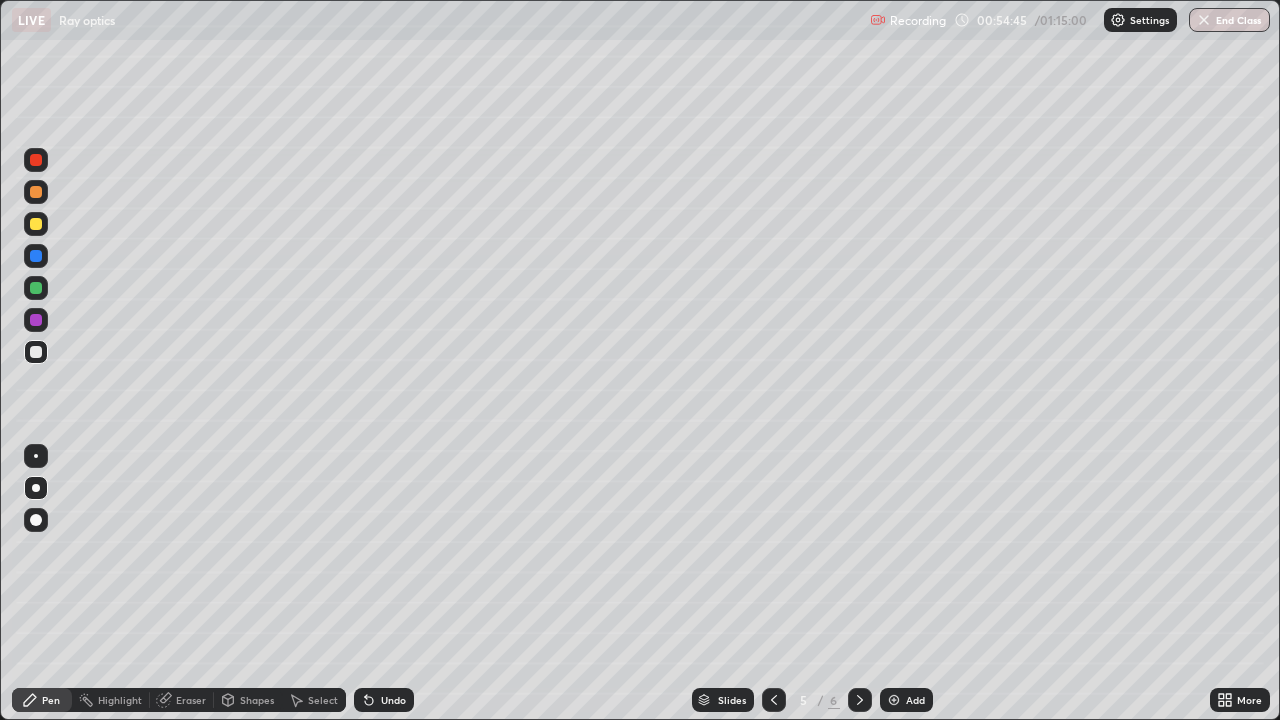 click 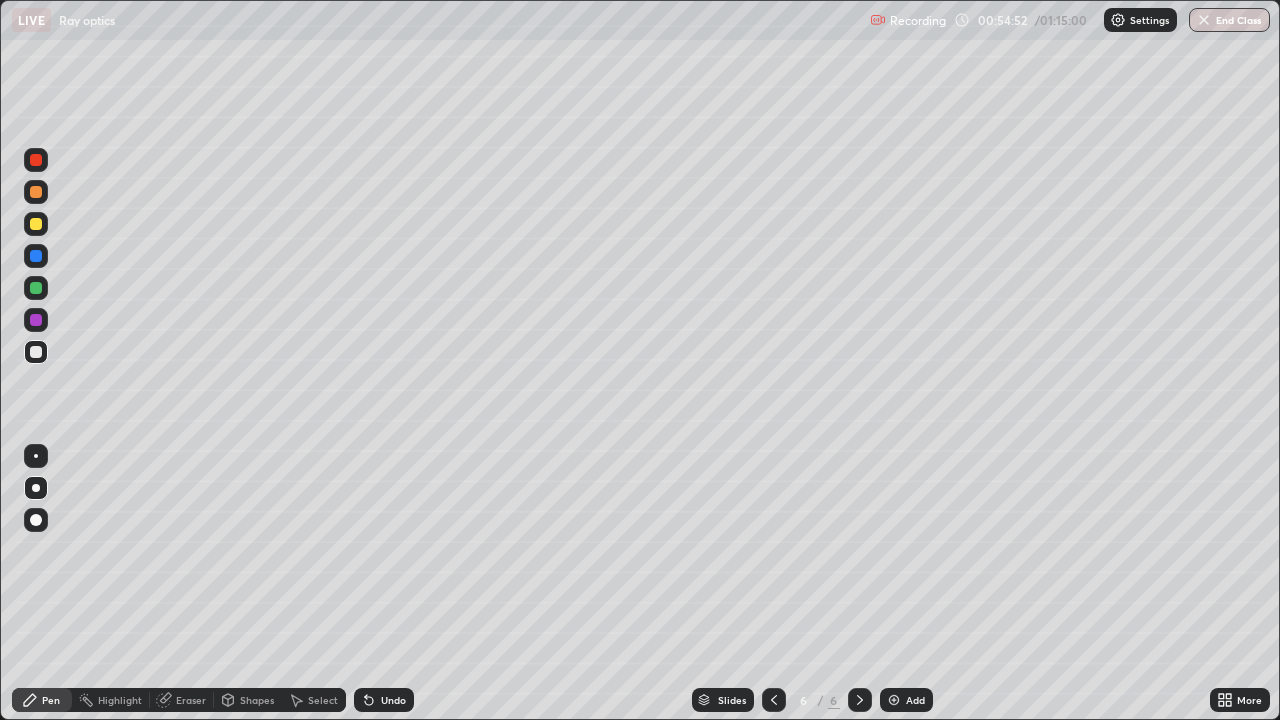 click on "Undo" at bounding box center (393, 700) 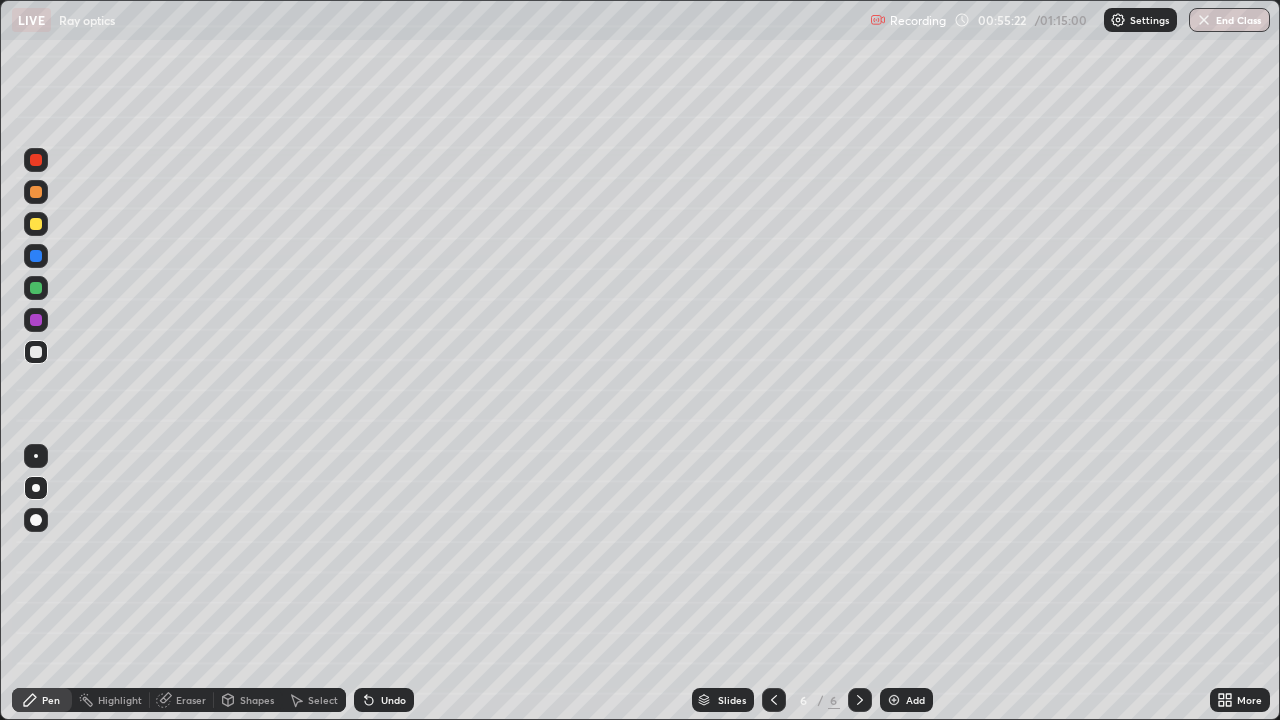 click 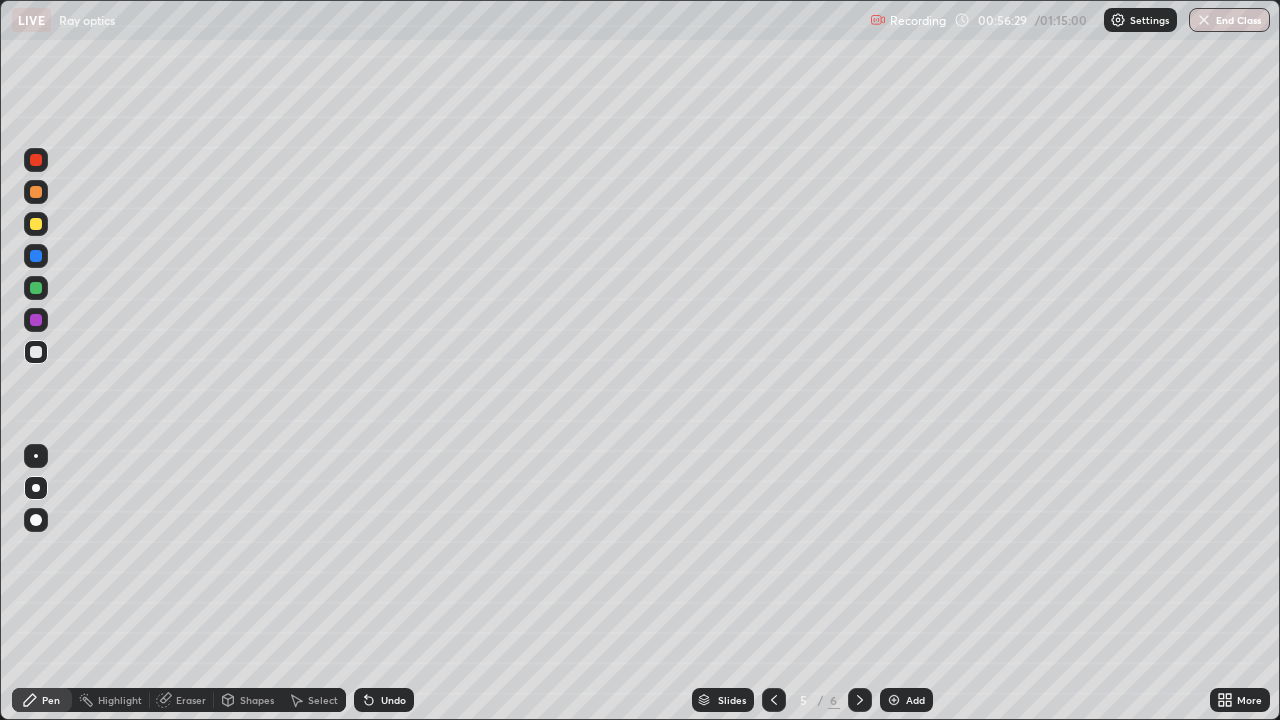 click 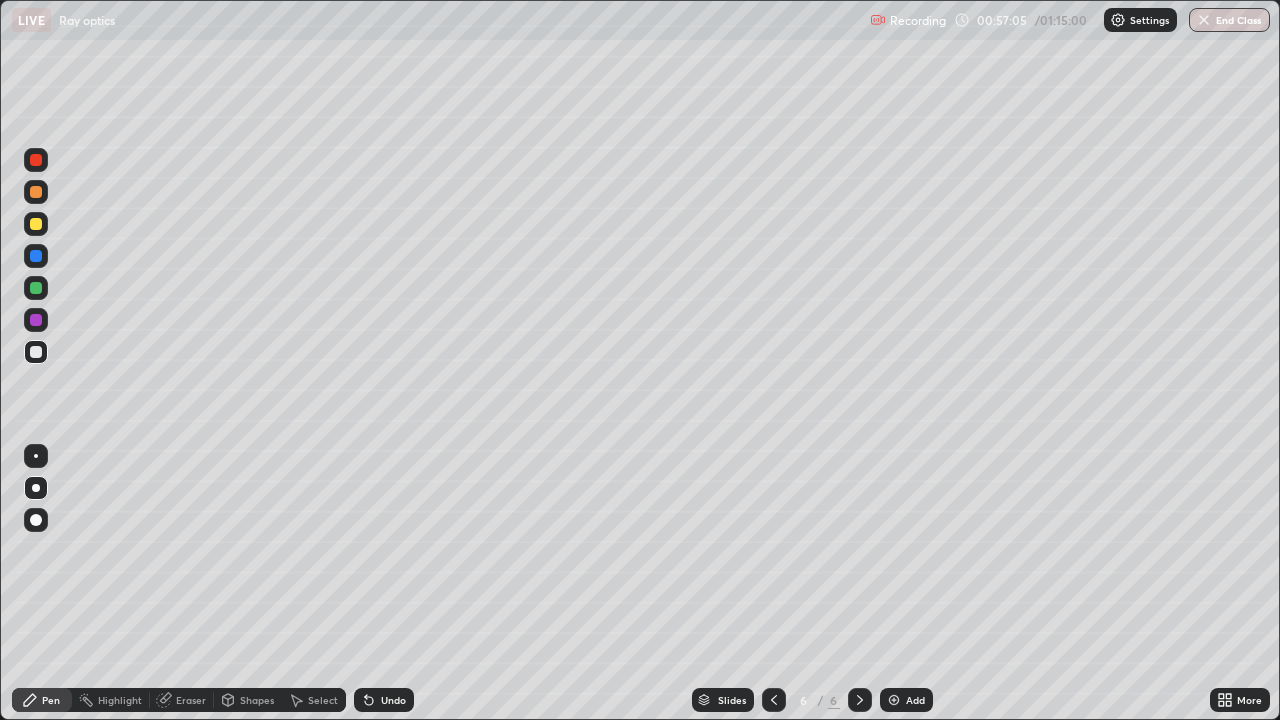 click on "Undo" at bounding box center [393, 700] 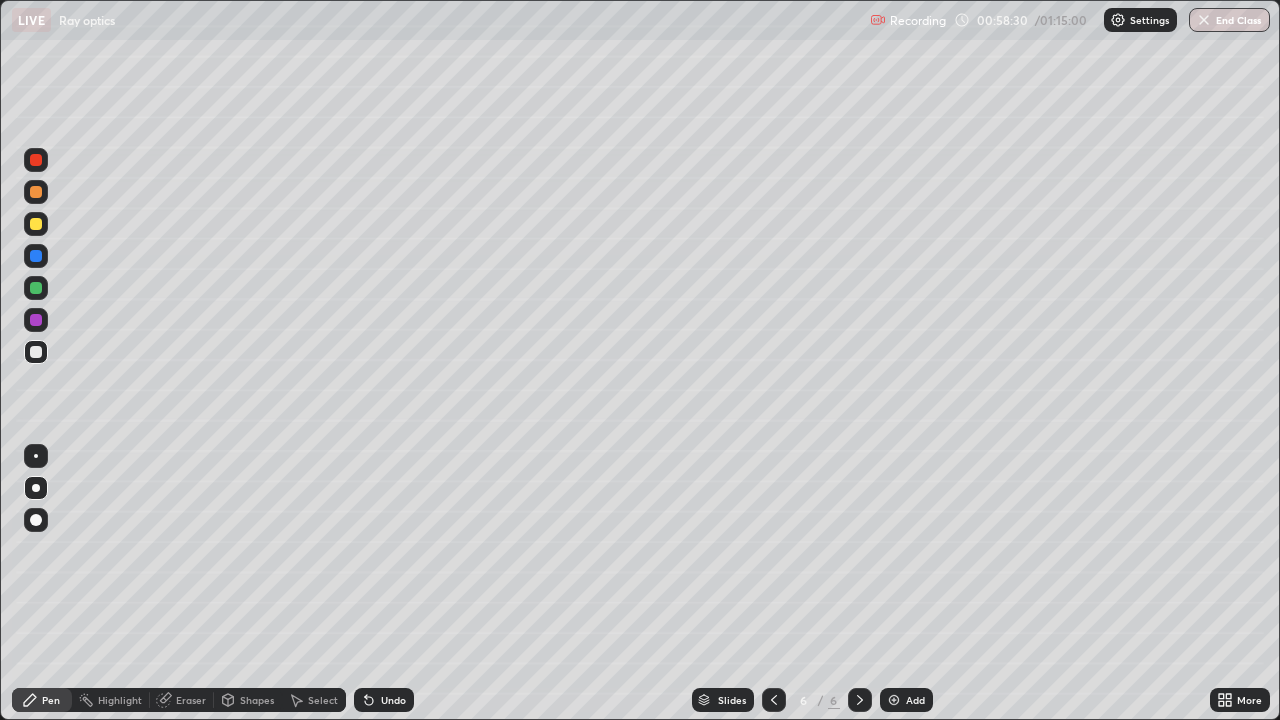 click 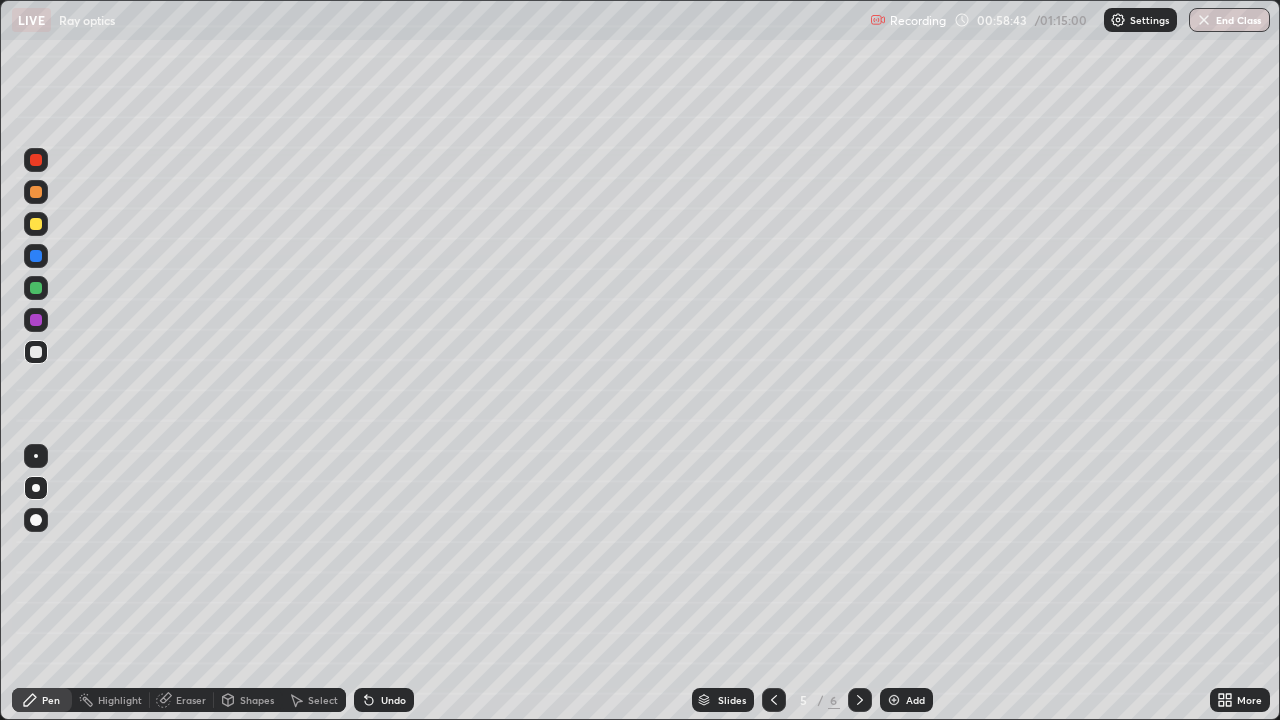 click at bounding box center (860, 700) 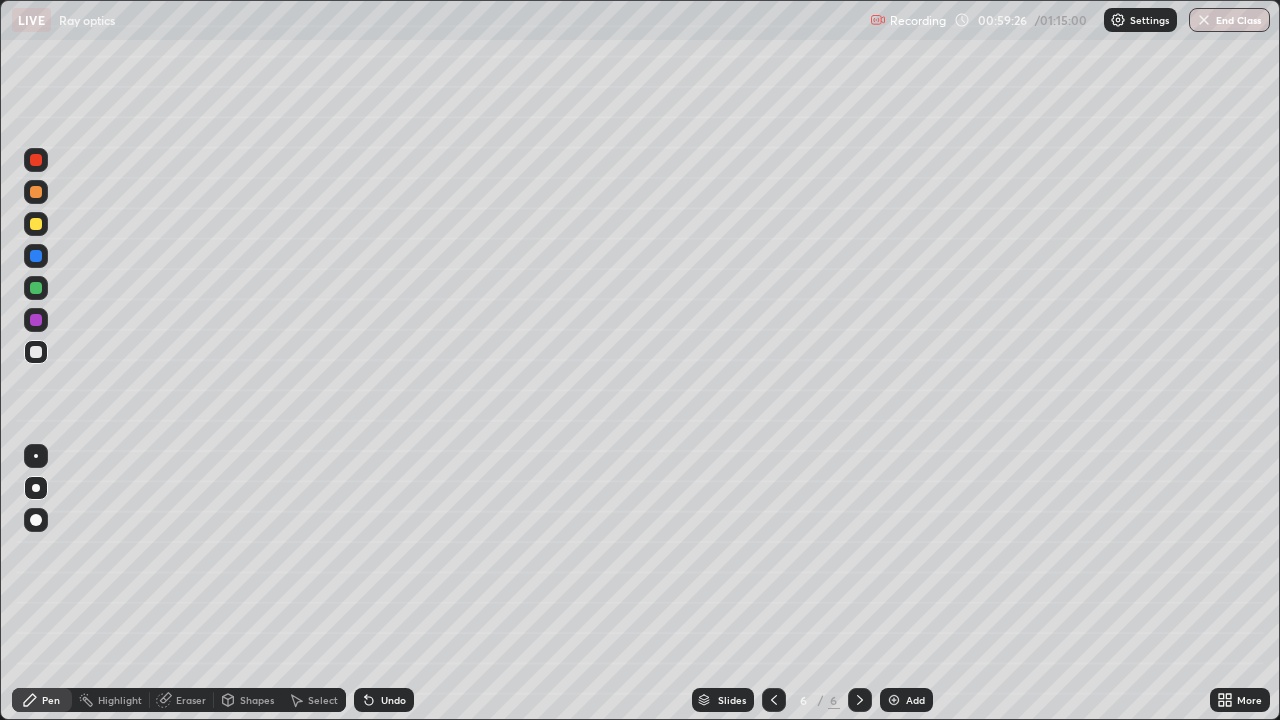 click 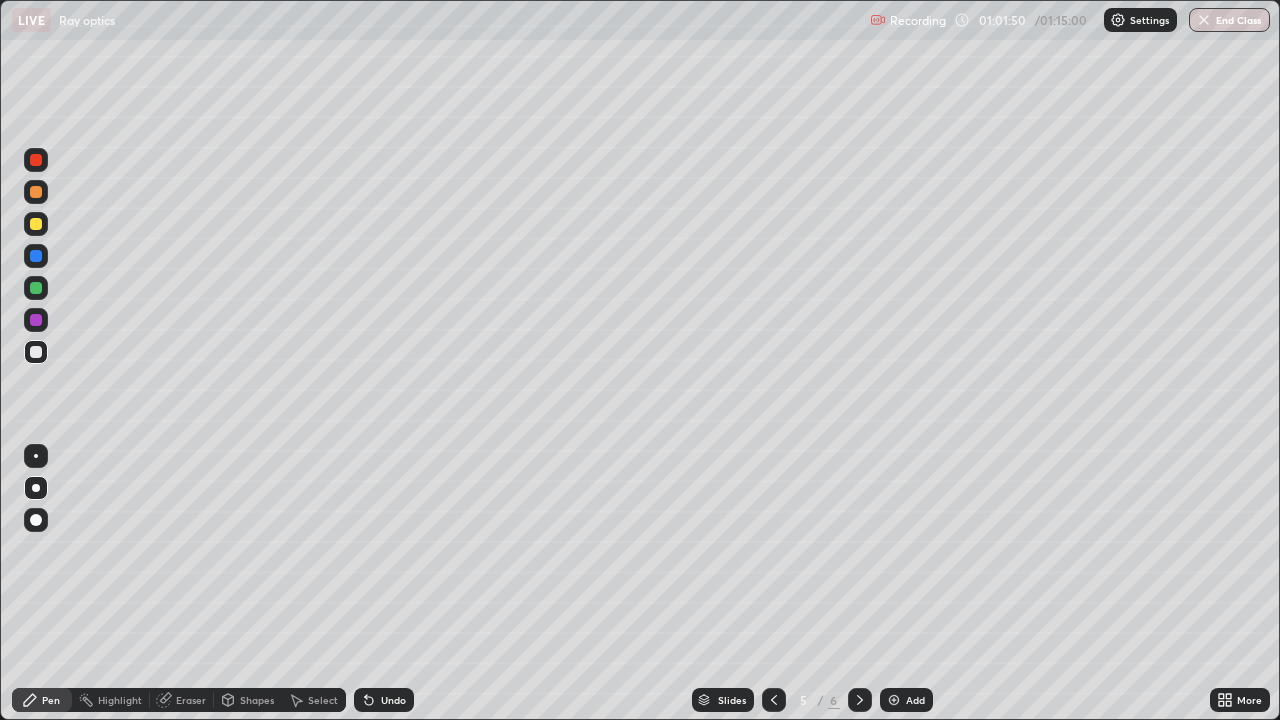 click at bounding box center (860, 700) 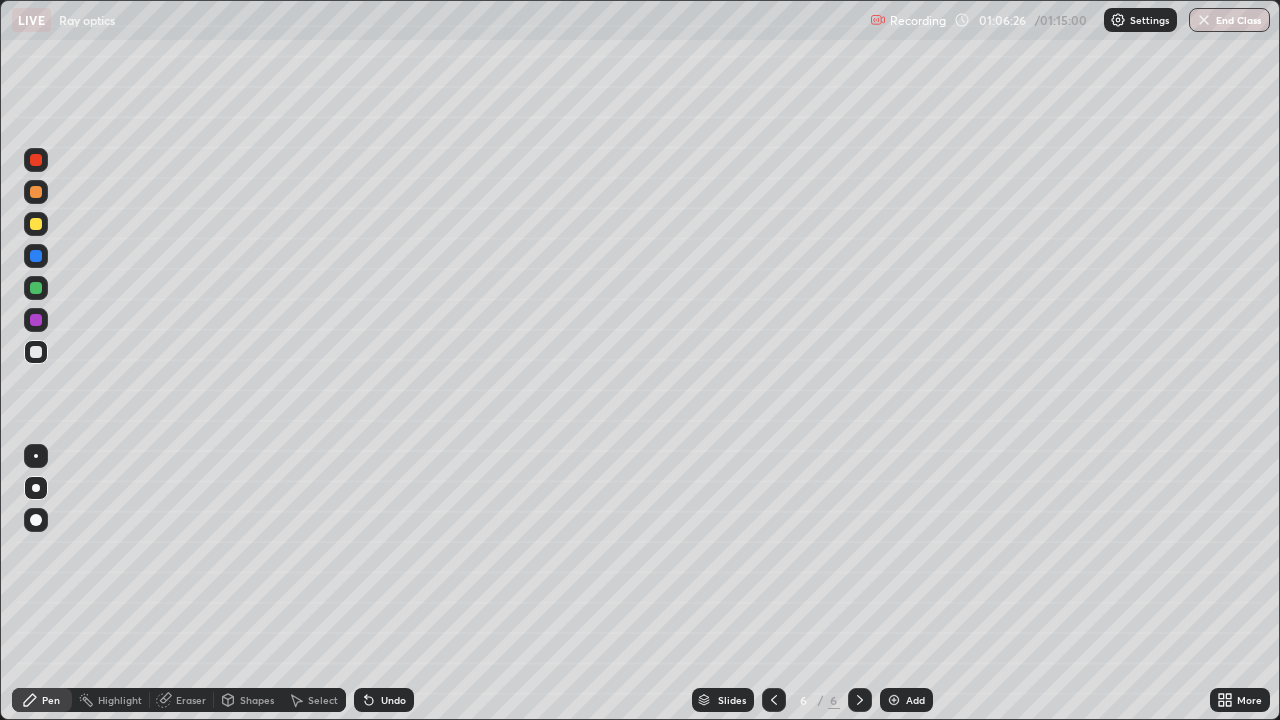 click at bounding box center (894, 700) 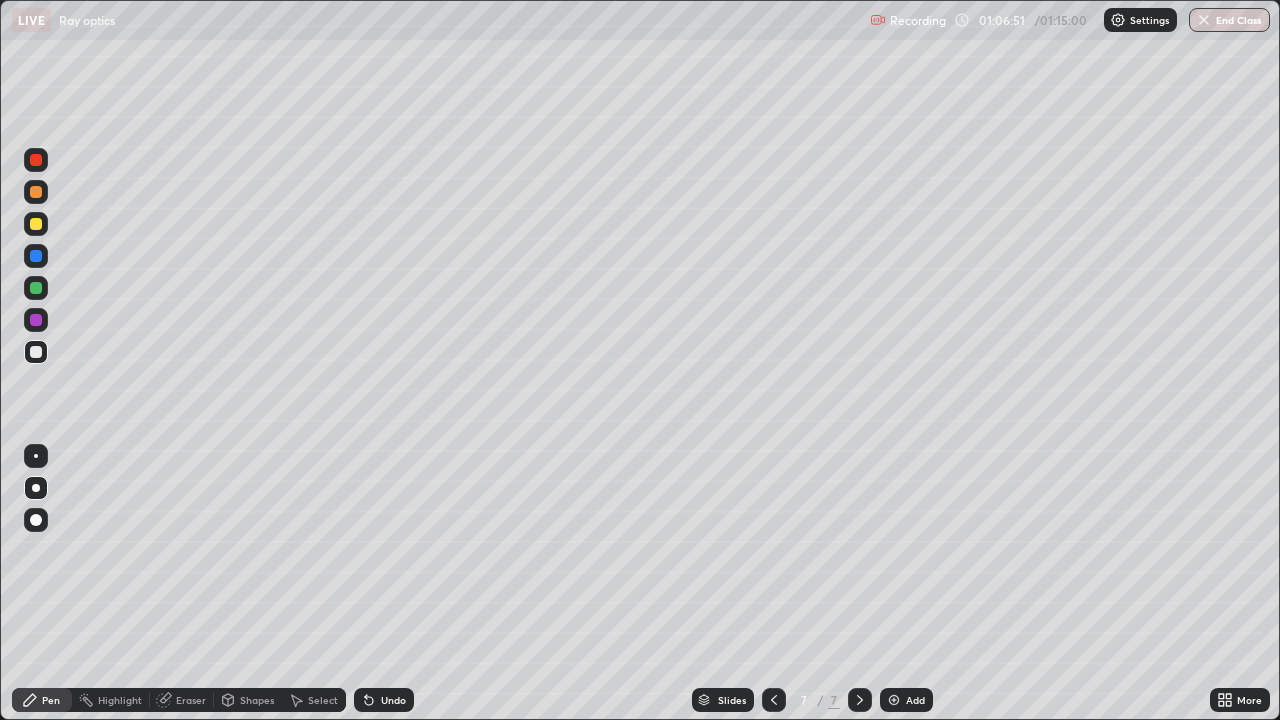click on "Shapes" at bounding box center (257, 700) 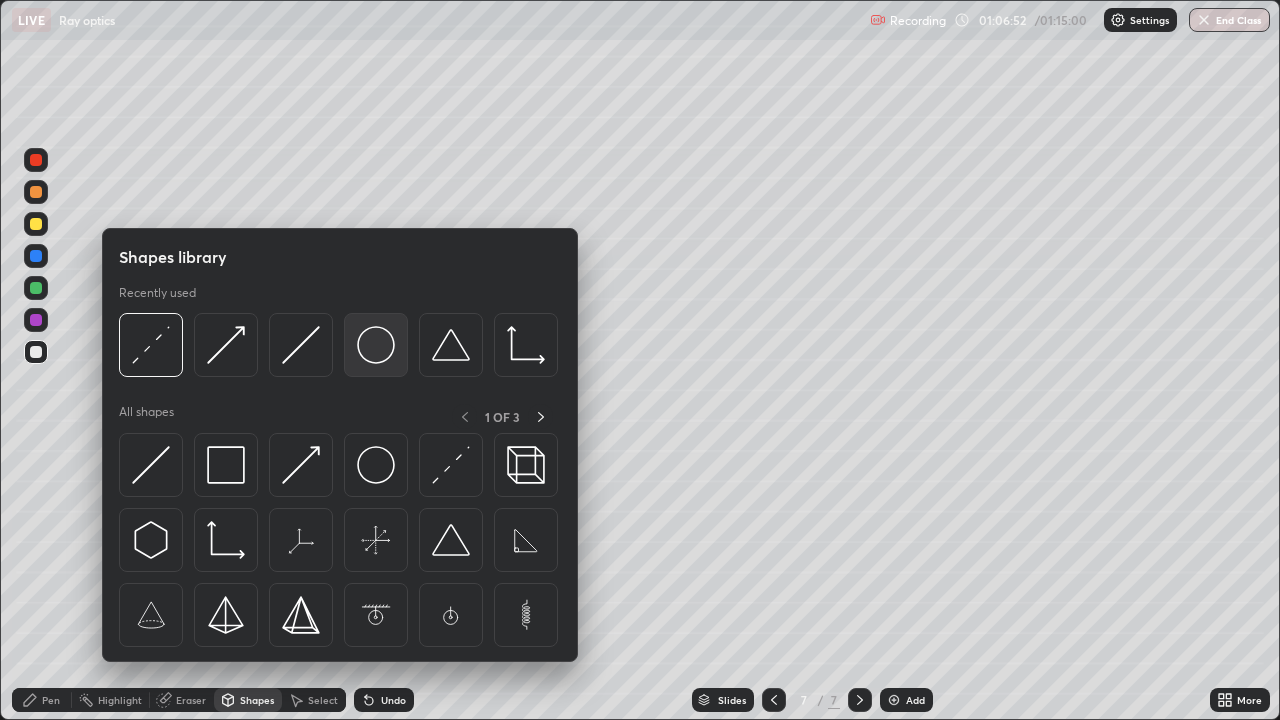 click at bounding box center [376, 345] 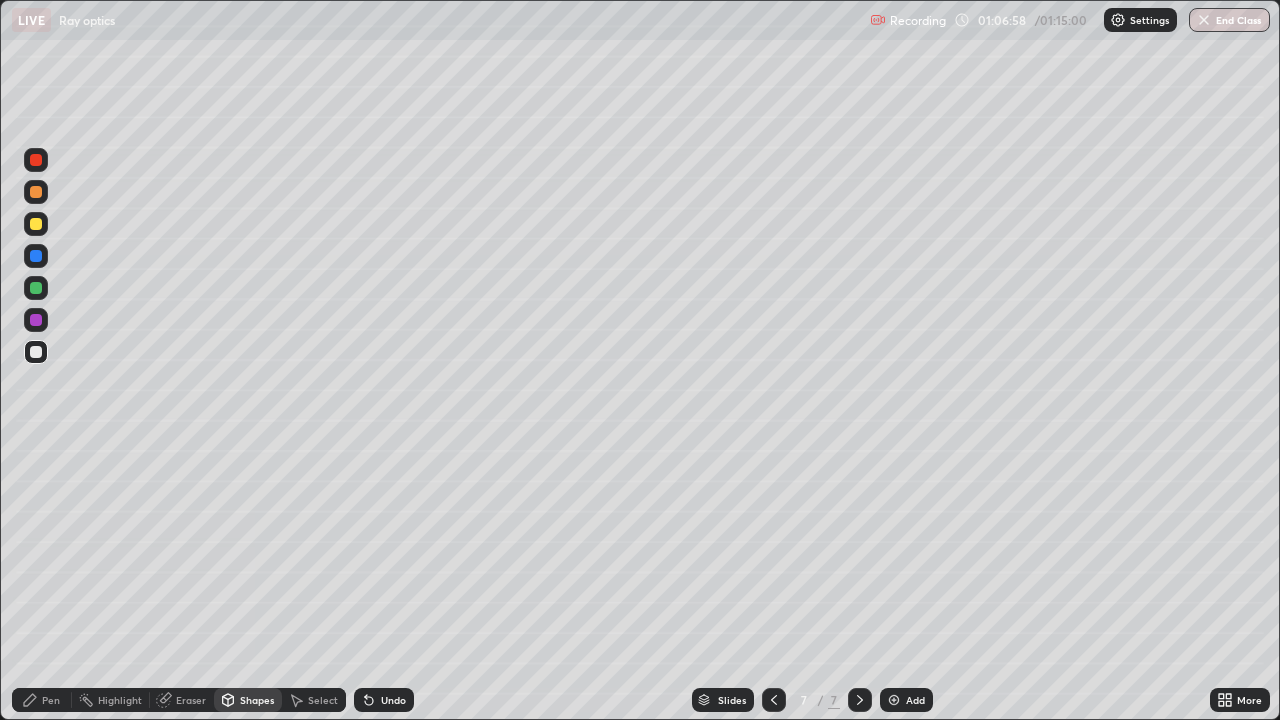 click on "Undo" at bounding box center (393, 700) 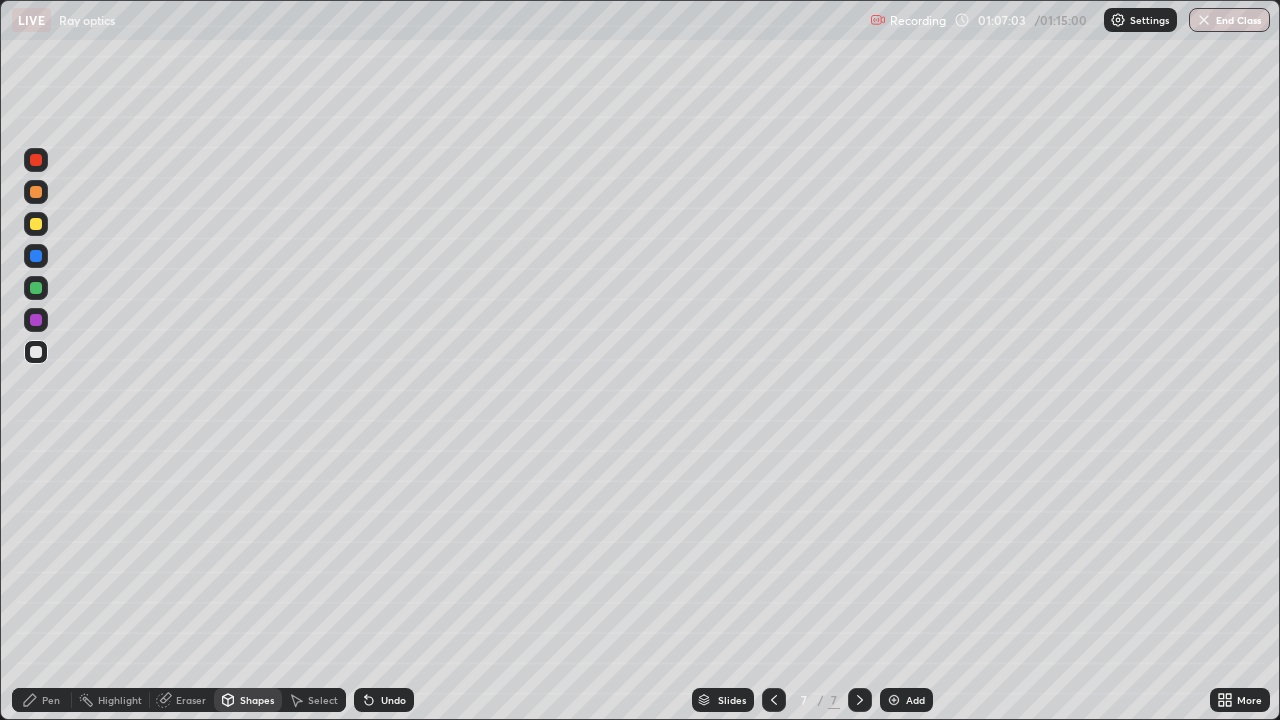click on "Shapes" at bounding box center [248, 700] 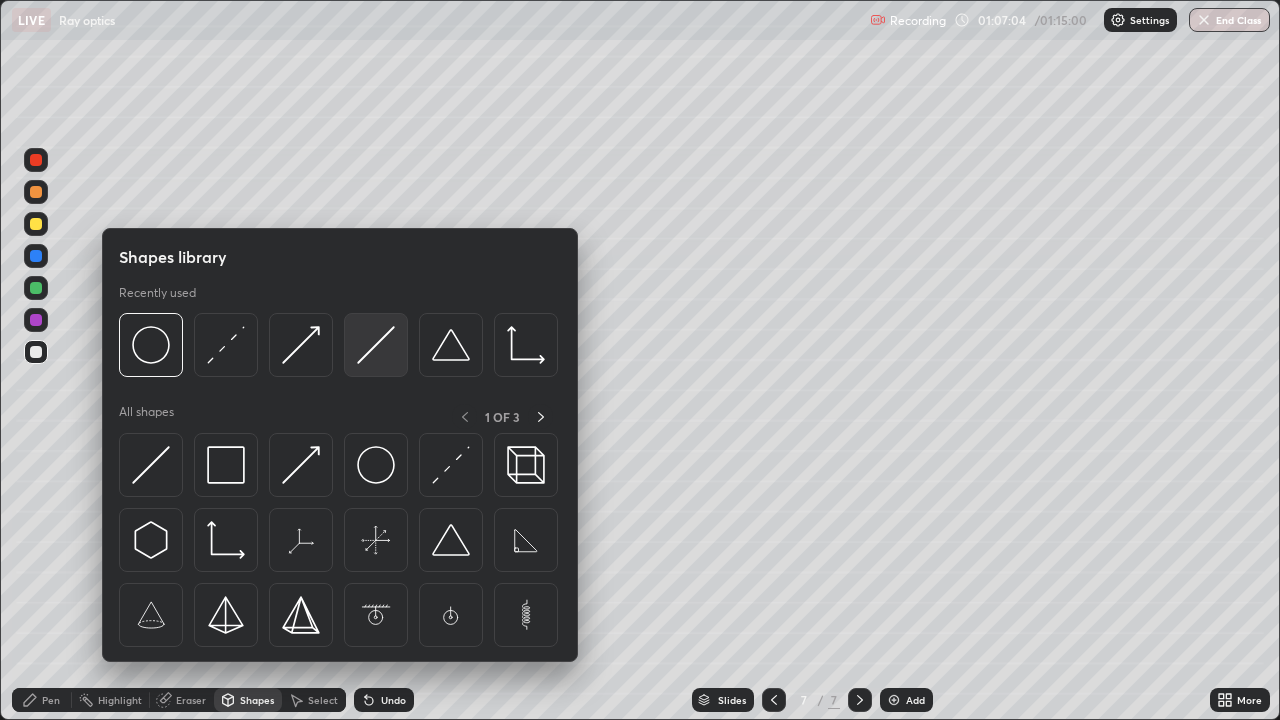 click at bounding box center [376, 345] 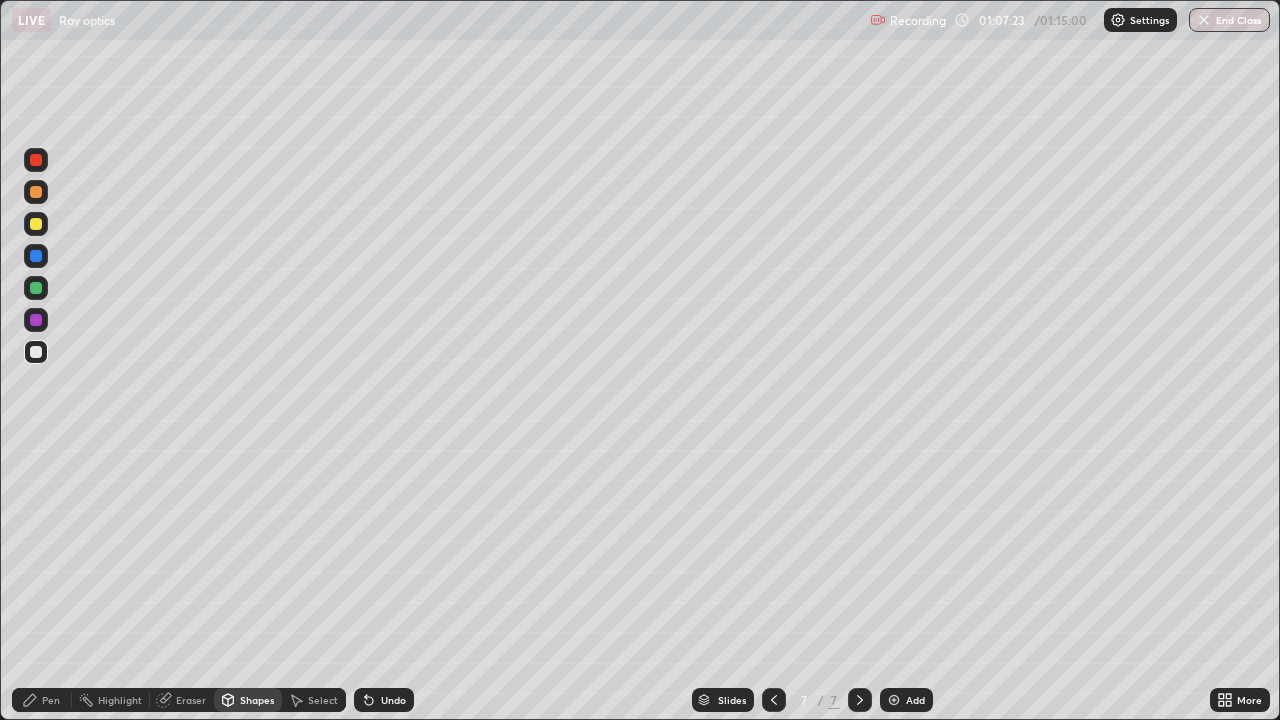 click on "Undo" at bounding box center [393, 700] 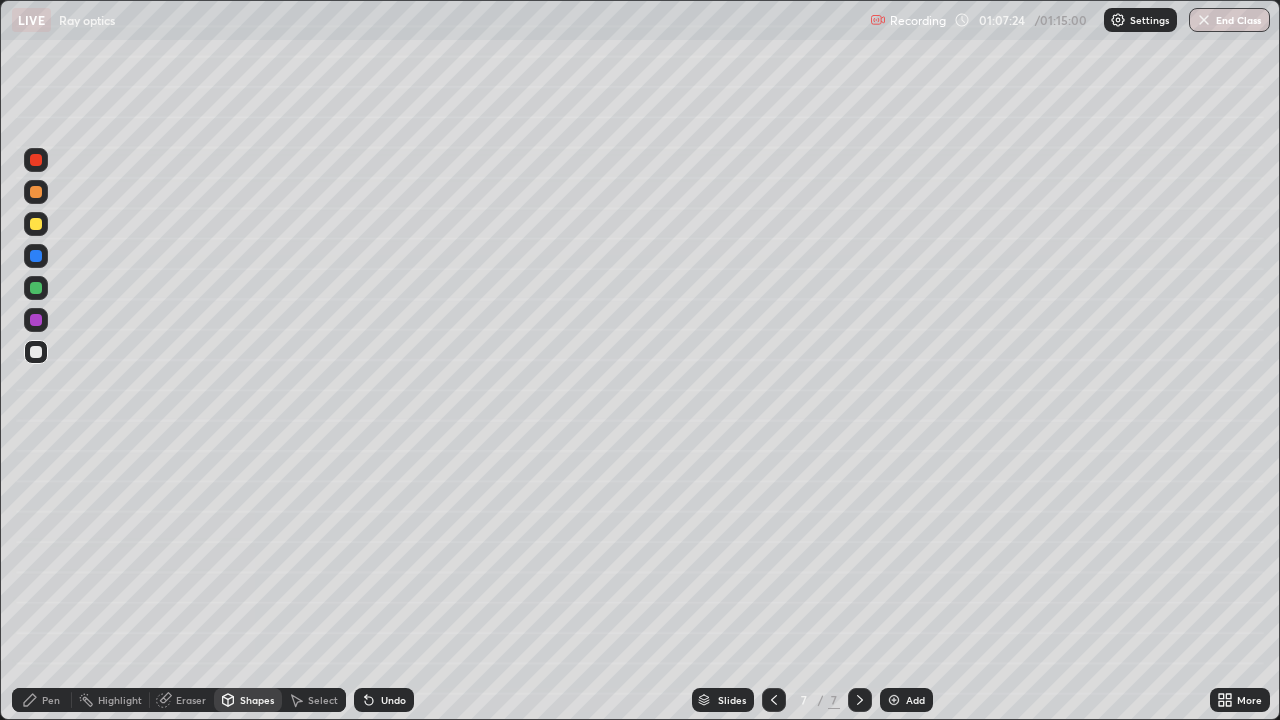click on "Undo" at bounding box center (384, 700) 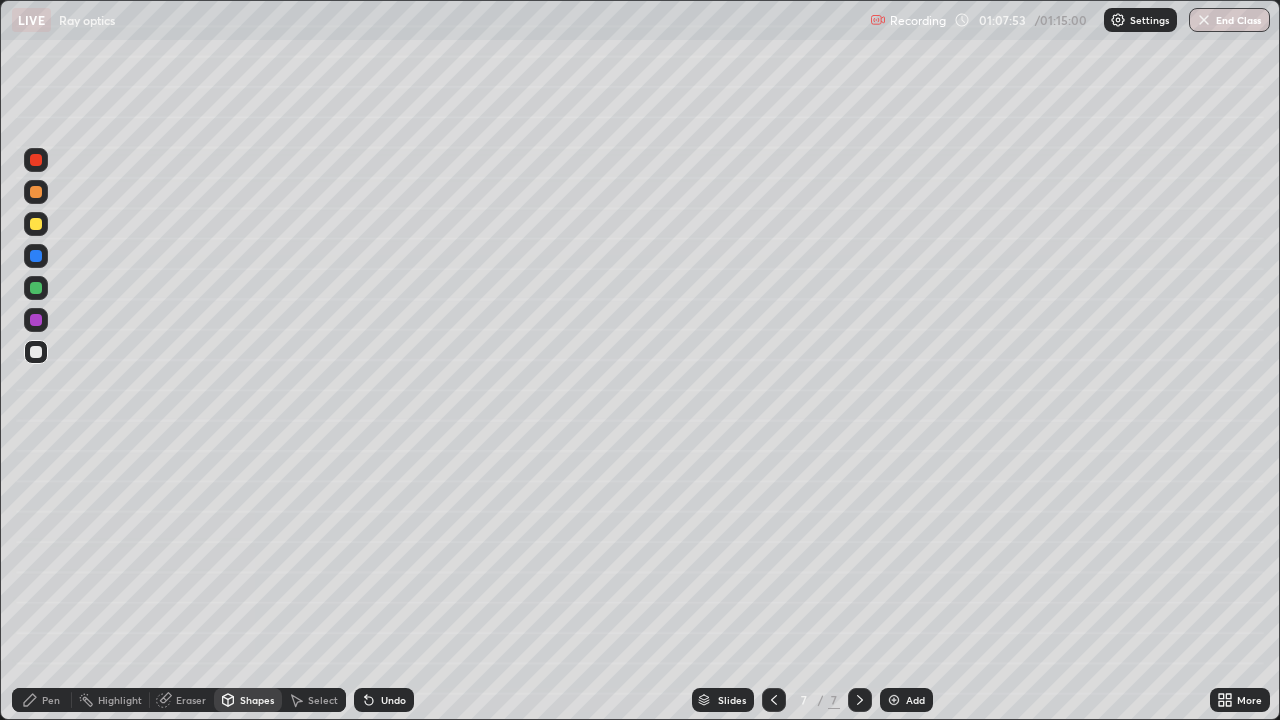 click on "Pen" at bounding box center (51, 700) 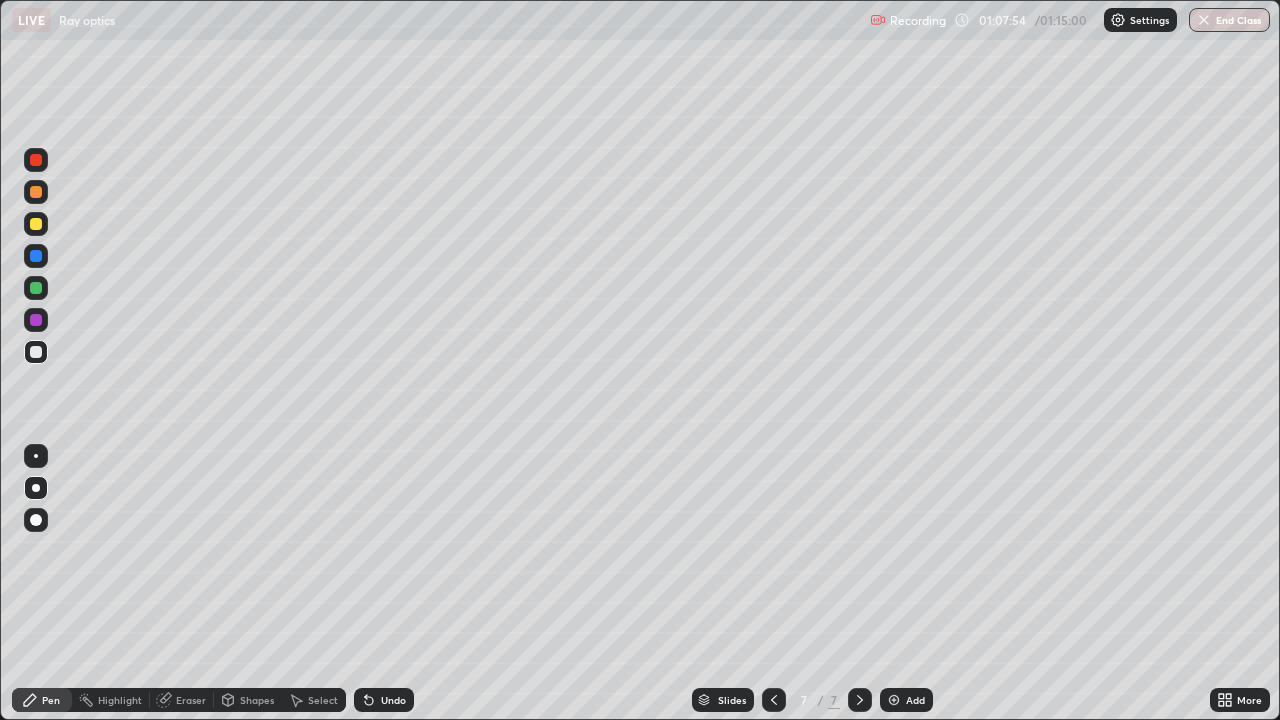 click at bounding box center [36, 288] 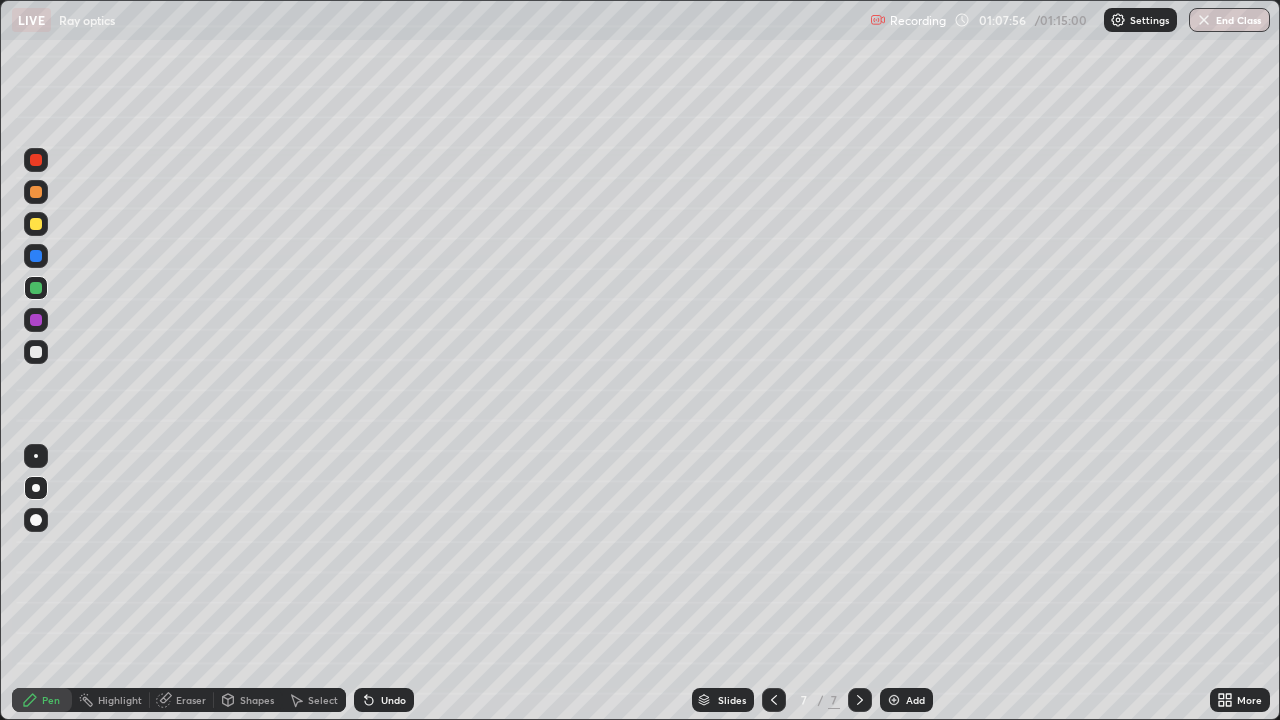 click on "Undo" at bounding box center (384, 700) 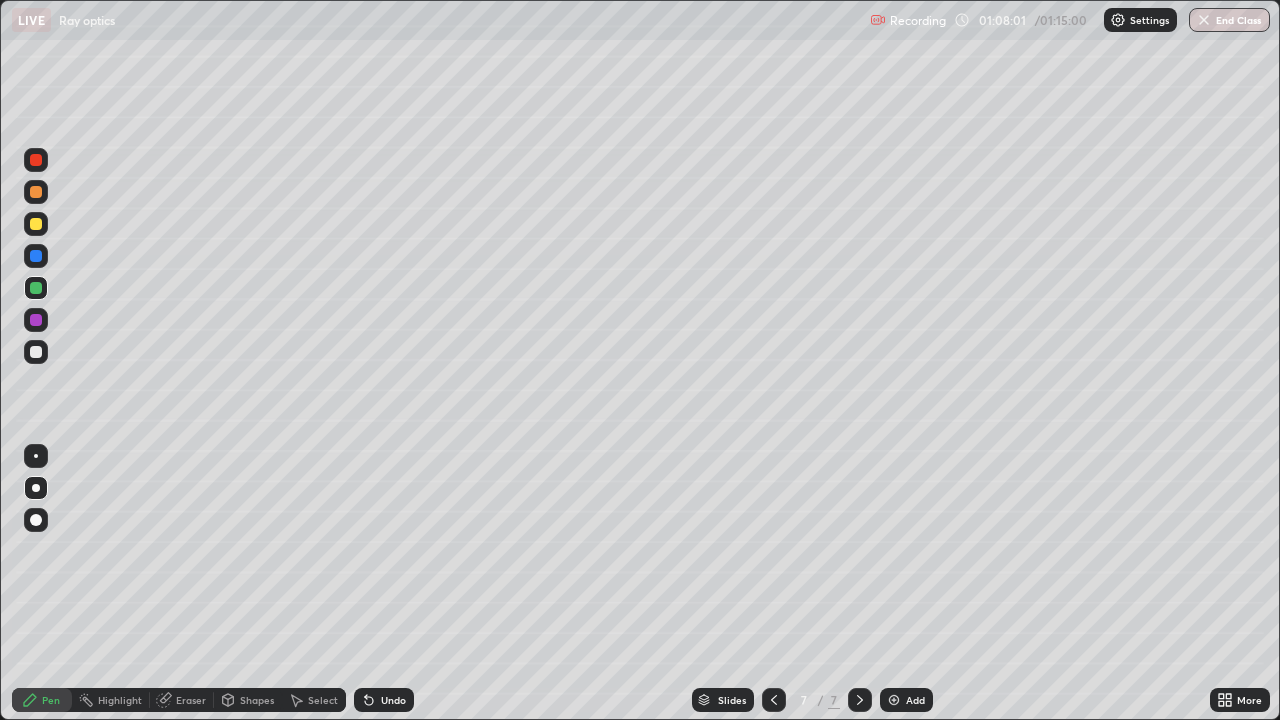 click on "Shapes" at bounding box center (257, 700) 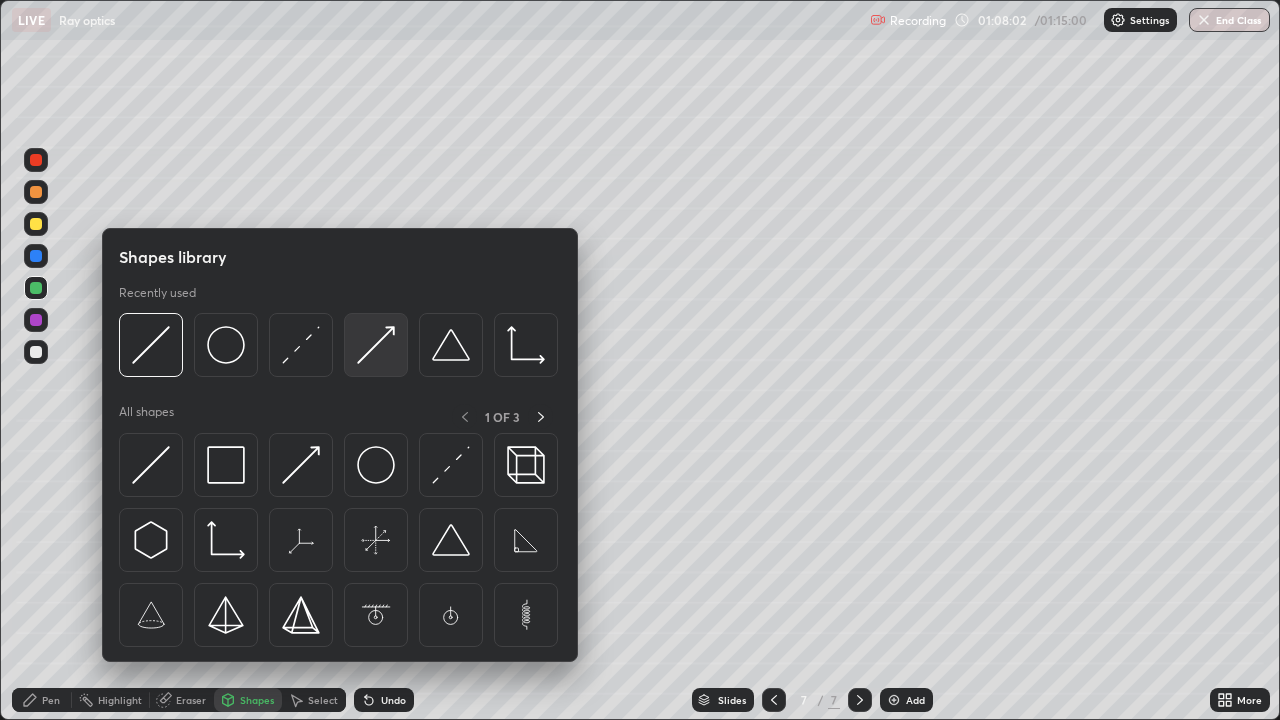 click at bounding box center [376, 345] 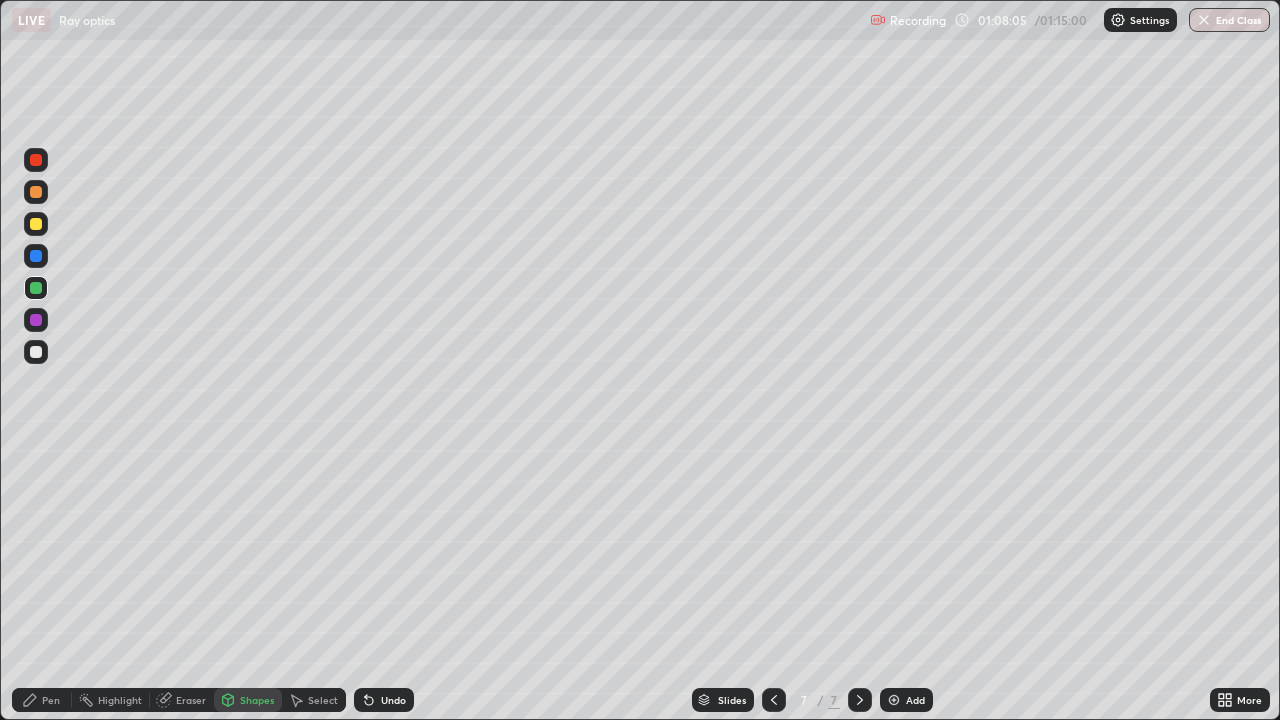 click on "Pen" at bounding box center [51, 700] 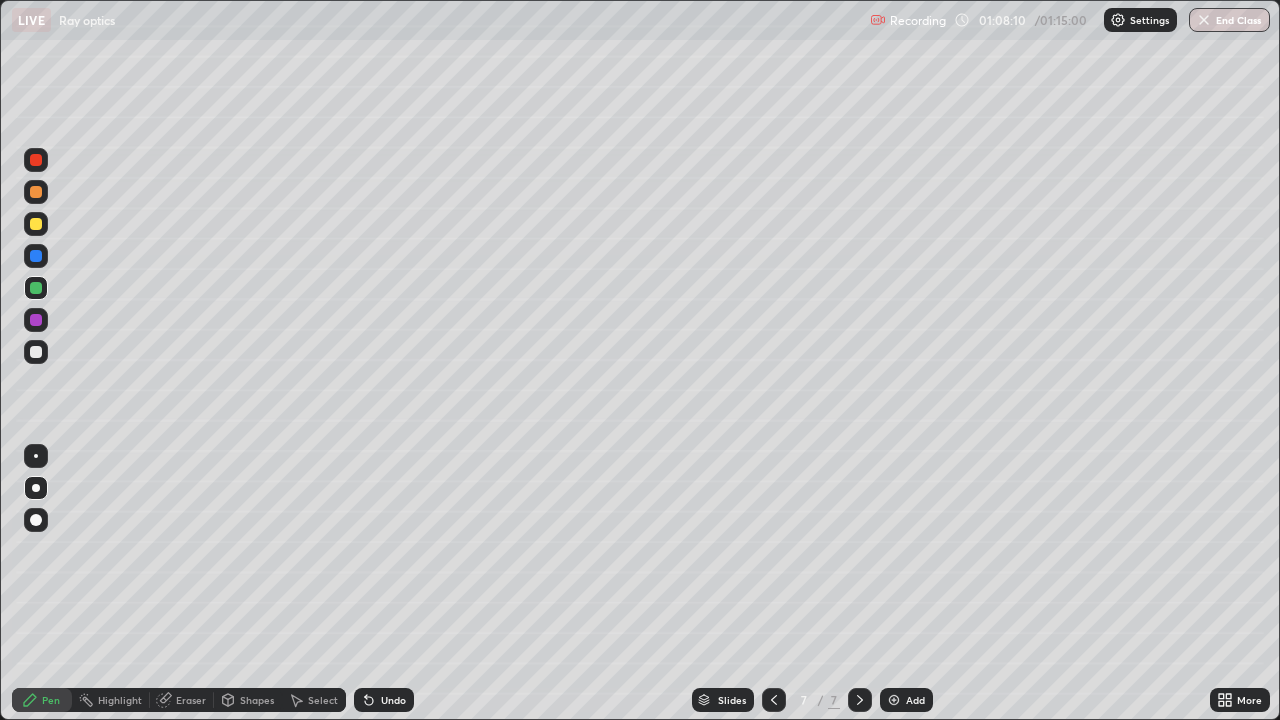 click at bounding box center [36, 320] 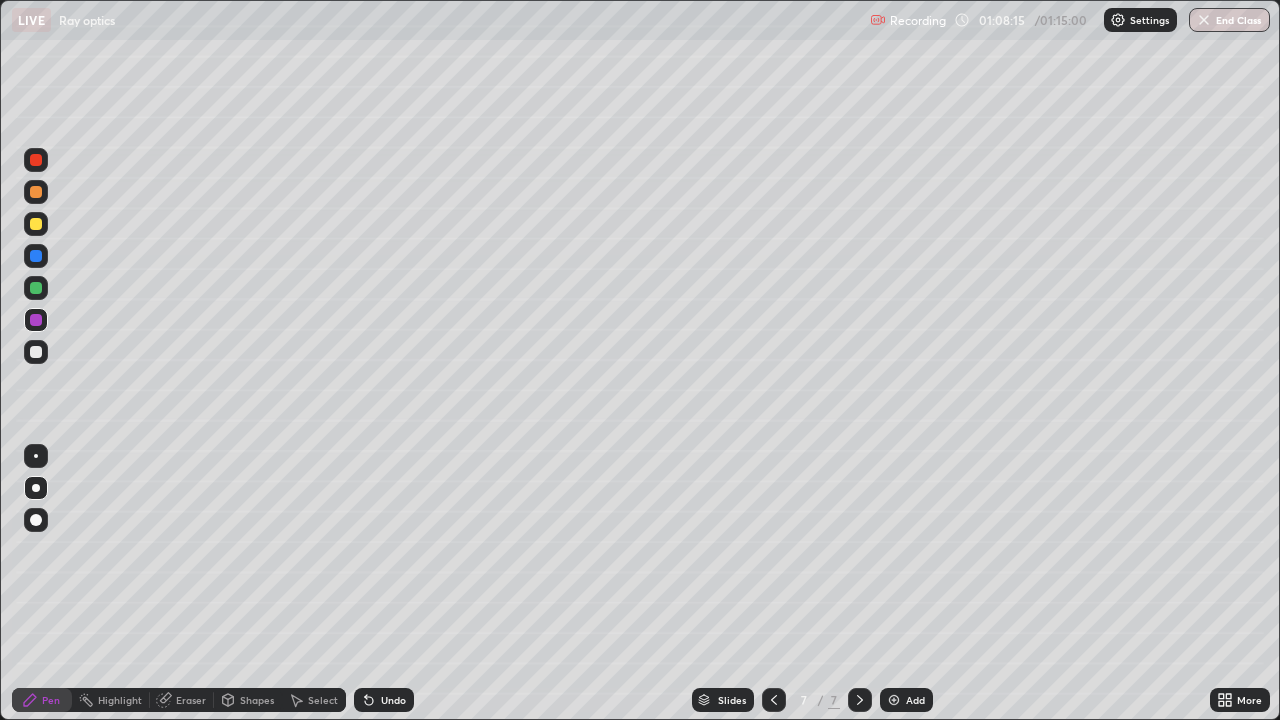 click on "Shapes" at bounding box center (248, 700) 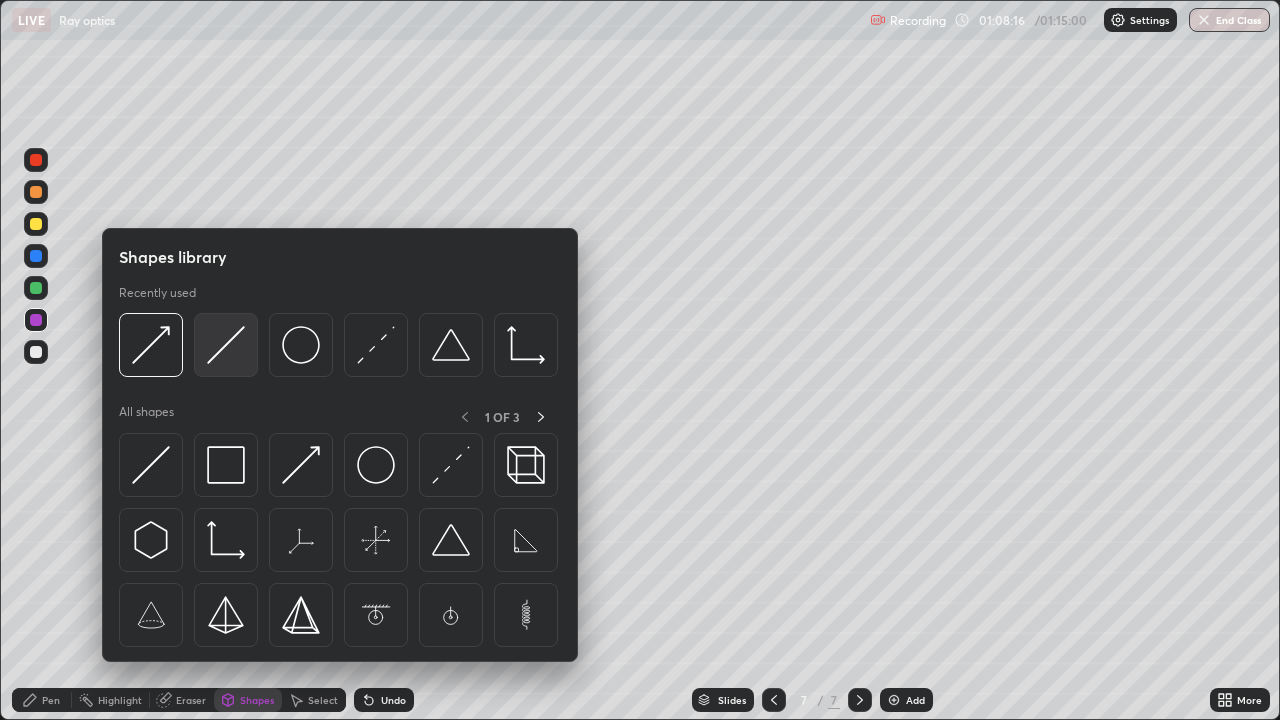 click at bounding box center (226, 345) 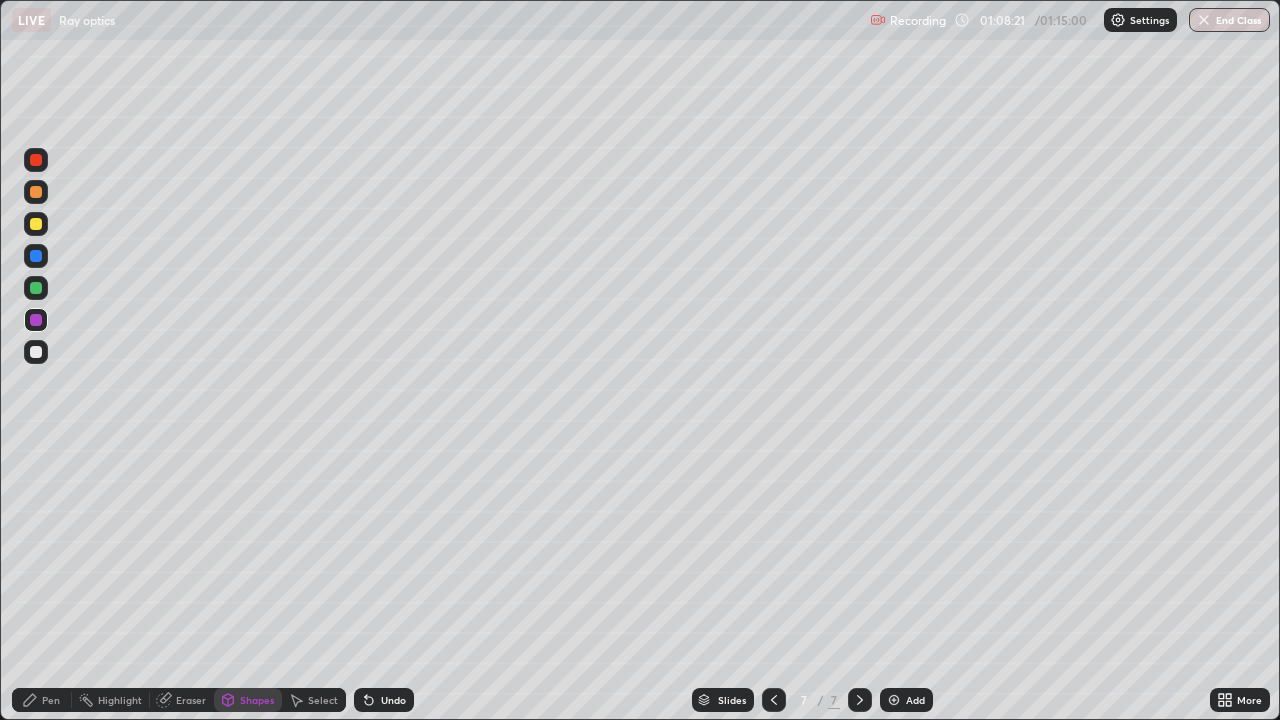 click at bounding box center (36, 160) 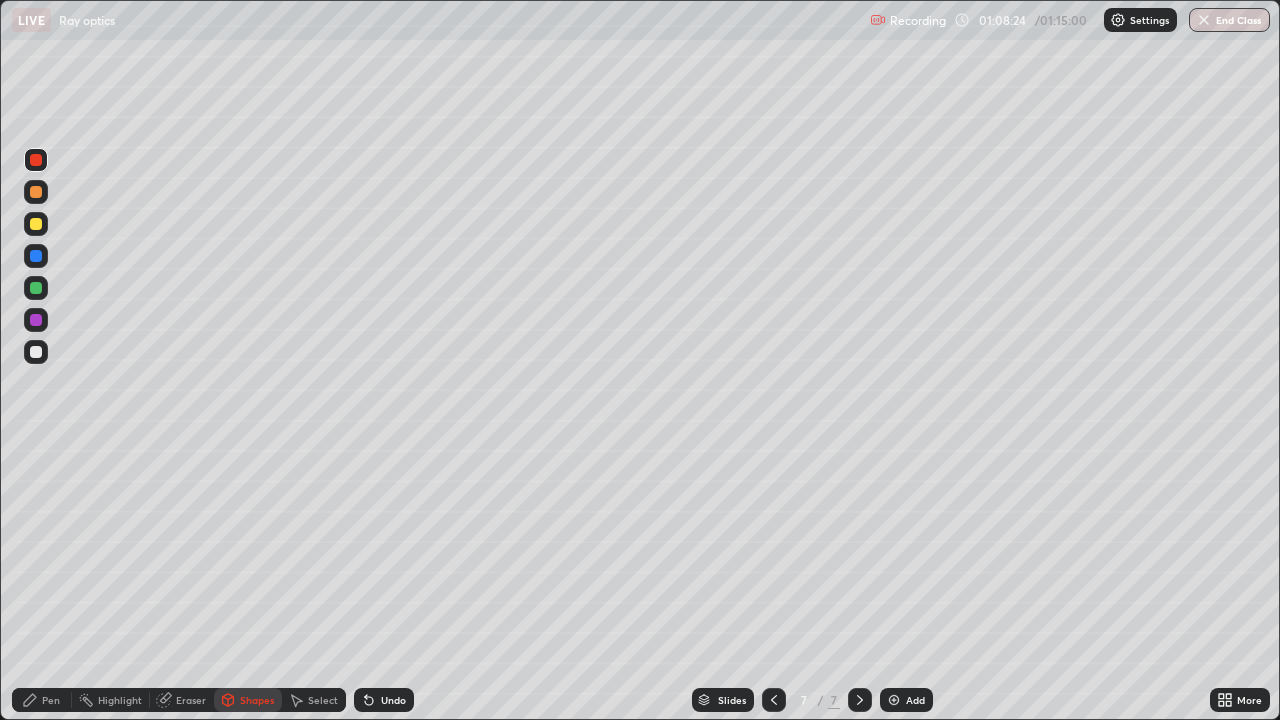 click on "Pen" at bounding box center (42, 700) 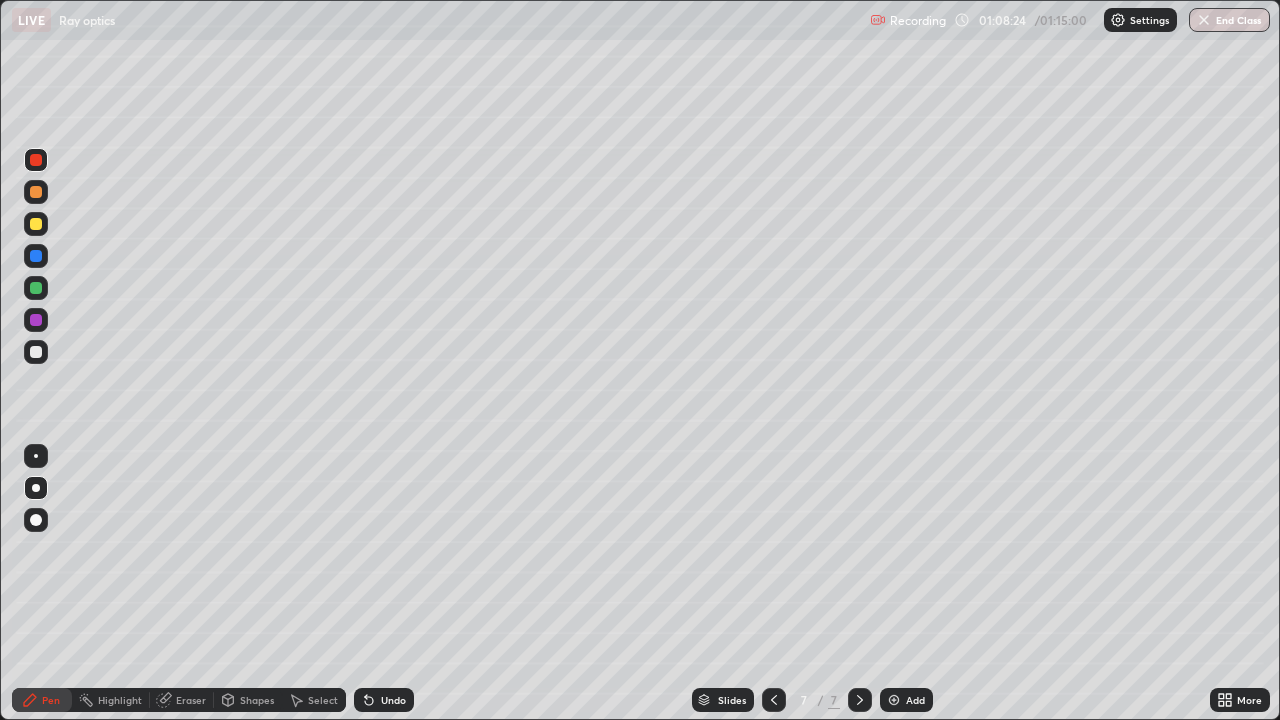 click on "Undo" at bounding box center [393, 700] 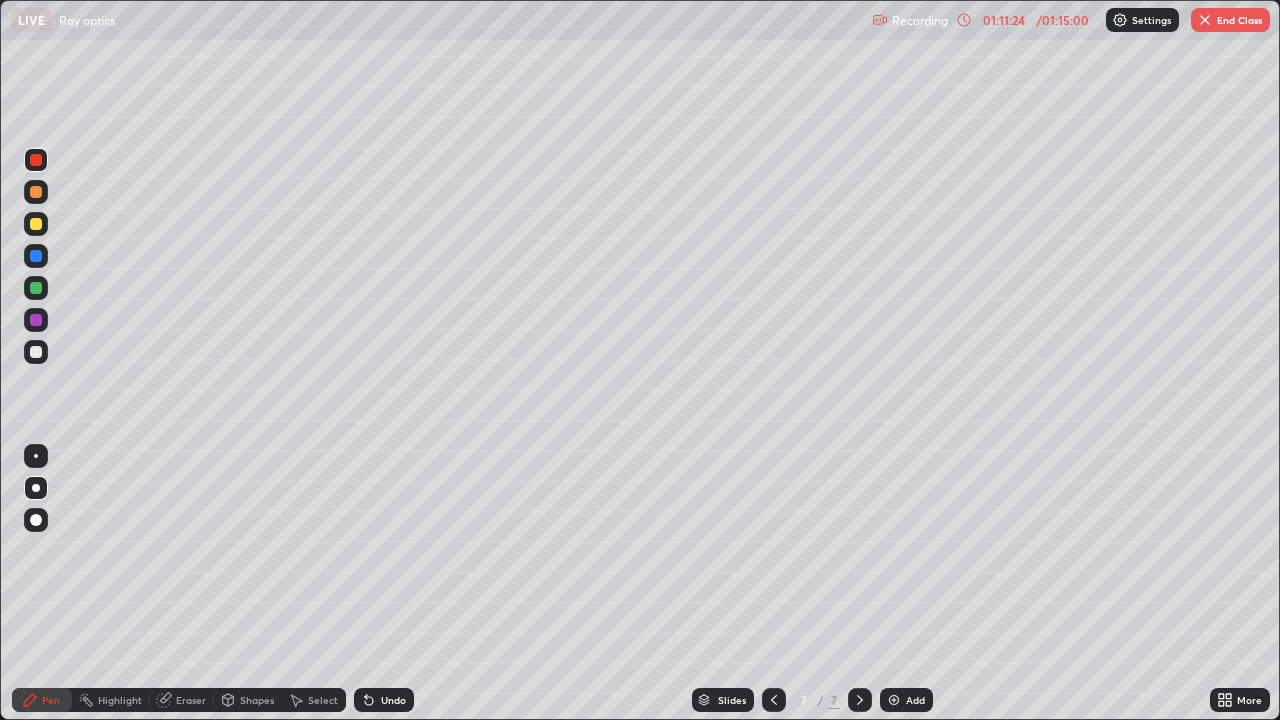 click at bounding box center [36, 352] 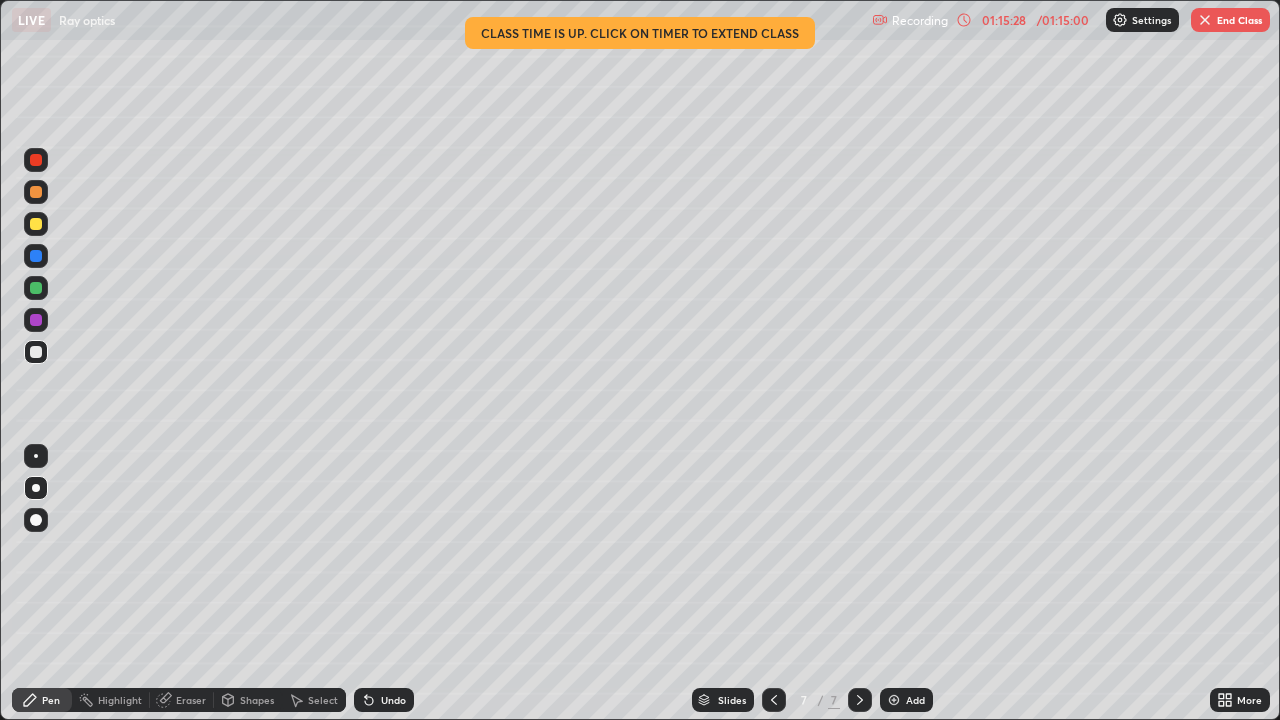 click on "Pen" at bounding box center (42, 700) 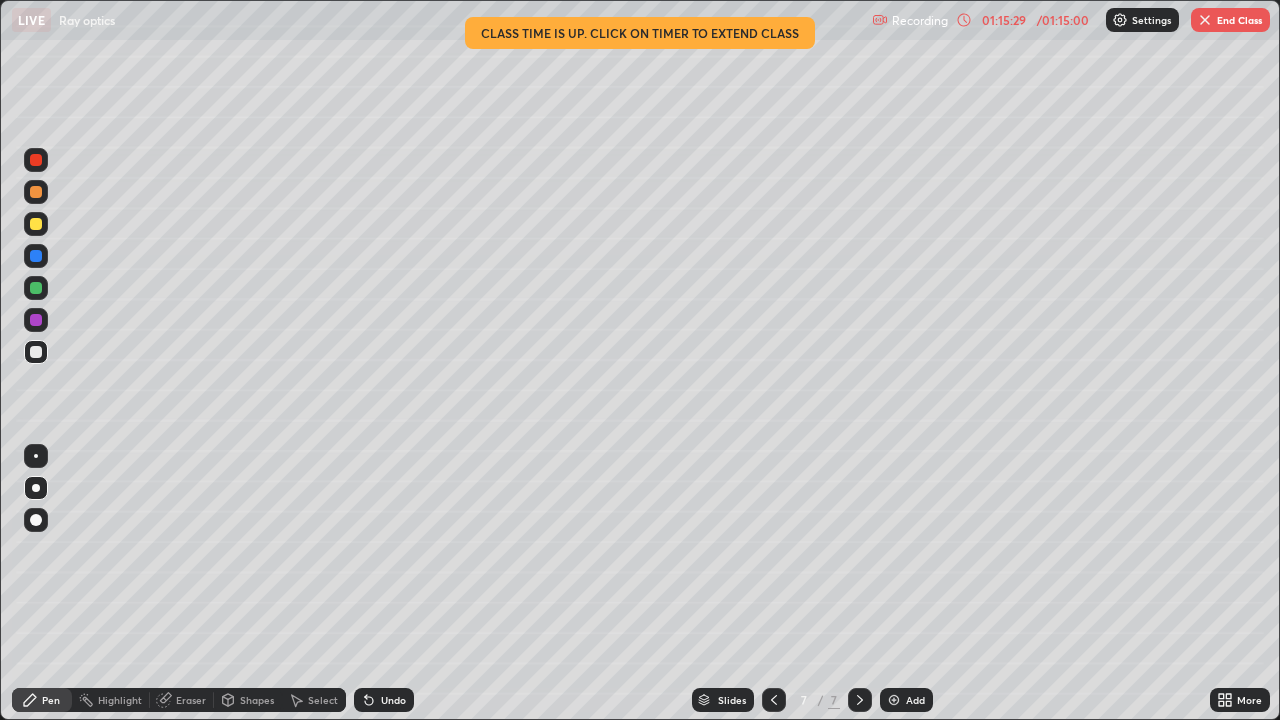 click 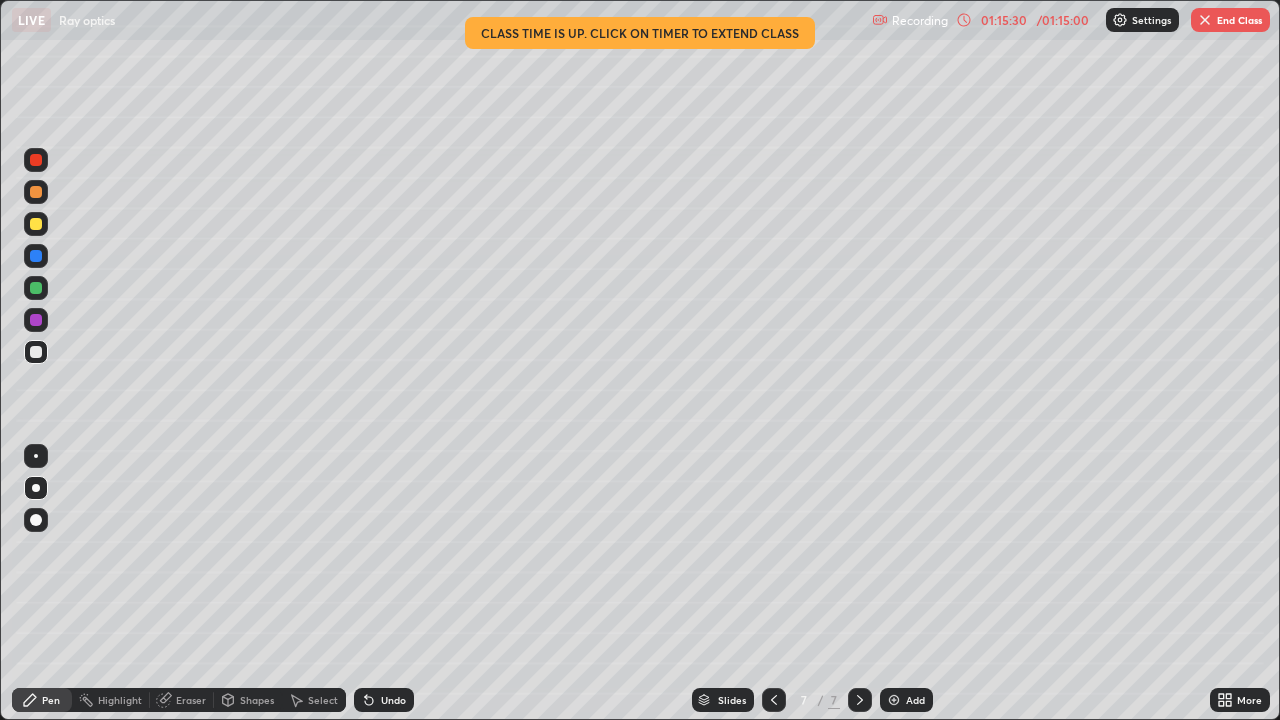 click on "Highlight" at bounding box center (111, 700) 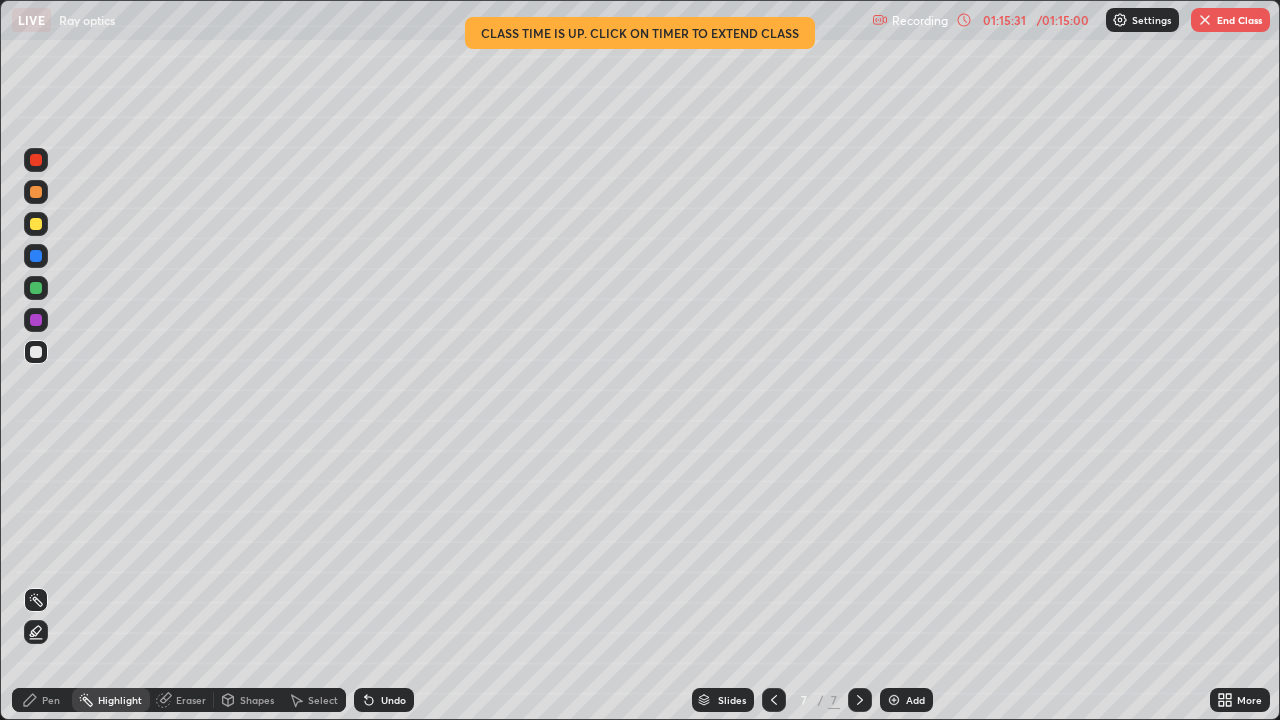 click 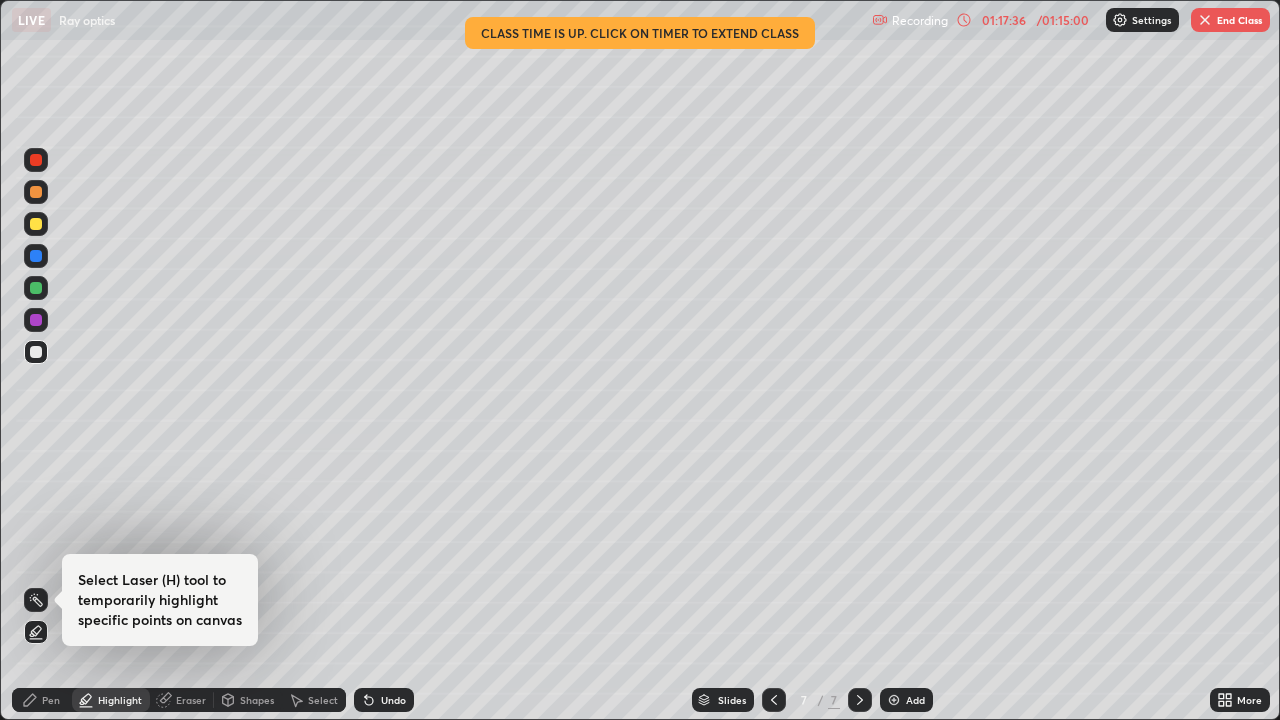 click on "End Class" at bounding box center (1230, 20) 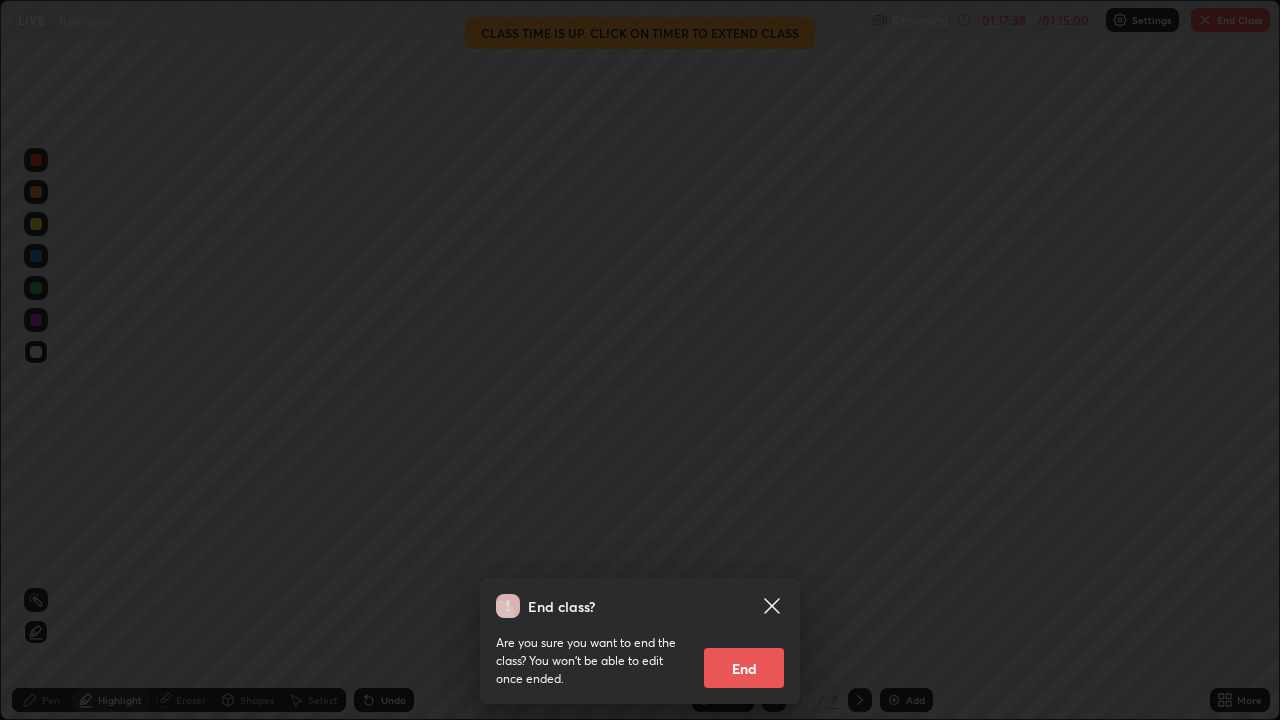 click on "End" at bounding box center (744, 668) 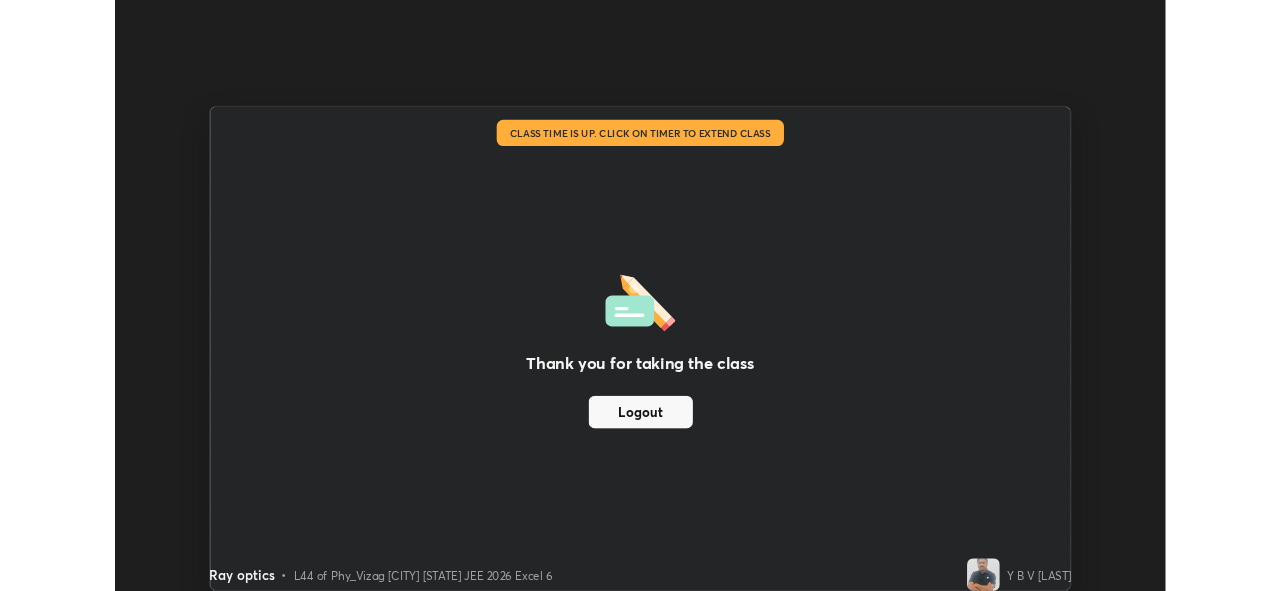 scroll, scrollTop: 591, scrollLeft: 1280, axis: both 